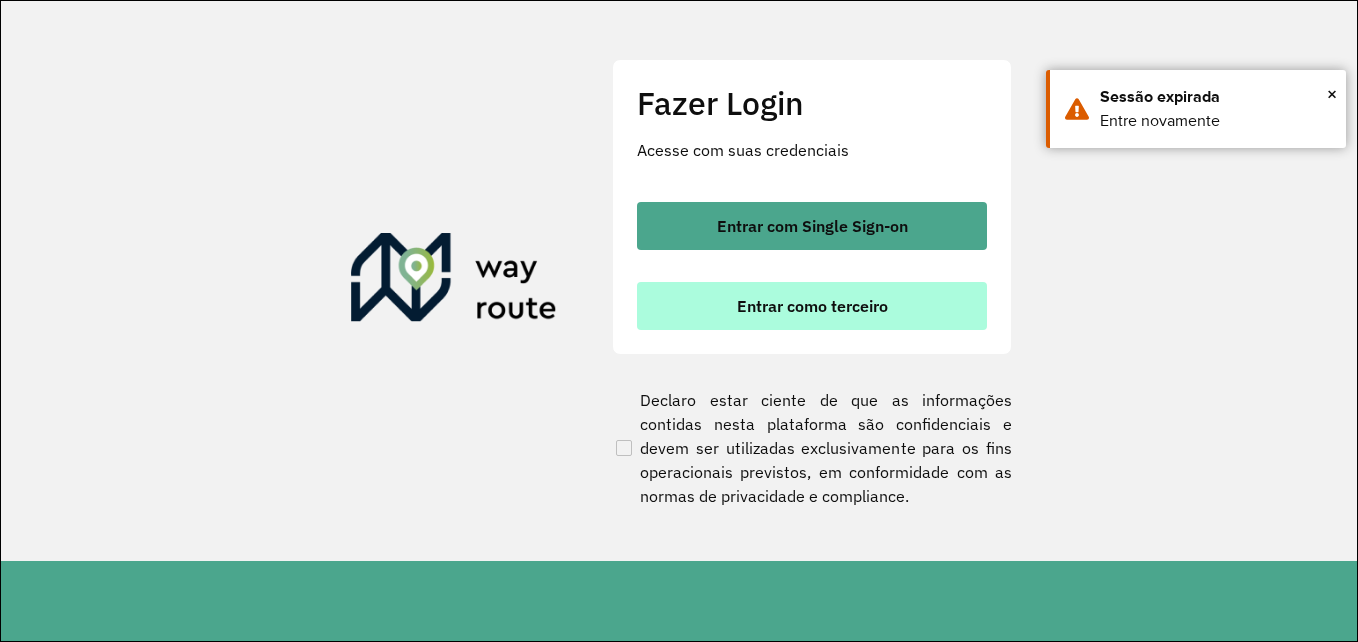 scroll, scrollTop: 0, scrollLeft: 0, axis: both 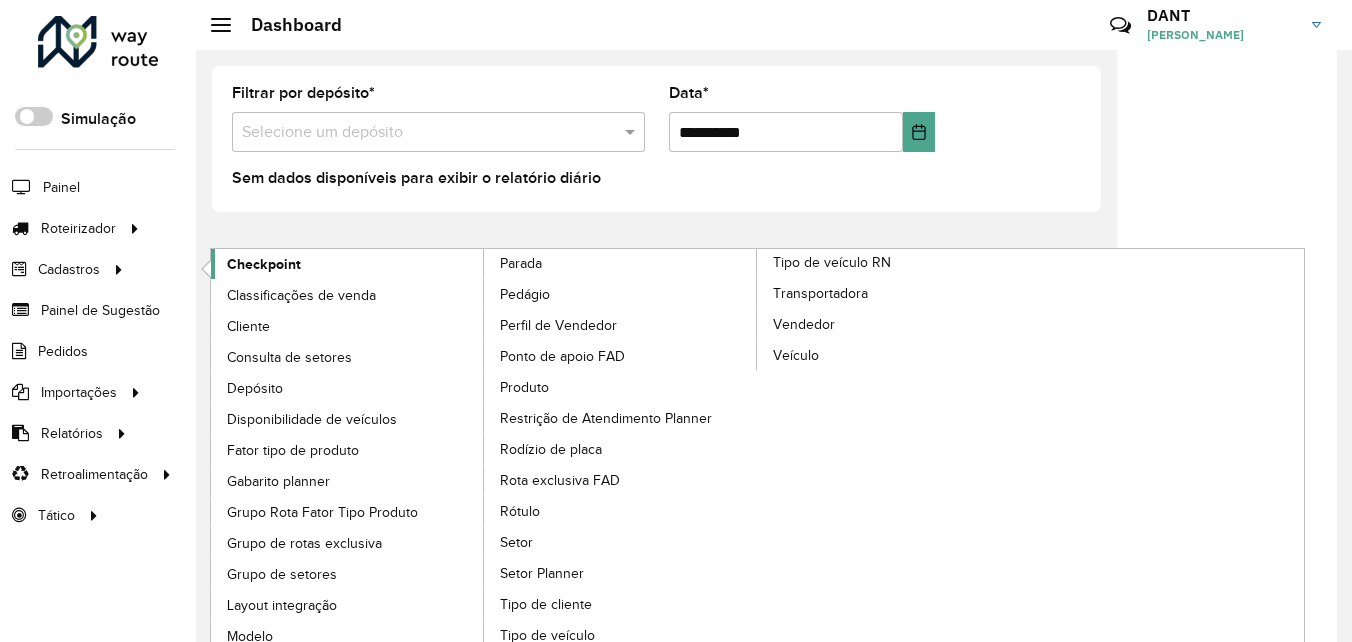 click on "Checkpoint" 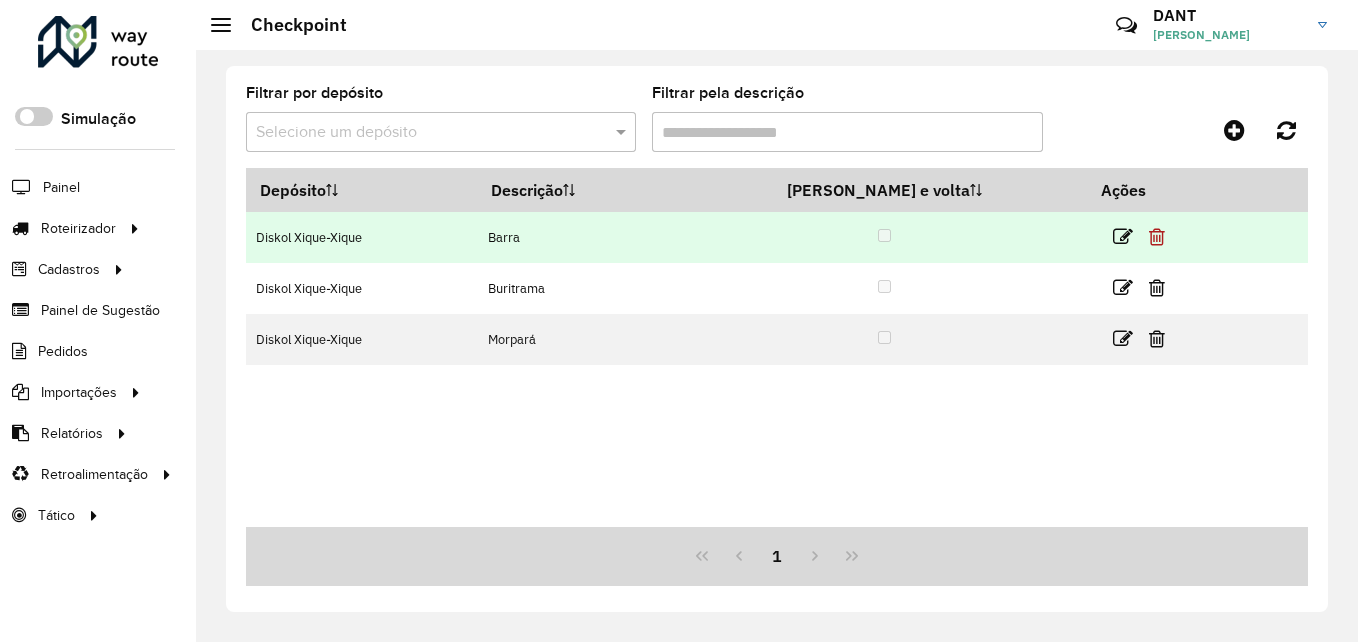 click at bounding box center [1157, 237] 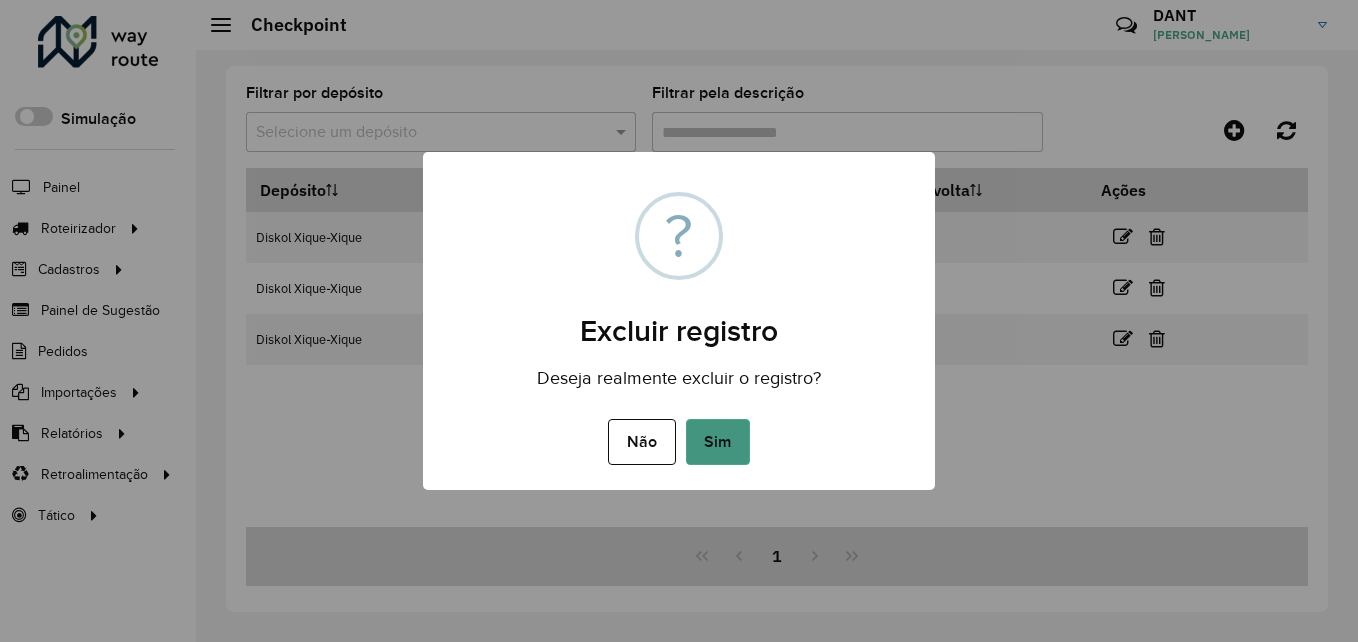 click on "Sim" at bounding box center (718, 442) 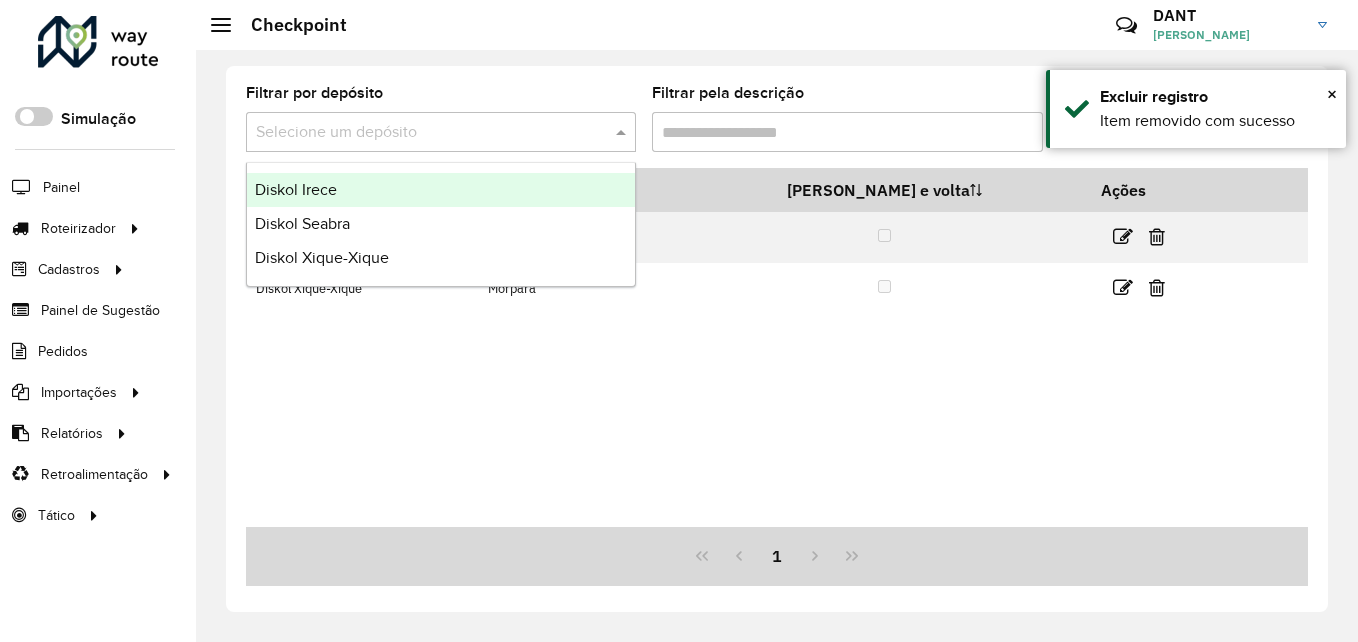 click at bounding box center (421, 133) 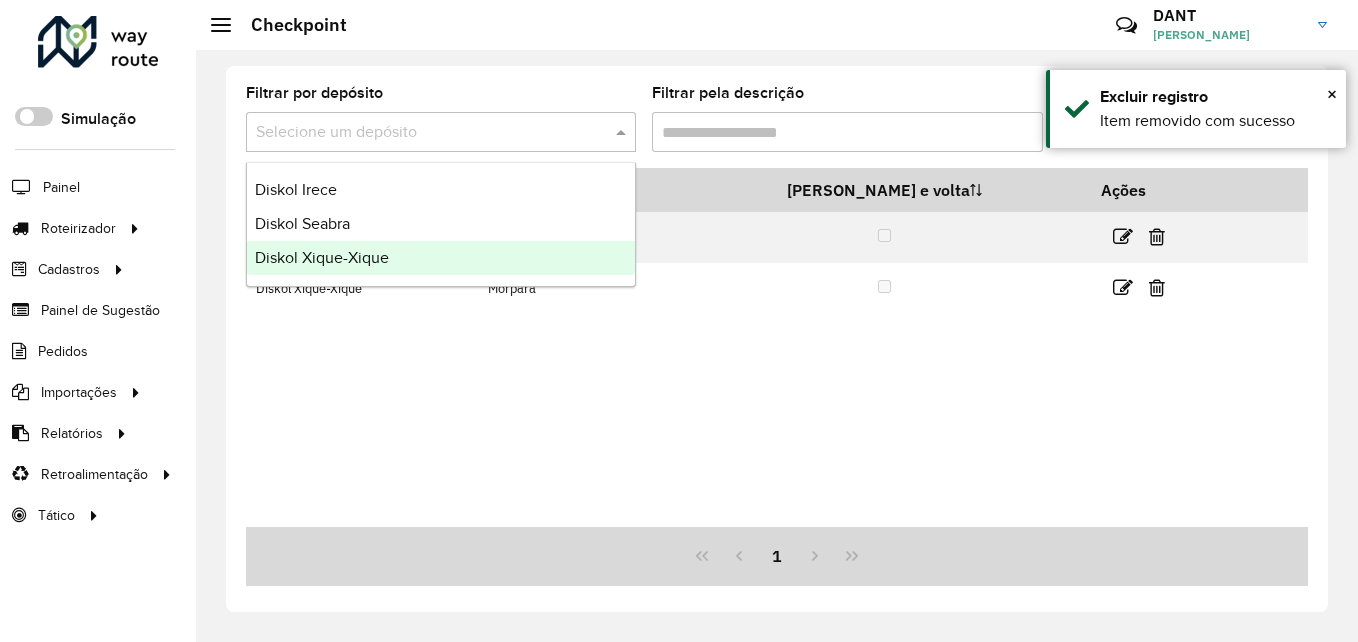 click on "Diskol Xique-Xique" at bounding box center (322, 257) 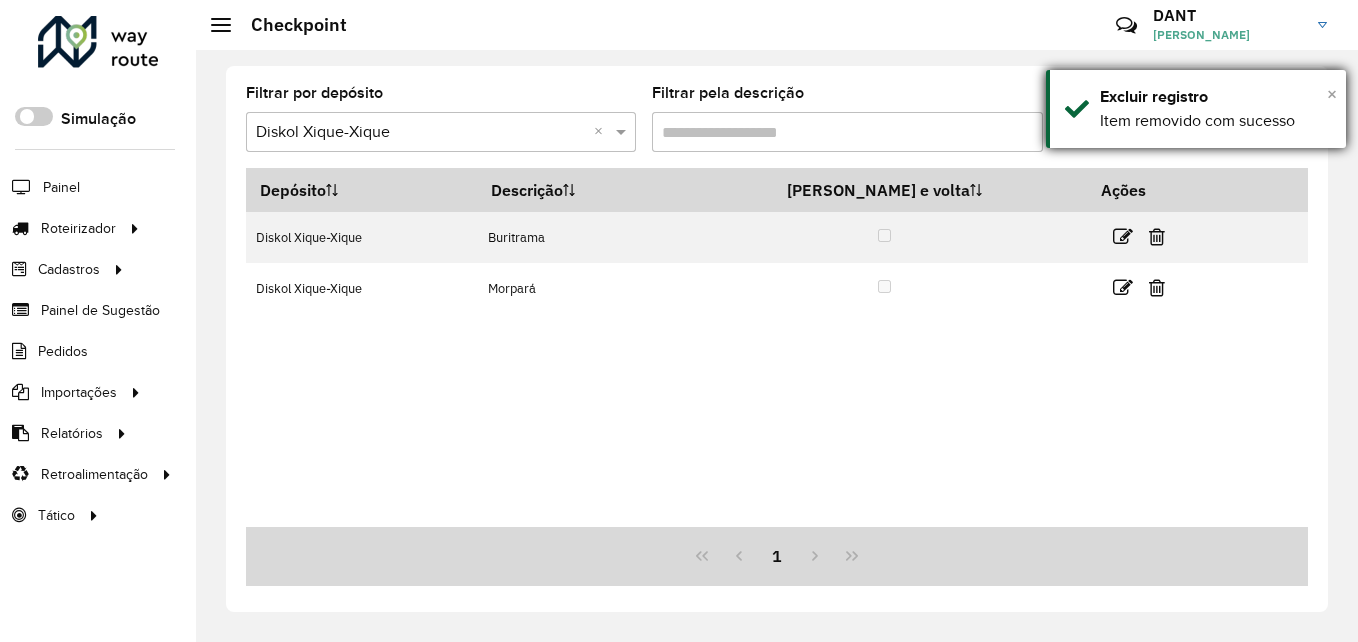 click on "×" at bounding box center (1332, 94) 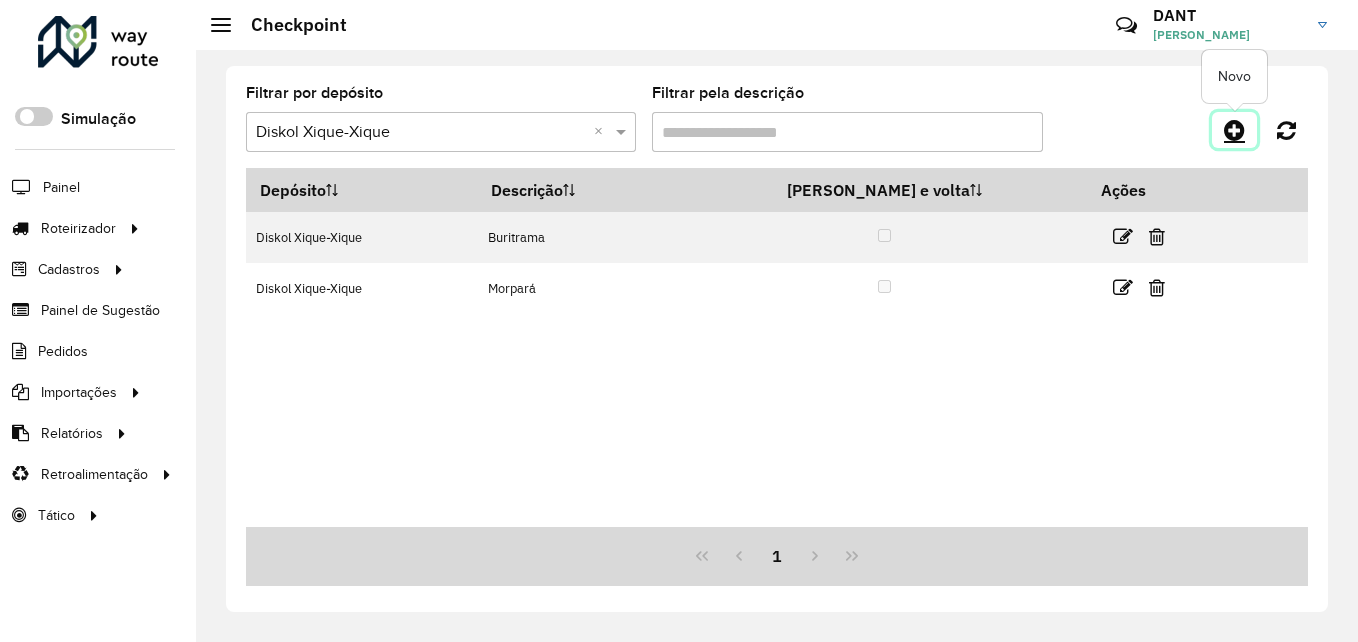 click 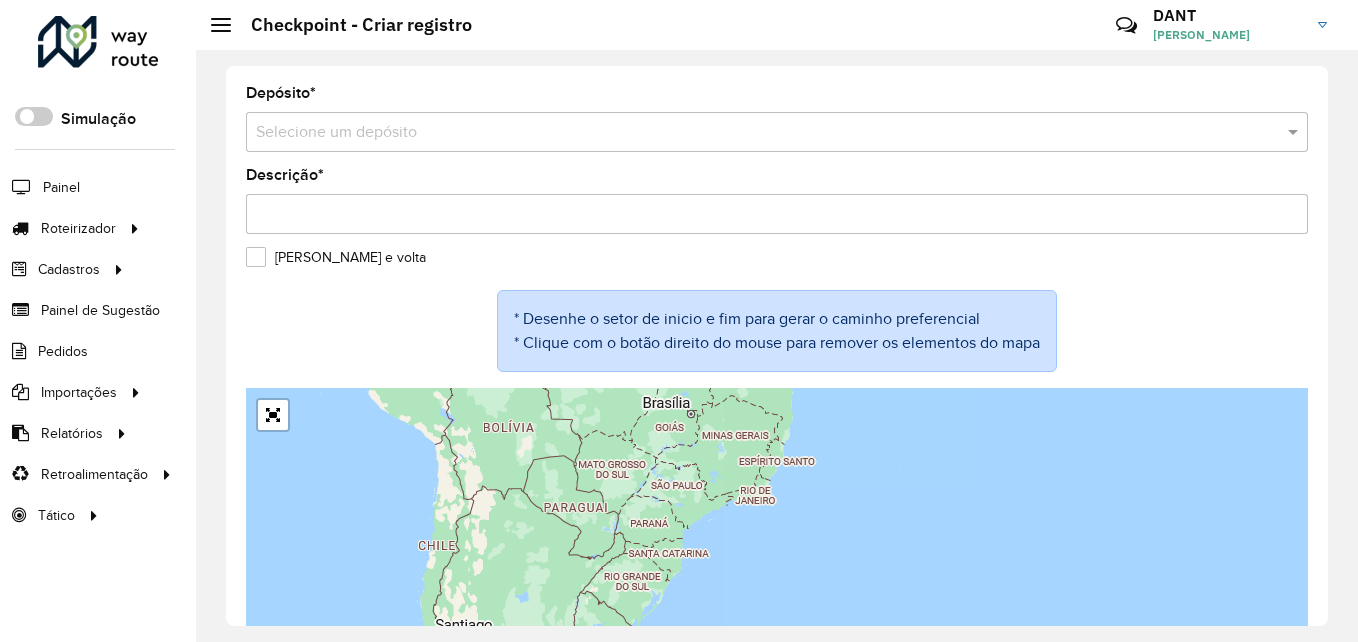 scroll, scrollTop: 62, scrollLeft: 0, axis: vertical 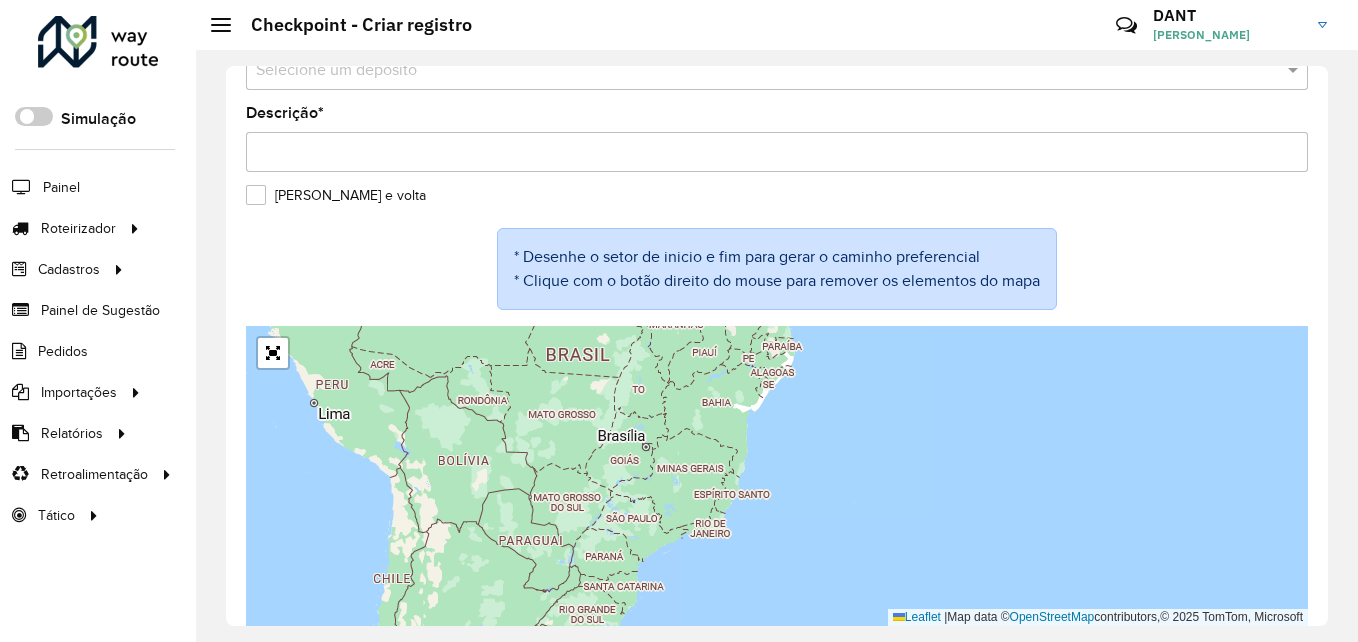 drag, startPoint x: 750, startPoint y: 451, endPoint x: 683, endPoint y: 609, distance: 171.61876 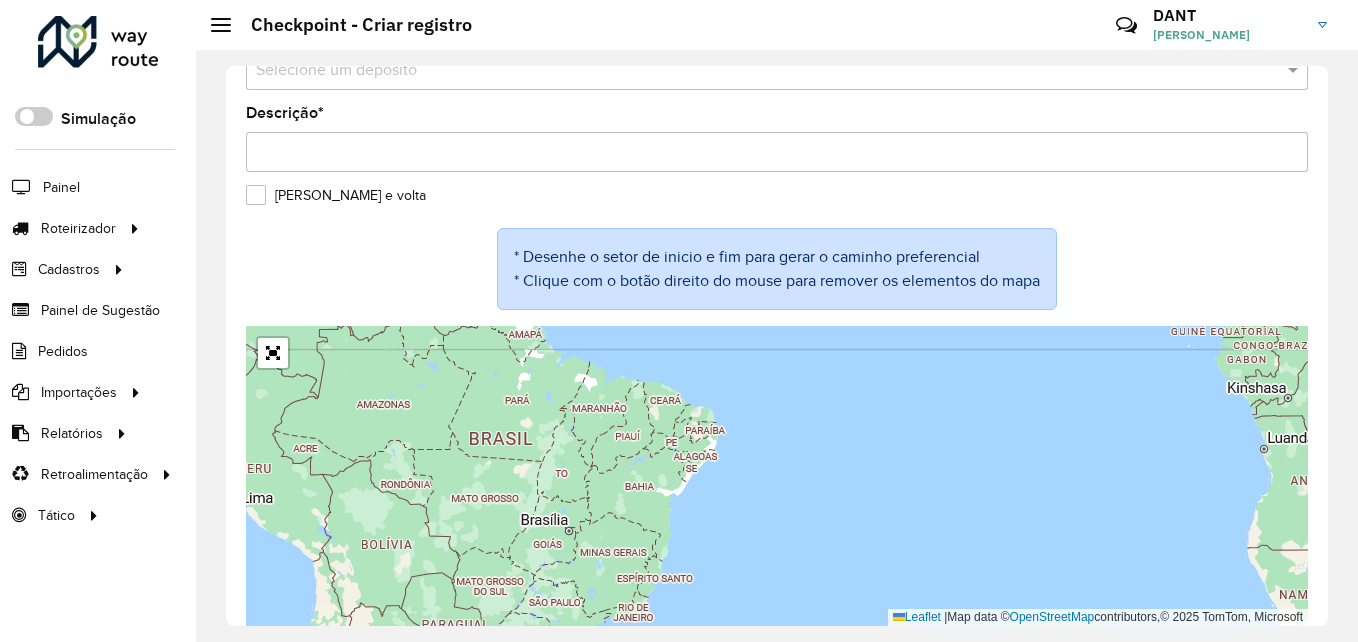 drag, startPoint x: 747, startPoint y: 477, endPoint x: 675, endPoint y: 517, distance: 82.36504 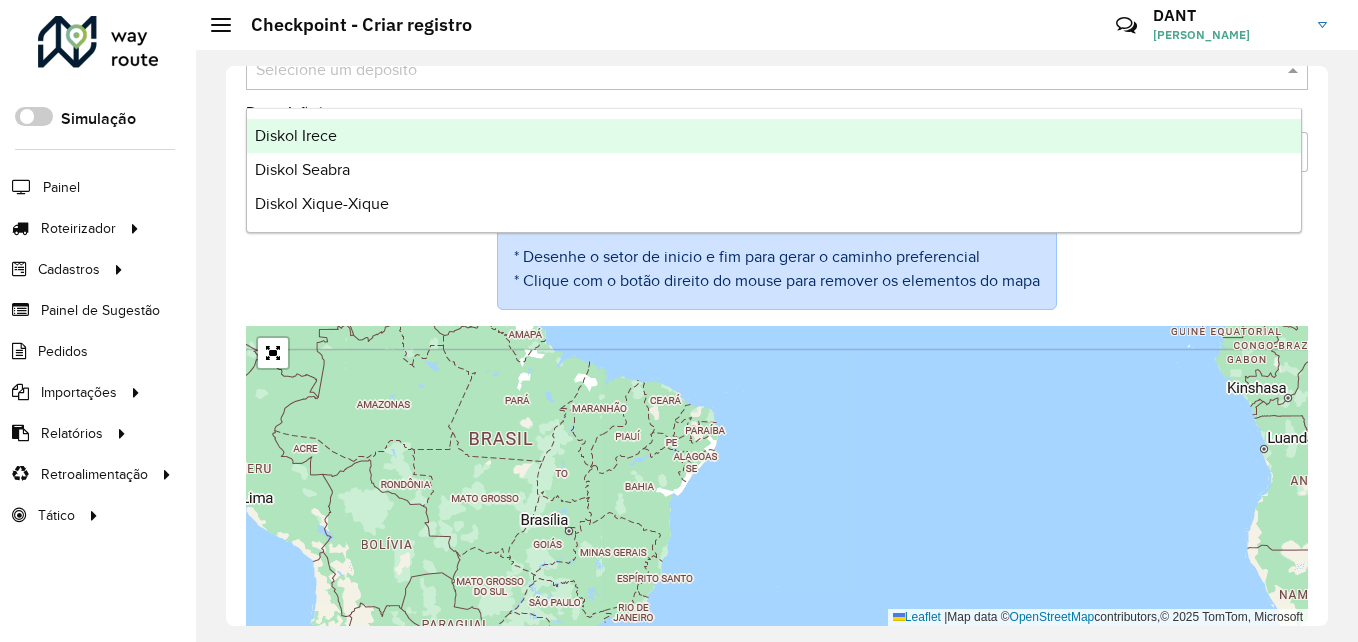 click at bounding box center [757, 71] 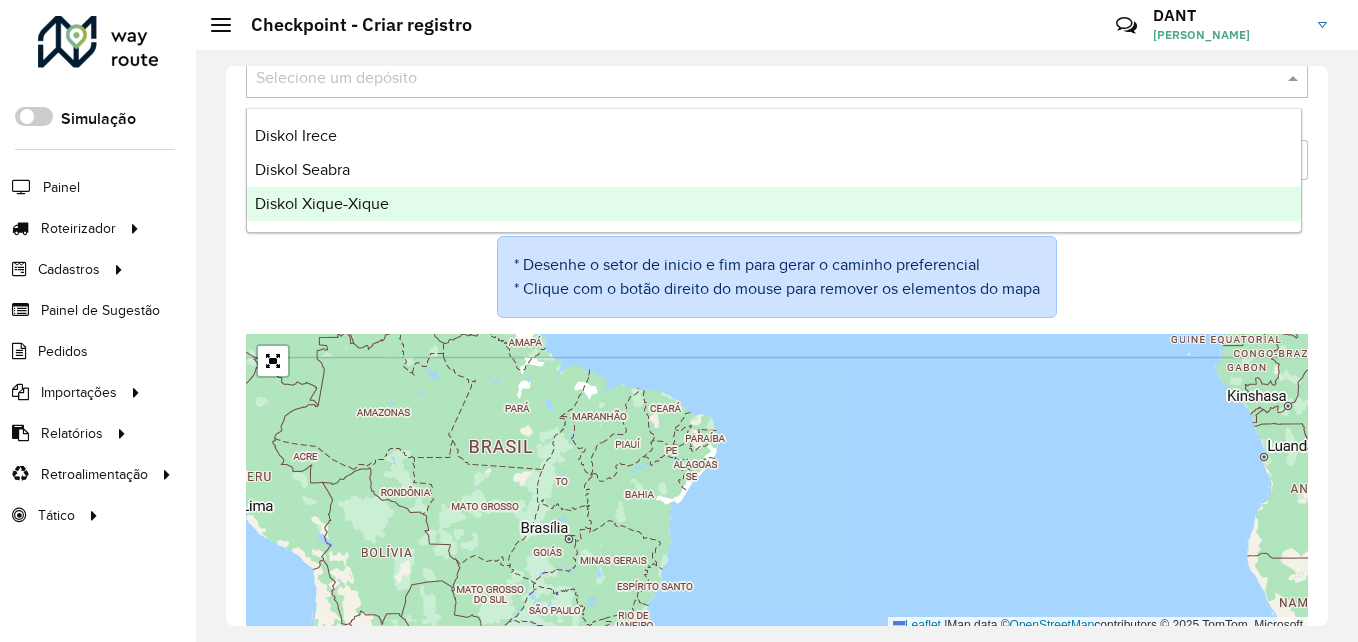 click on "Diskol Xique-Xique" at bounding box center [322, 203] 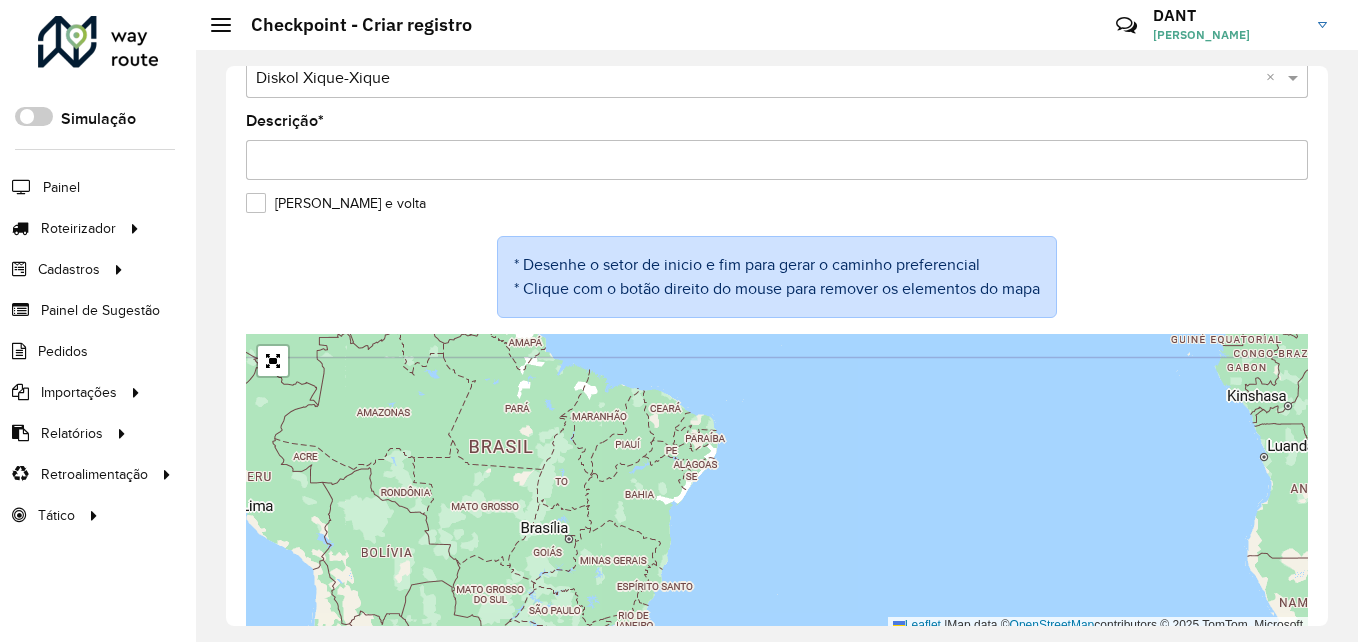 drag, startPoint x: 319, startPoint y: 161, endPoint x: 319, endPoint y: 172, distance: 11 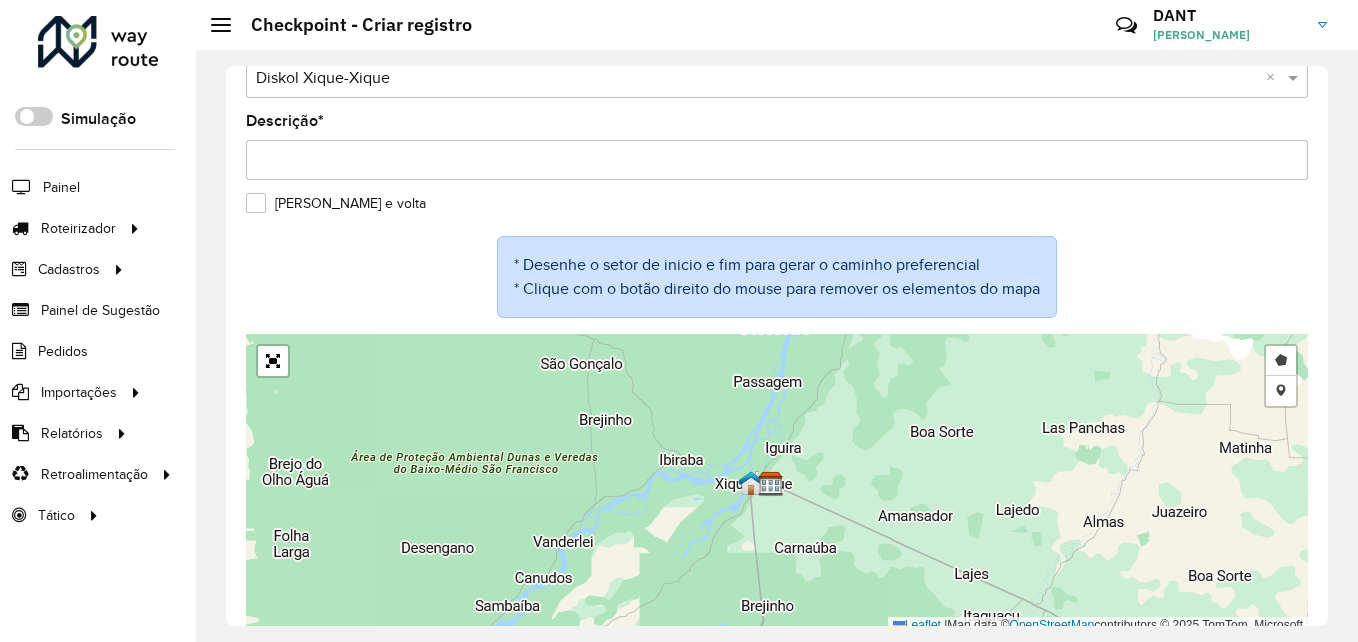 click on "Depósito  * Selecione um depósito × Diskol Xique-Xique ×  Descrição  *  Ida e volta
* Desenhe o setor de inicio e fim para gerar o caminho preferencial
* Clique com o botão direito do mouse para remover os elementos do mapa
Desenhar setor Adicionar checkpoint  Leaflet   |  Map data ©  OpenStreetMap  contributors,© 2025 TomTom, Microsoft" 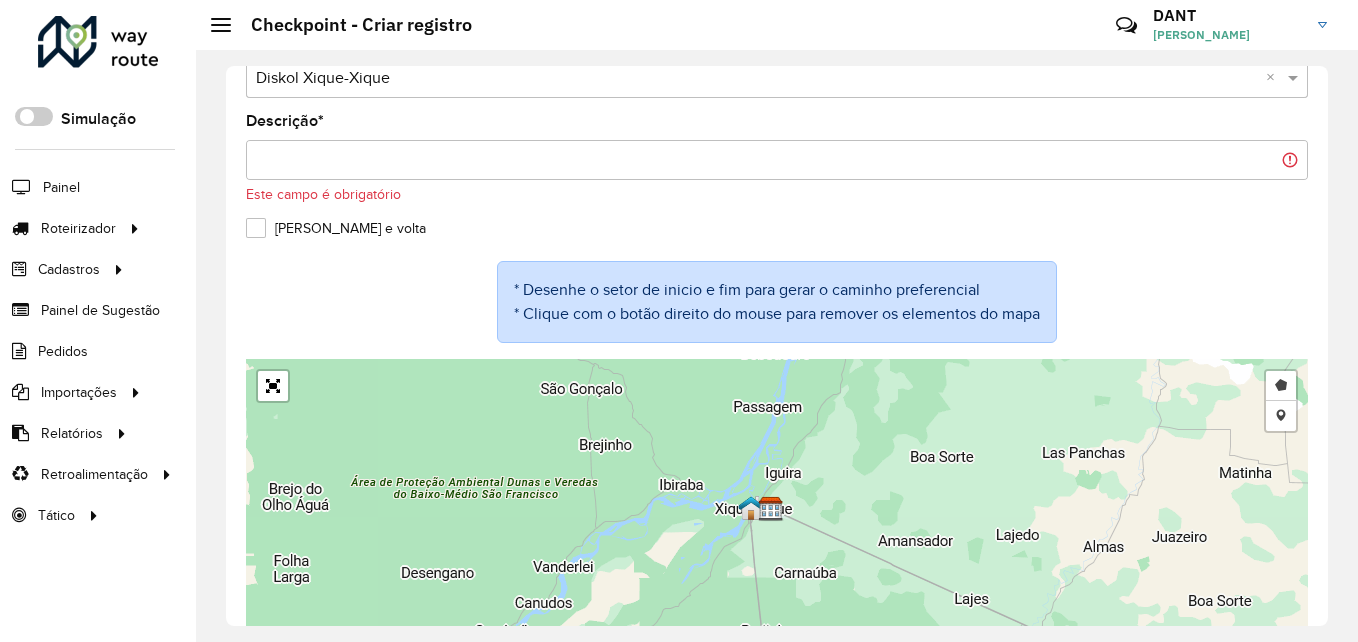 drag, startPoint x: 255, startPoint y: 228, endPoint x: 325, endPoint y: 163, distance: 95.524864 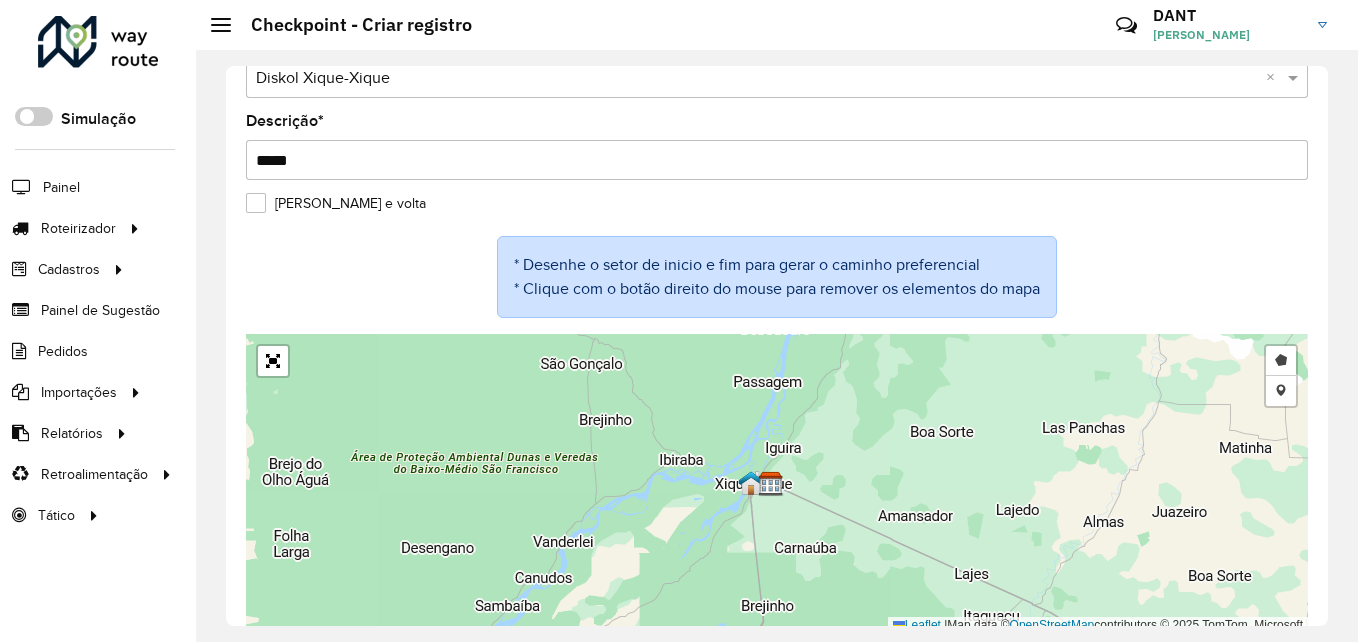 type on "*****" 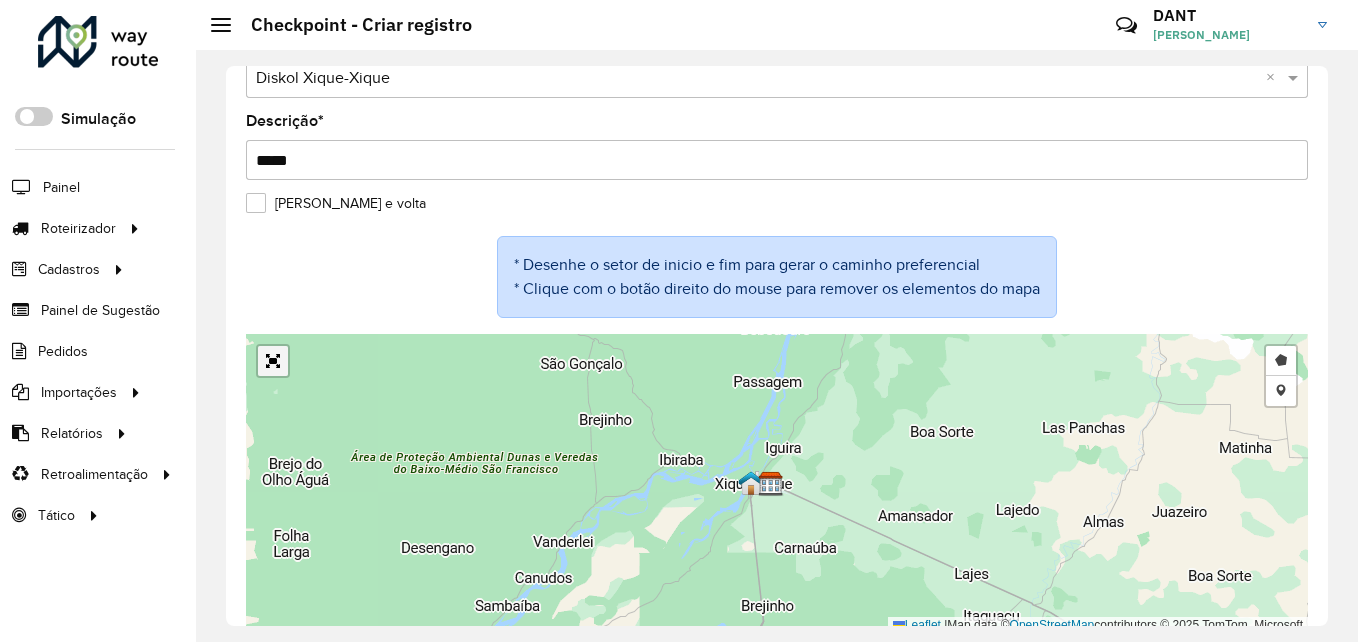 click at bounding box center [273, 361] 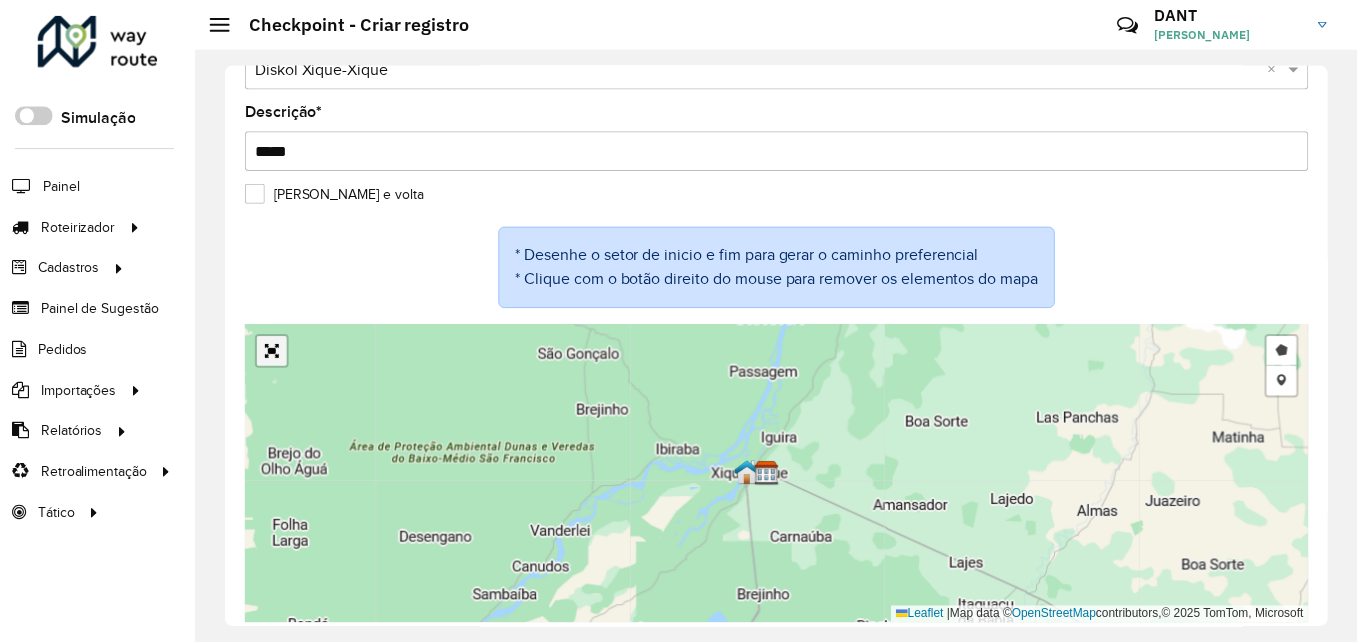 scroll, scrollTop: 0, scrollLeft: 0, axis: both 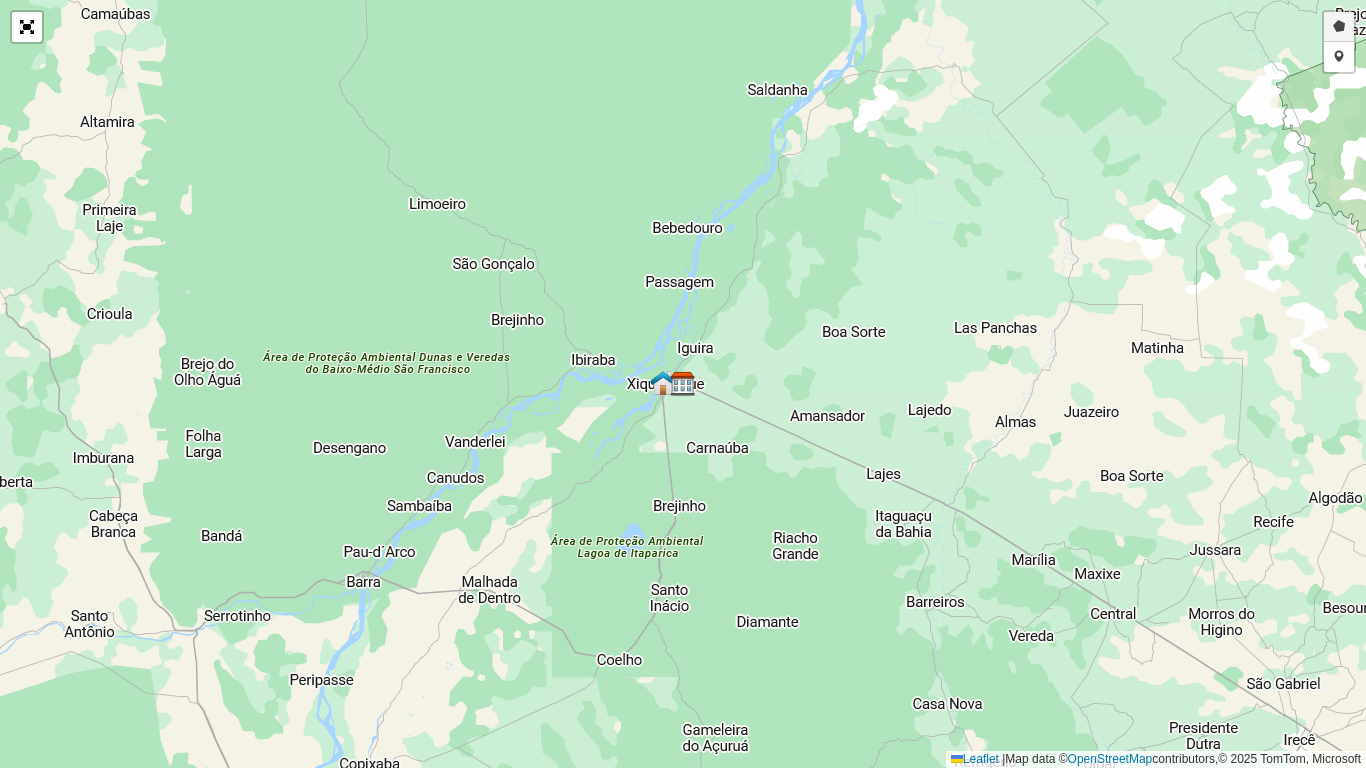 click on "Desenhar setor" at bounding box center [1339, 27] 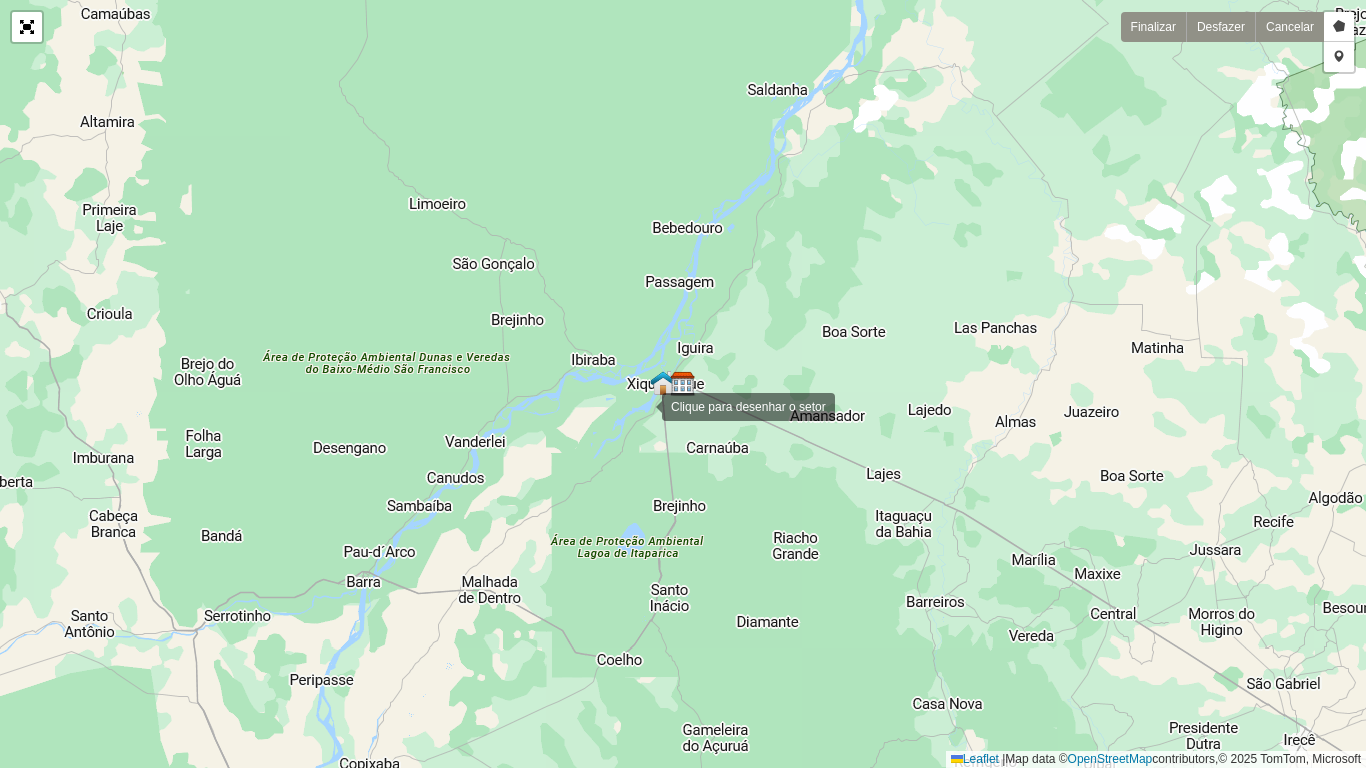 drag, startPoint x: 647, startPoint y: 412, endPoint x: 645, endPoint y: 401, distance: 11.18034 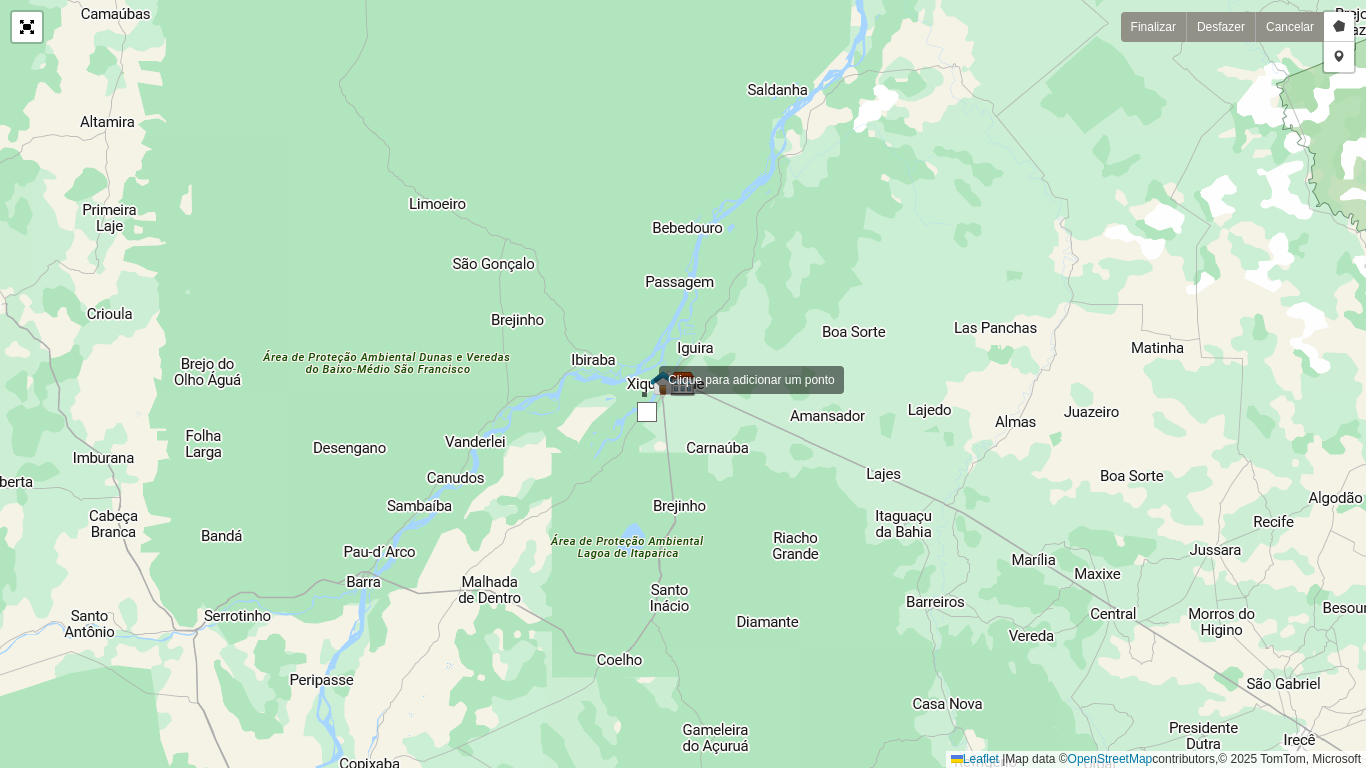 click at bounding box center [639, 378] 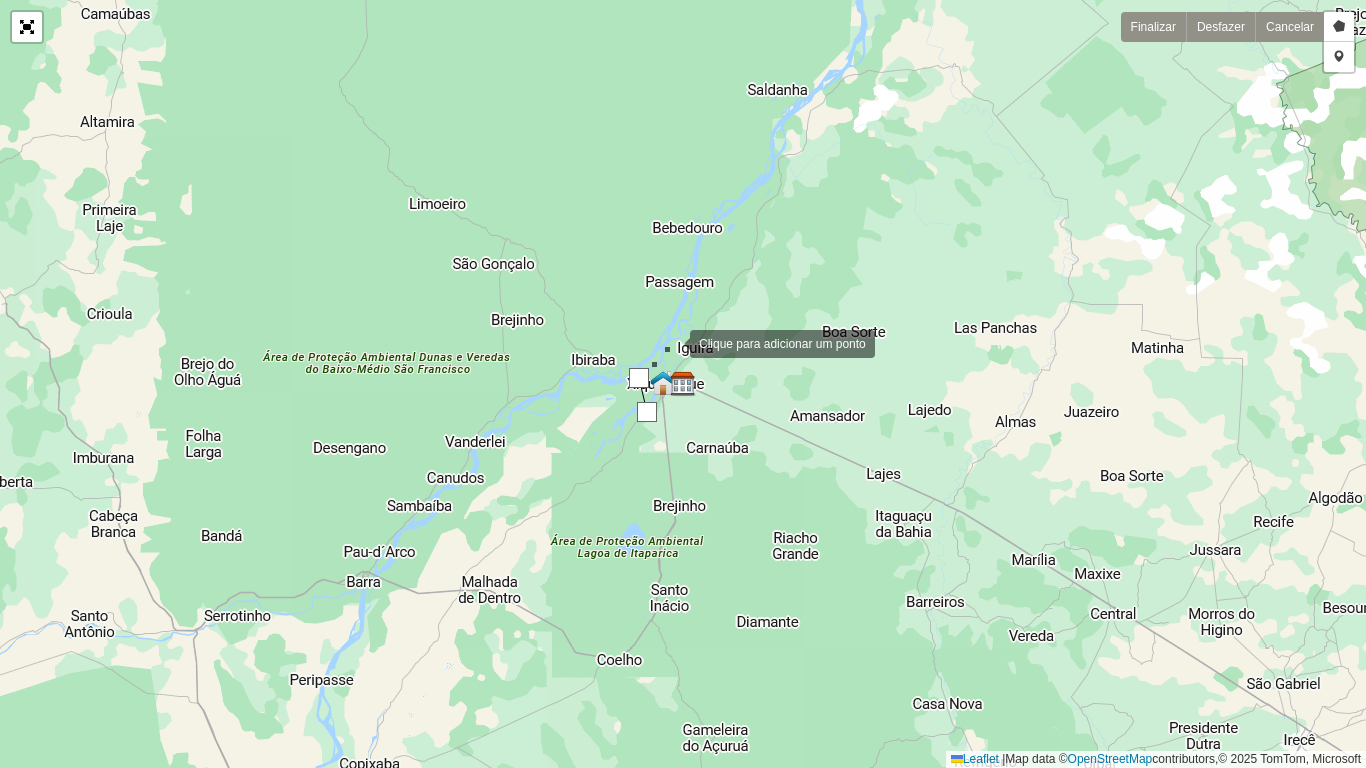 drag, startPoint x: 670, startPoint y: 342, endPoint x: 716, endPoint y: 360, distance: 49.396355 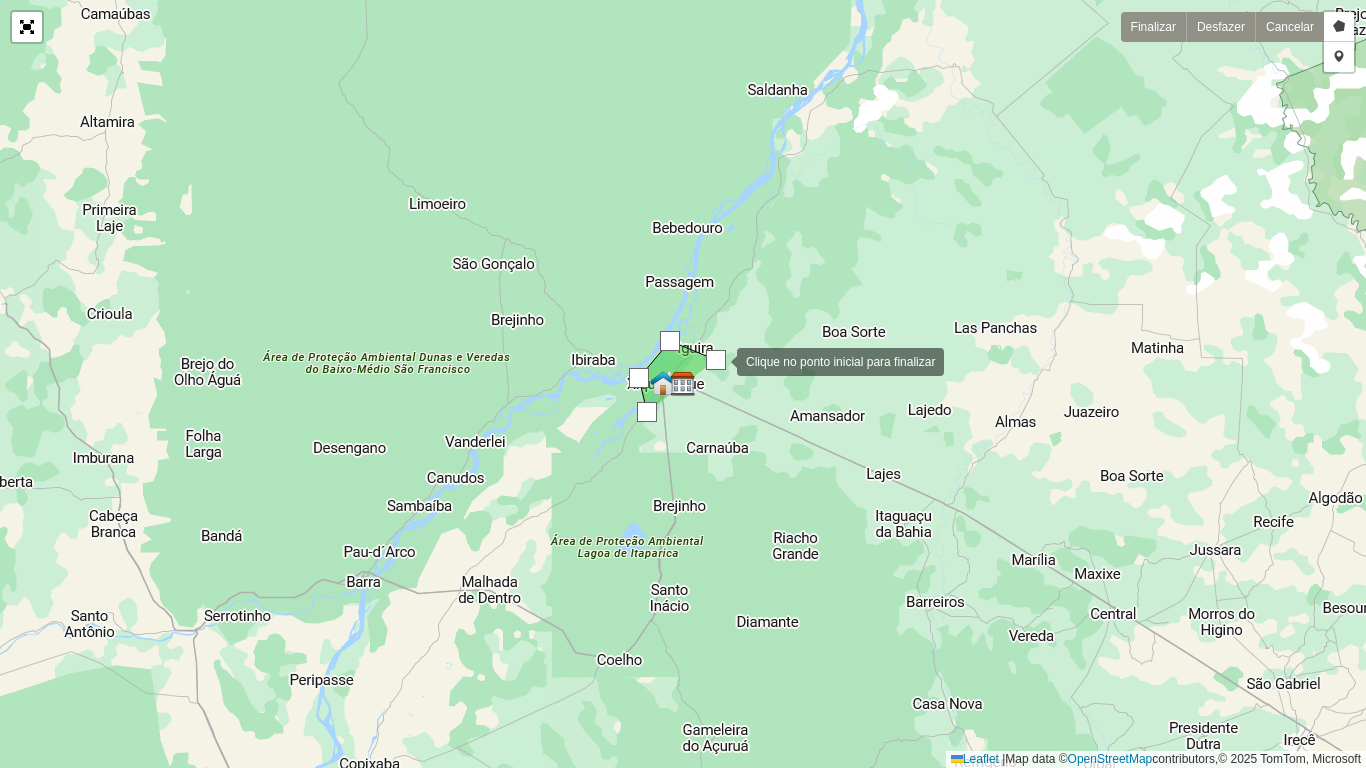 click at bounding box center [717, 360] 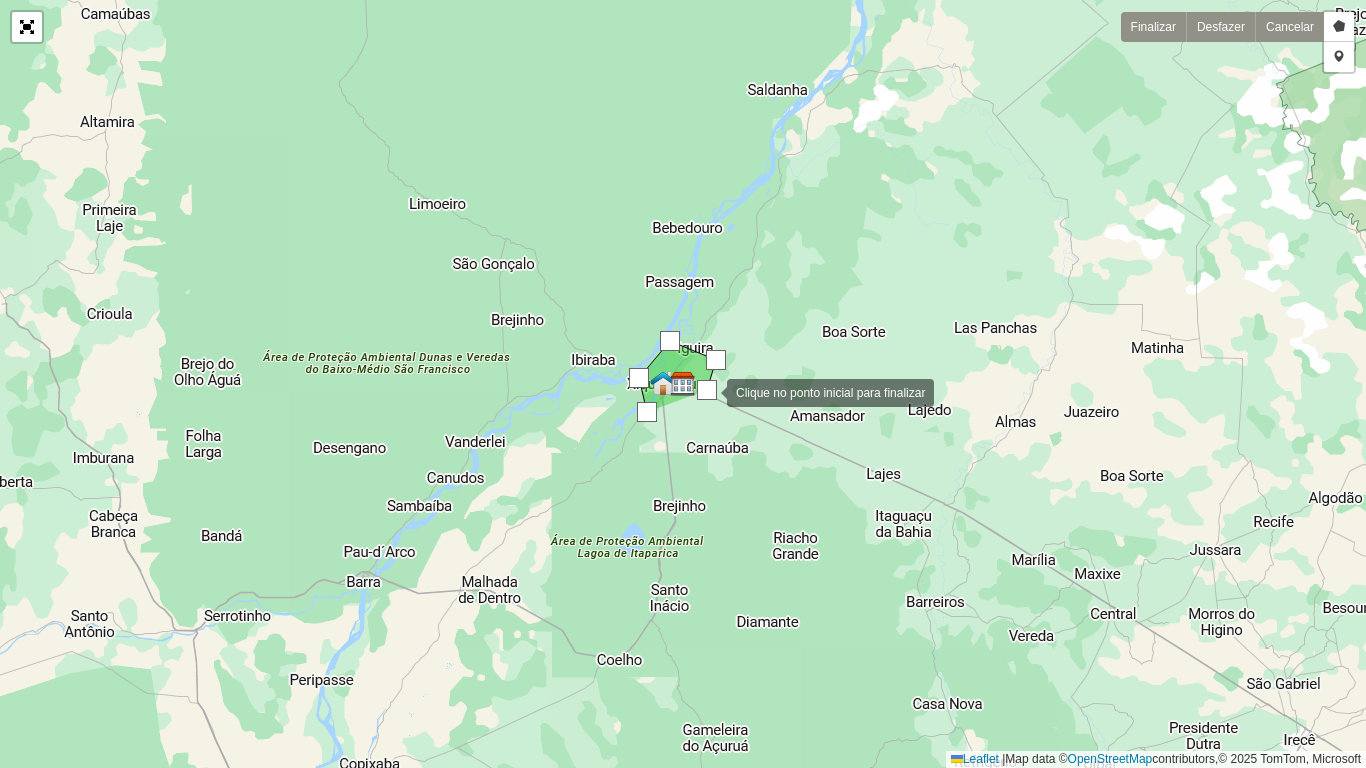 click at bounding box center (707, 391) 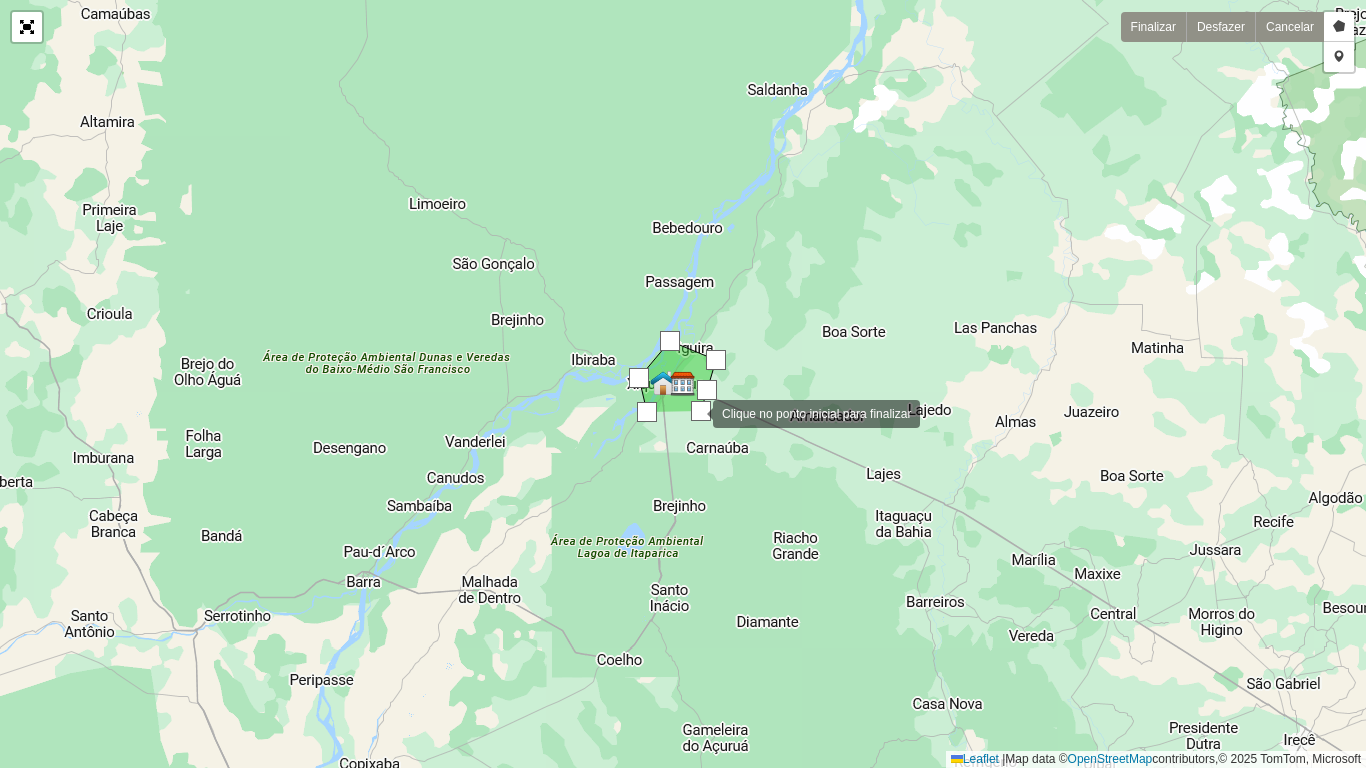 click at bounding box center (693, 412) 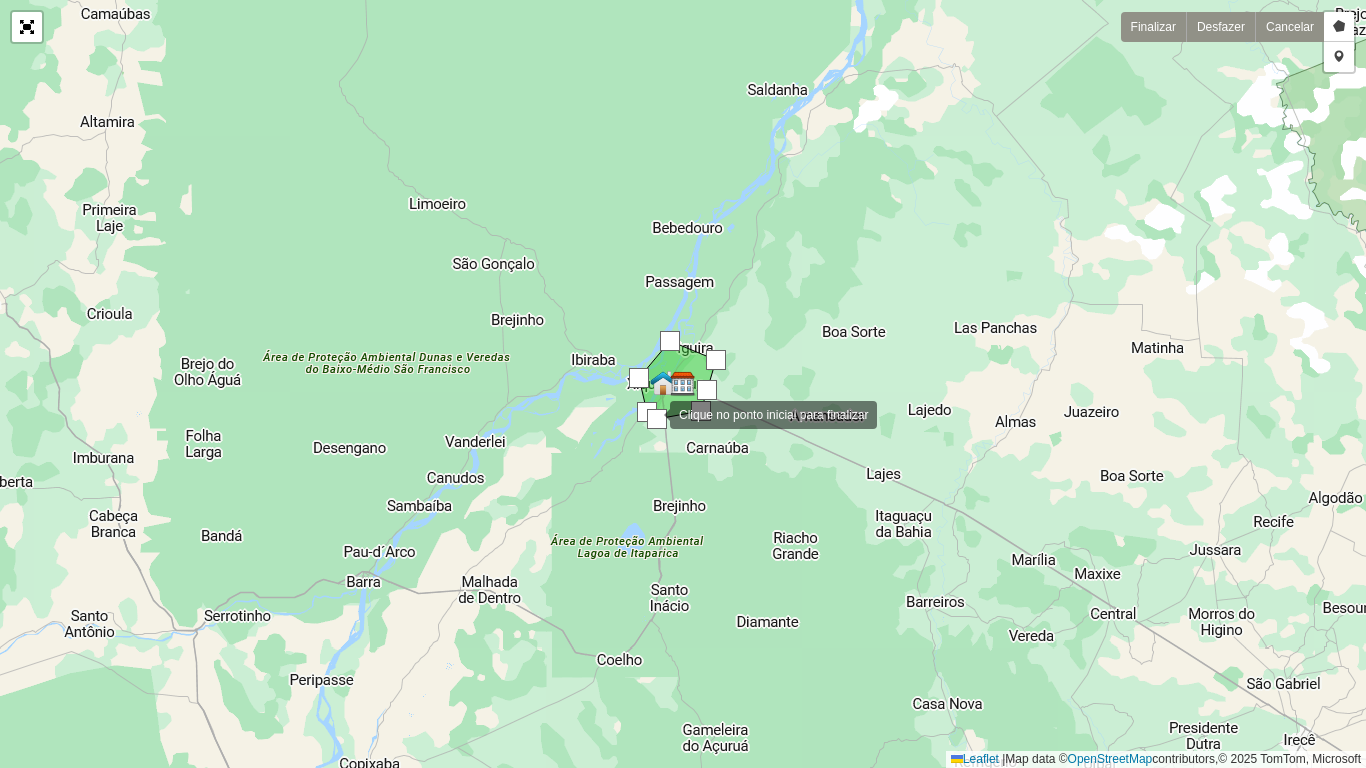 click at bounding box center [657, 419] 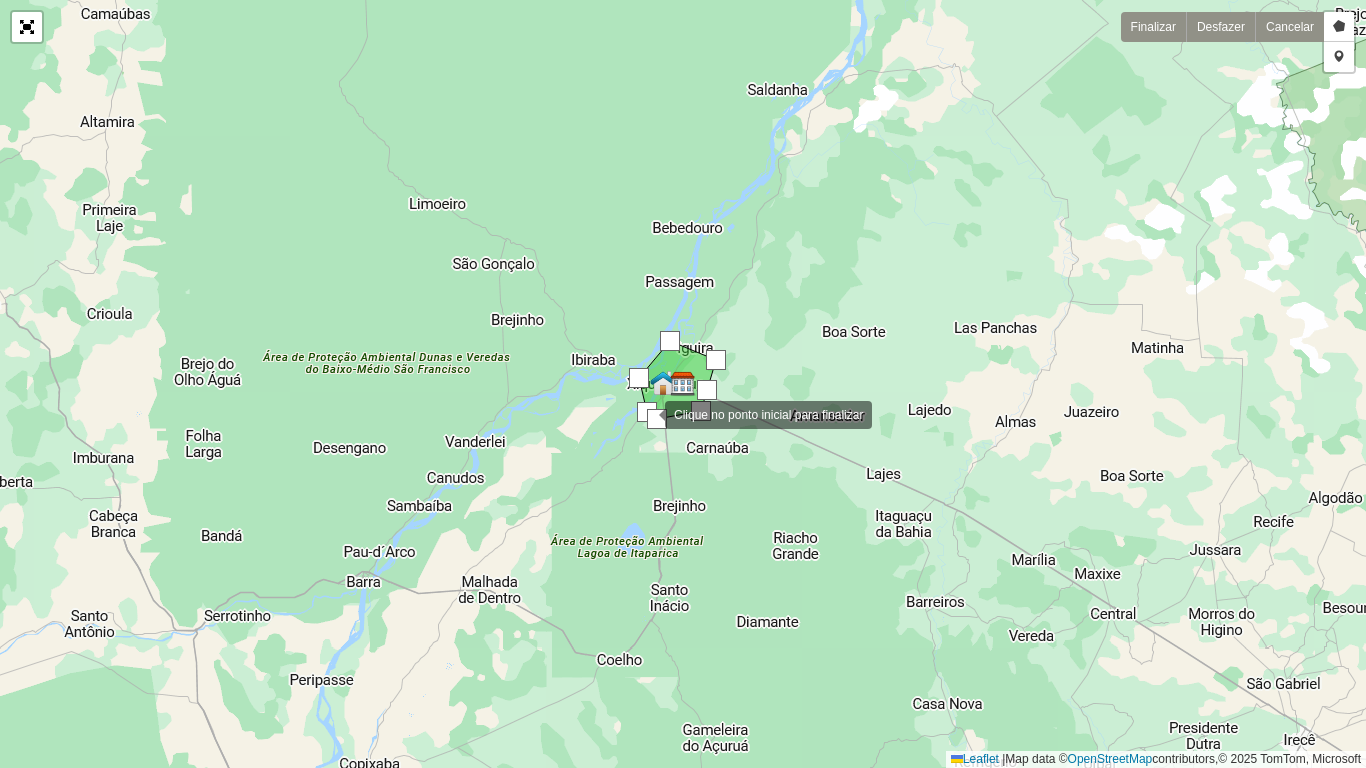 click at bounding box center [647, 412] 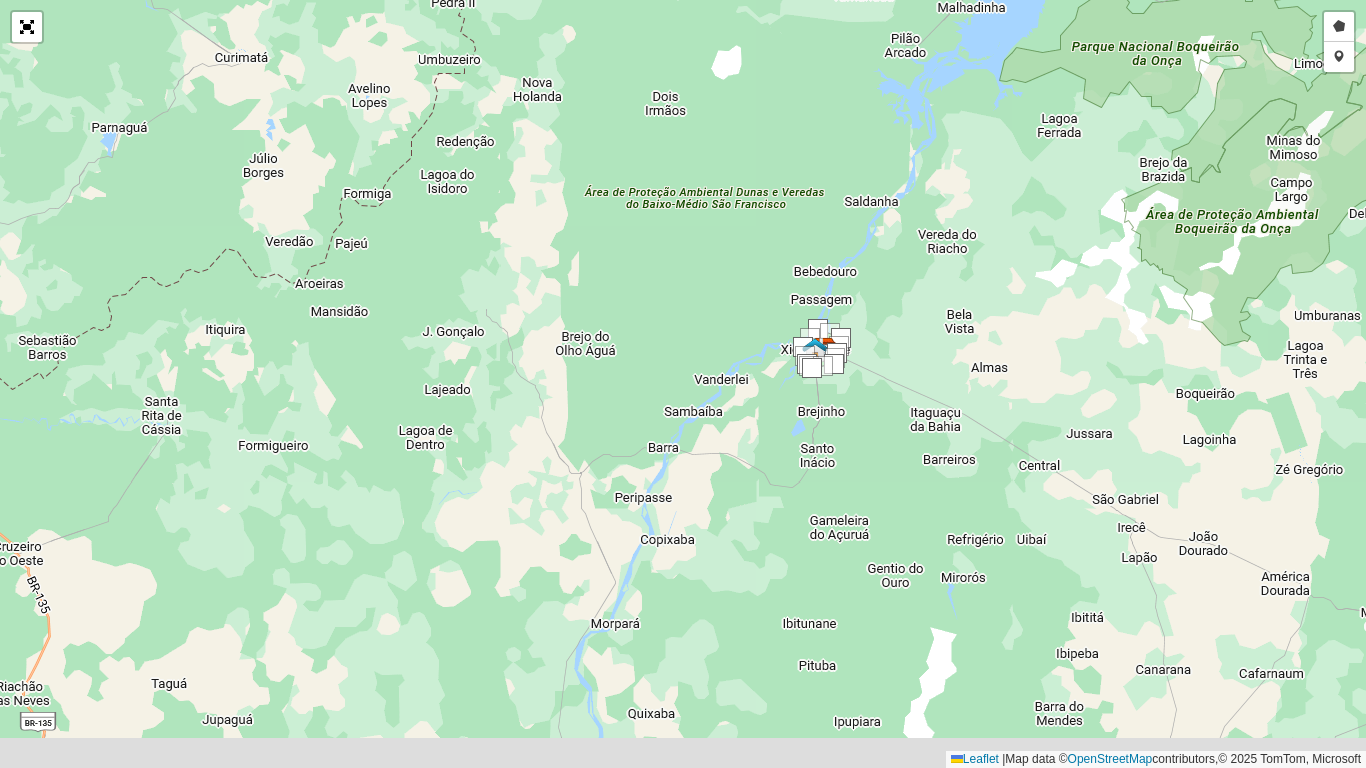 drag, startPoint x: 577, startPoint y: 506, endPoint x: 665, endPoint y: 467, distance: 96.25487 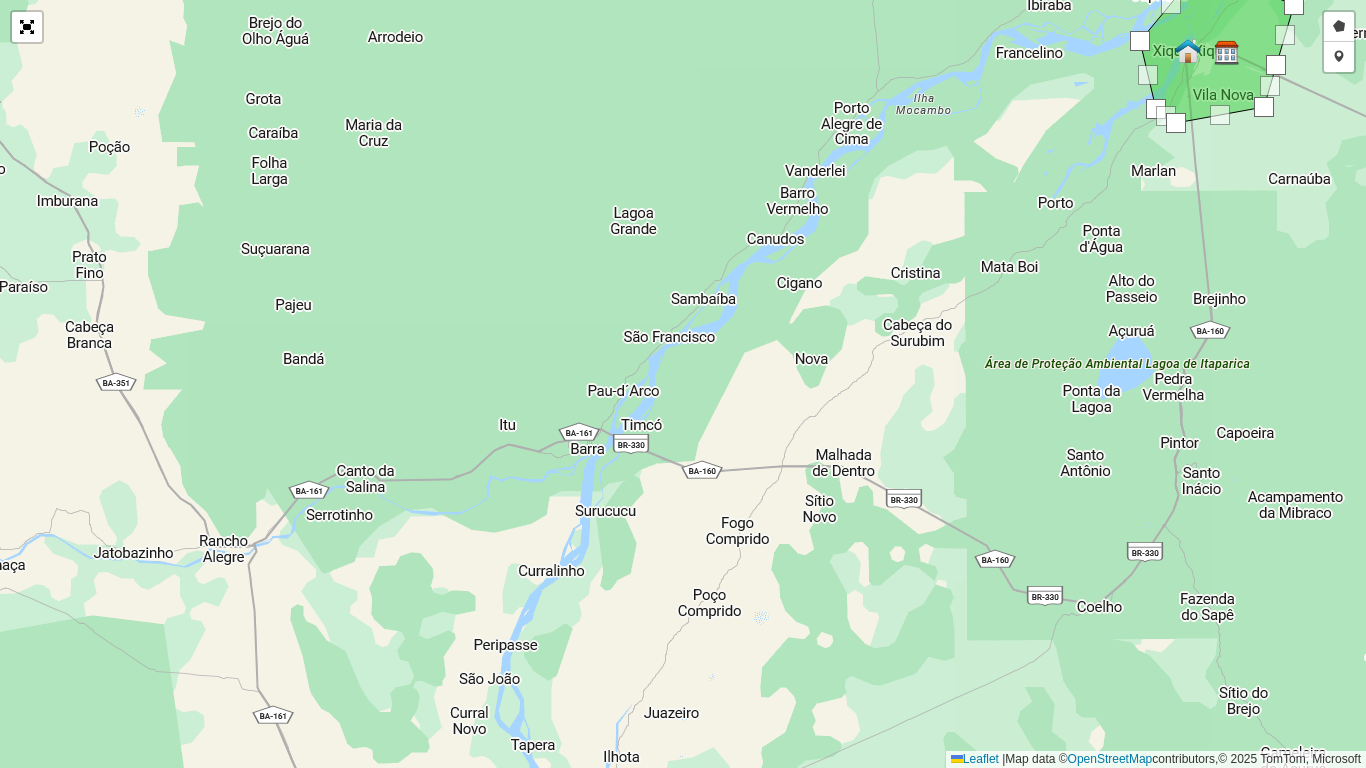 drag, startPoint x: 807, startPoint y: 369, endPoint x: 745, endPoint y: 423, distance: 82.219215 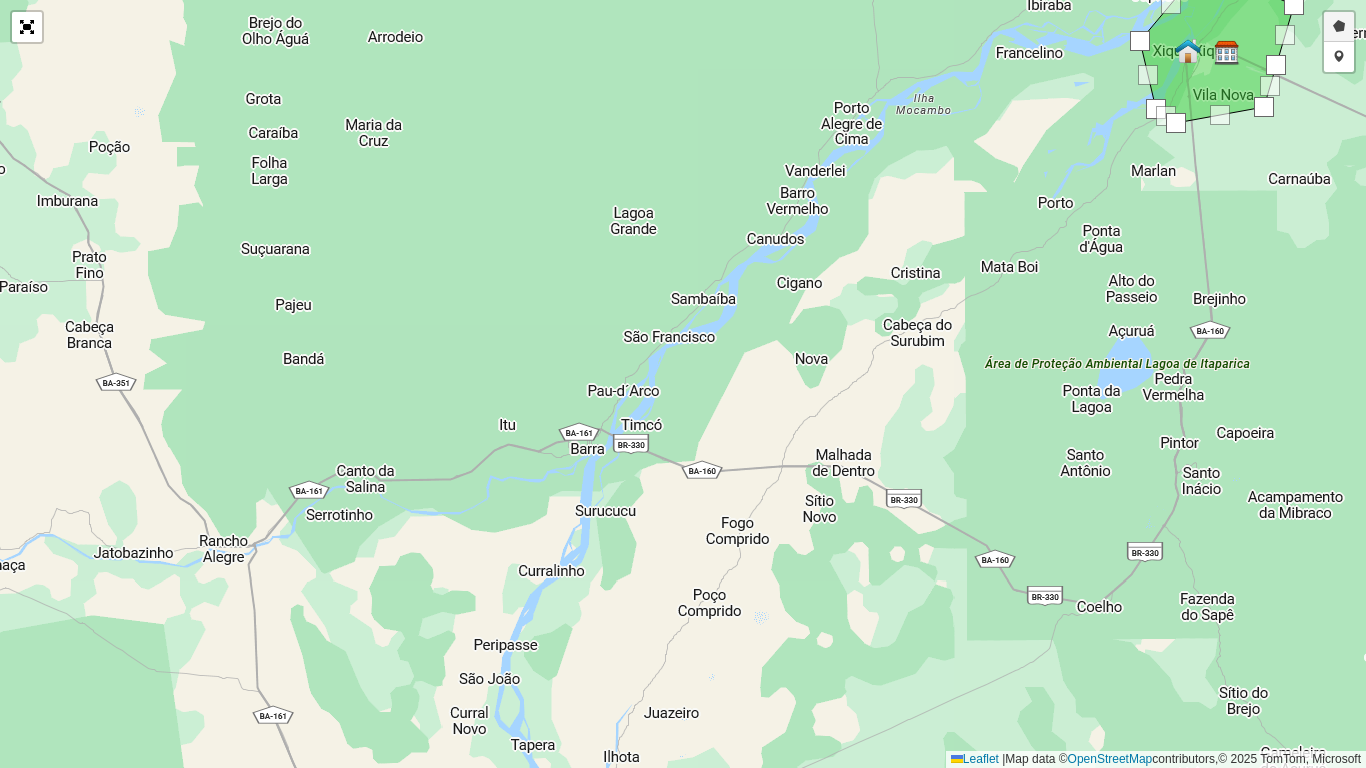 click on "Desenhar setor" at bounding box center [1339, 27] 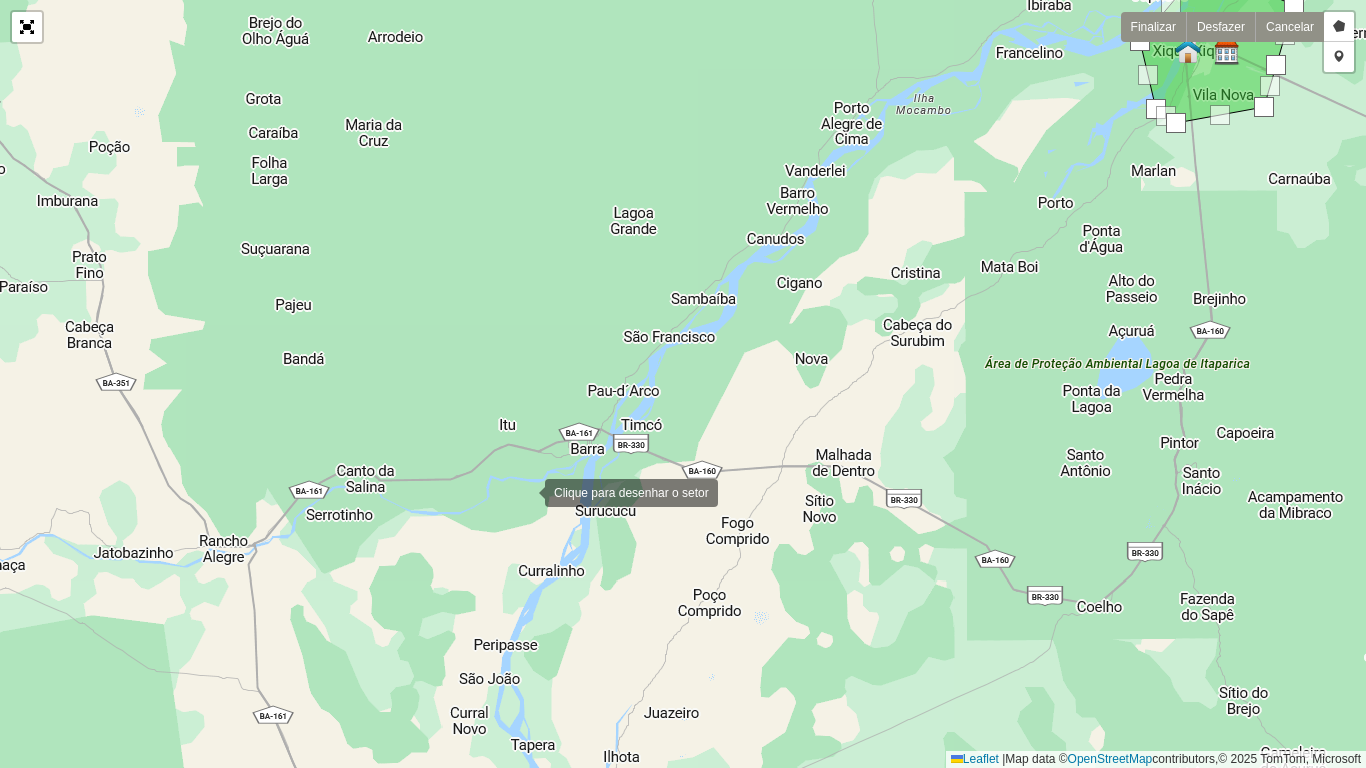 click at bounding box center [525, 491] 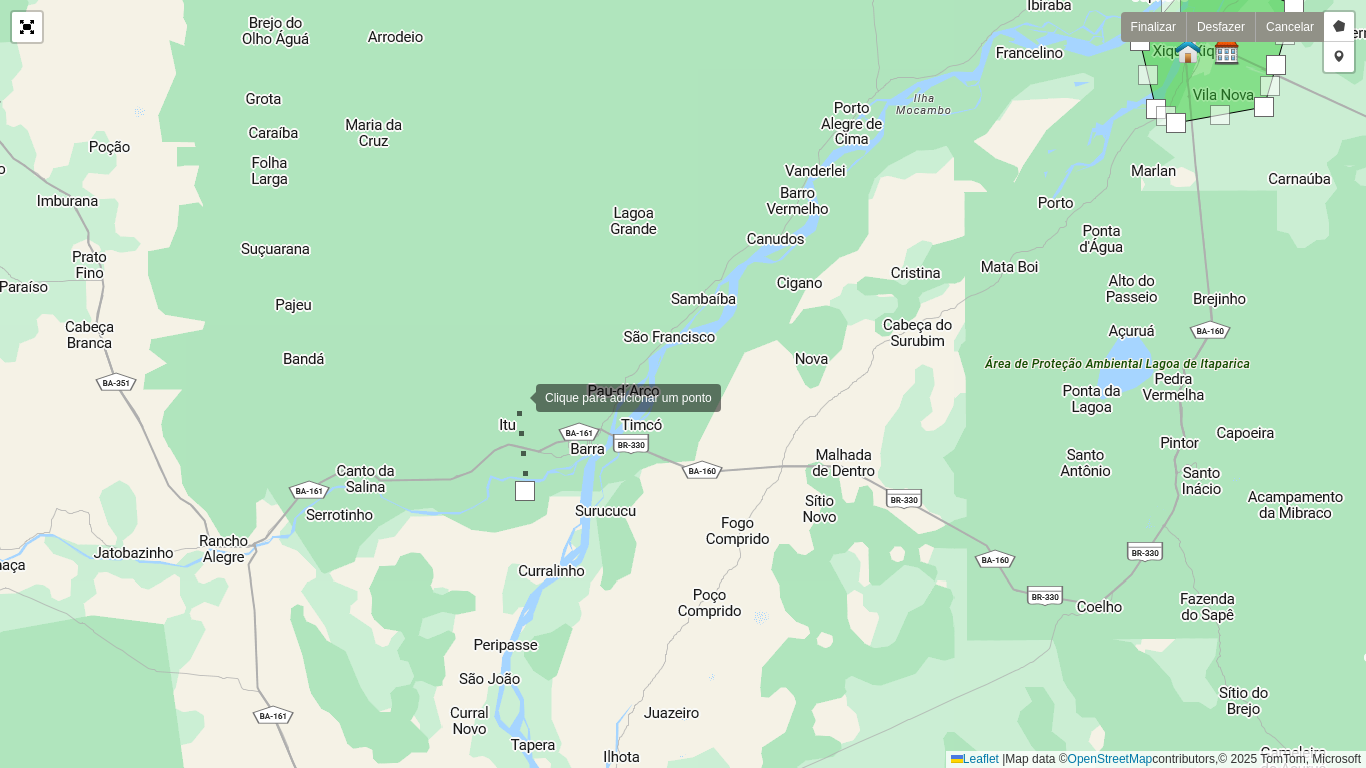 click at bounding box center (516, 396) 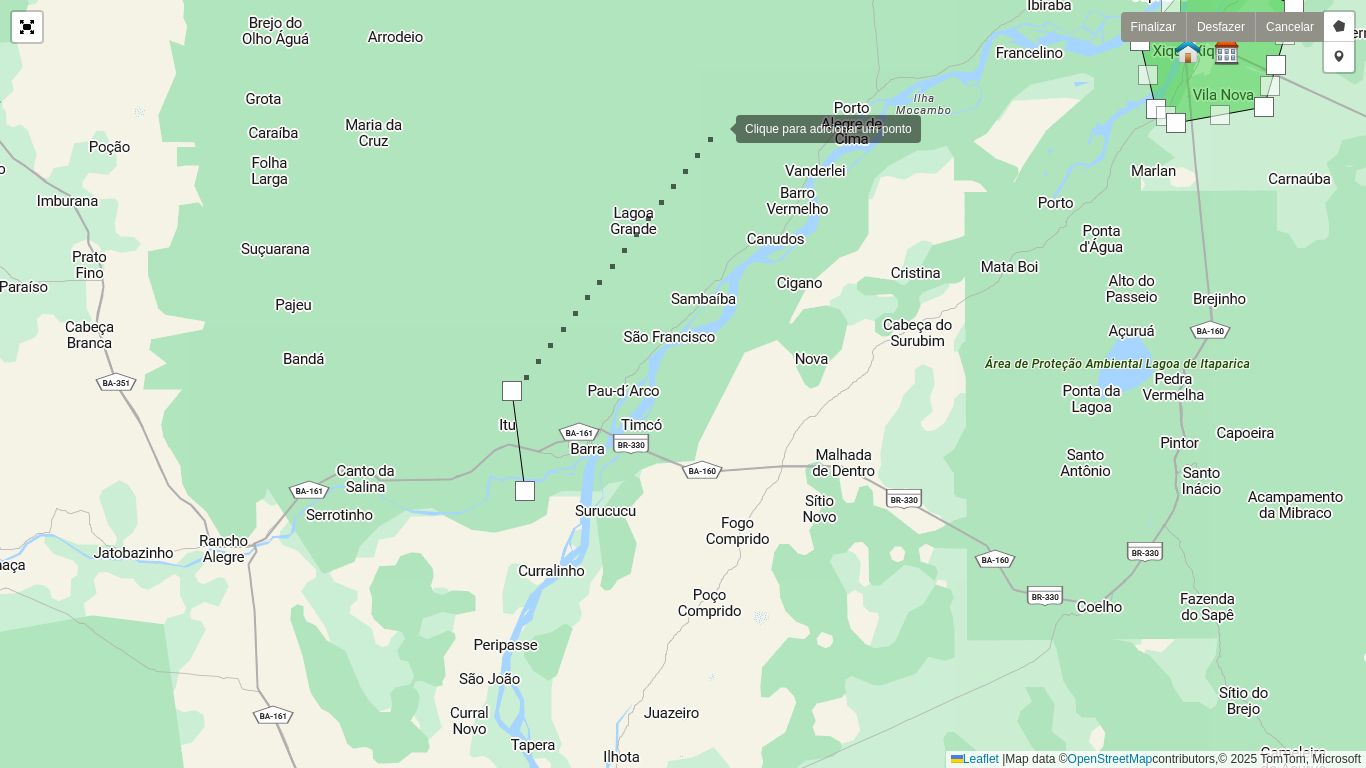 click at bounding box center (716, 127) 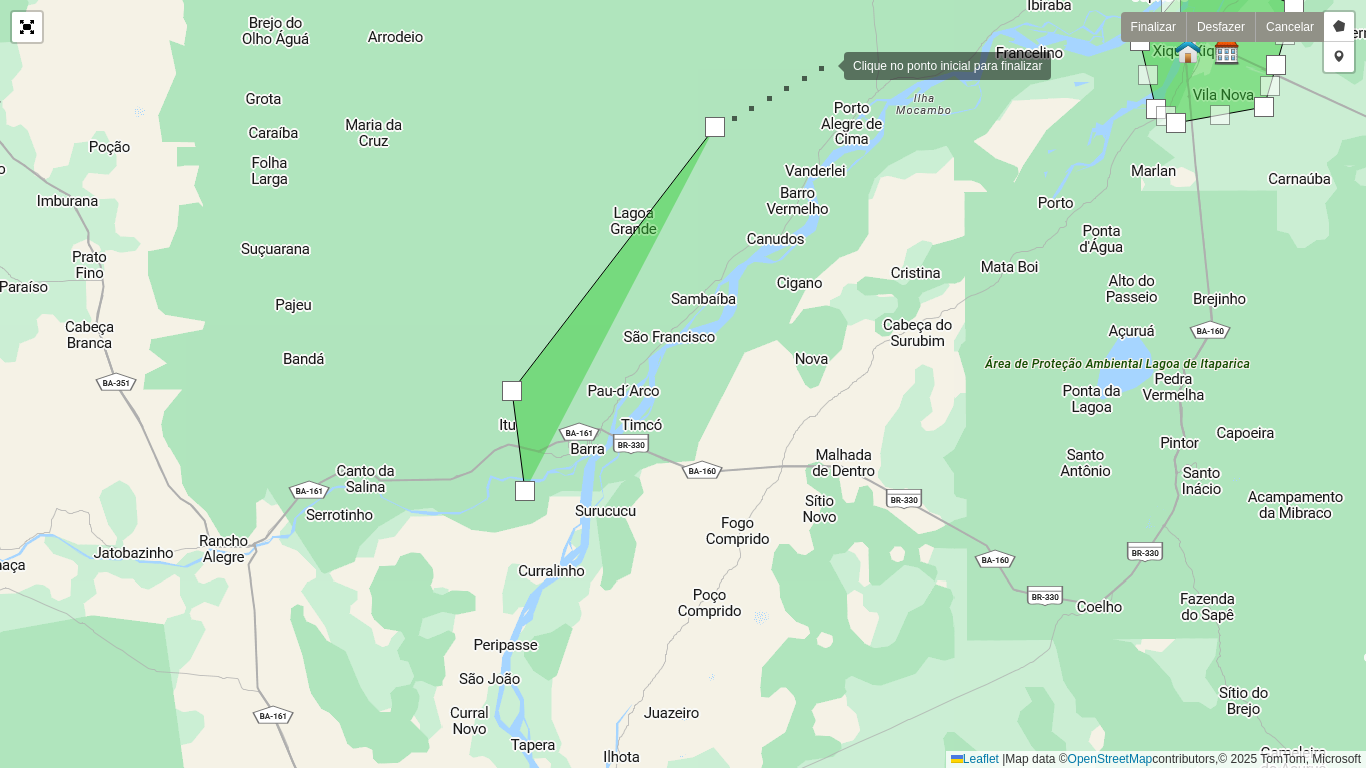 click at bounding box center [824, 64] 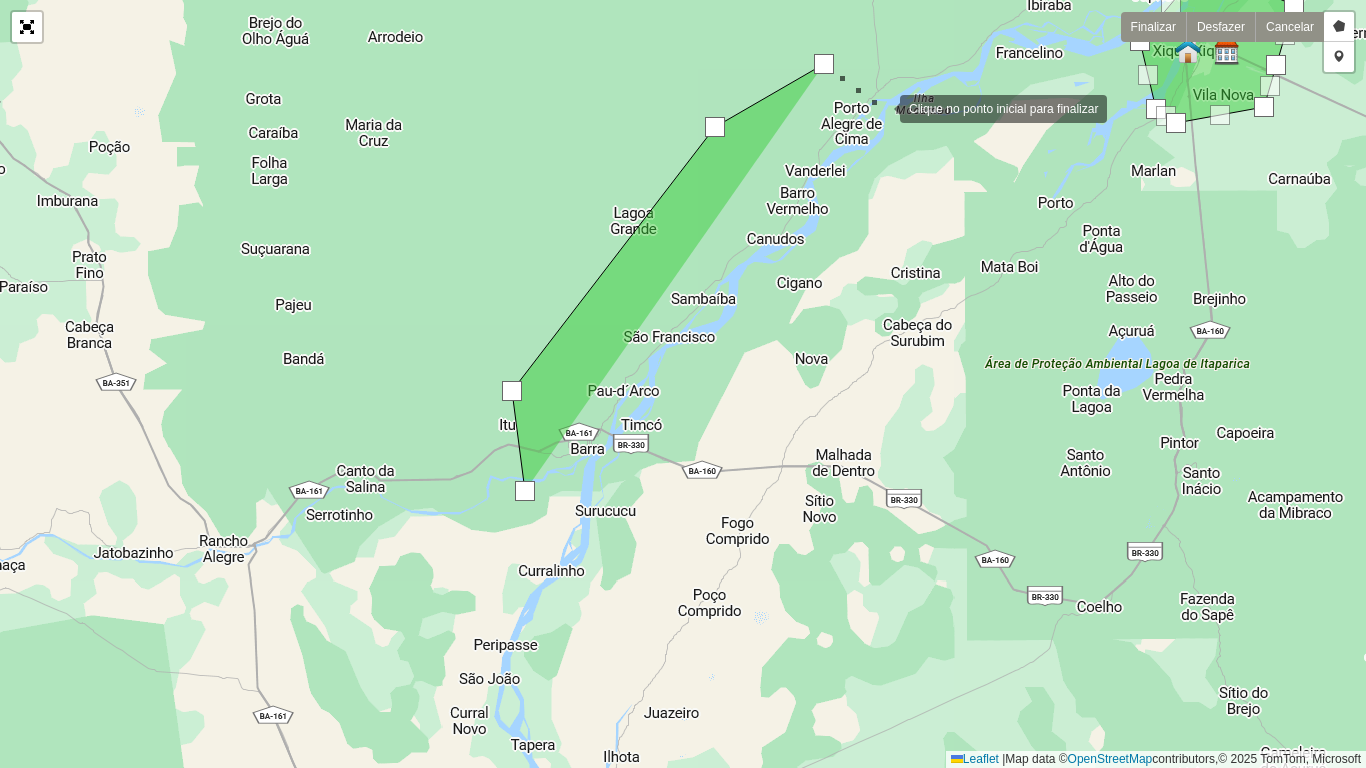 click at bounding box center [880, 107] 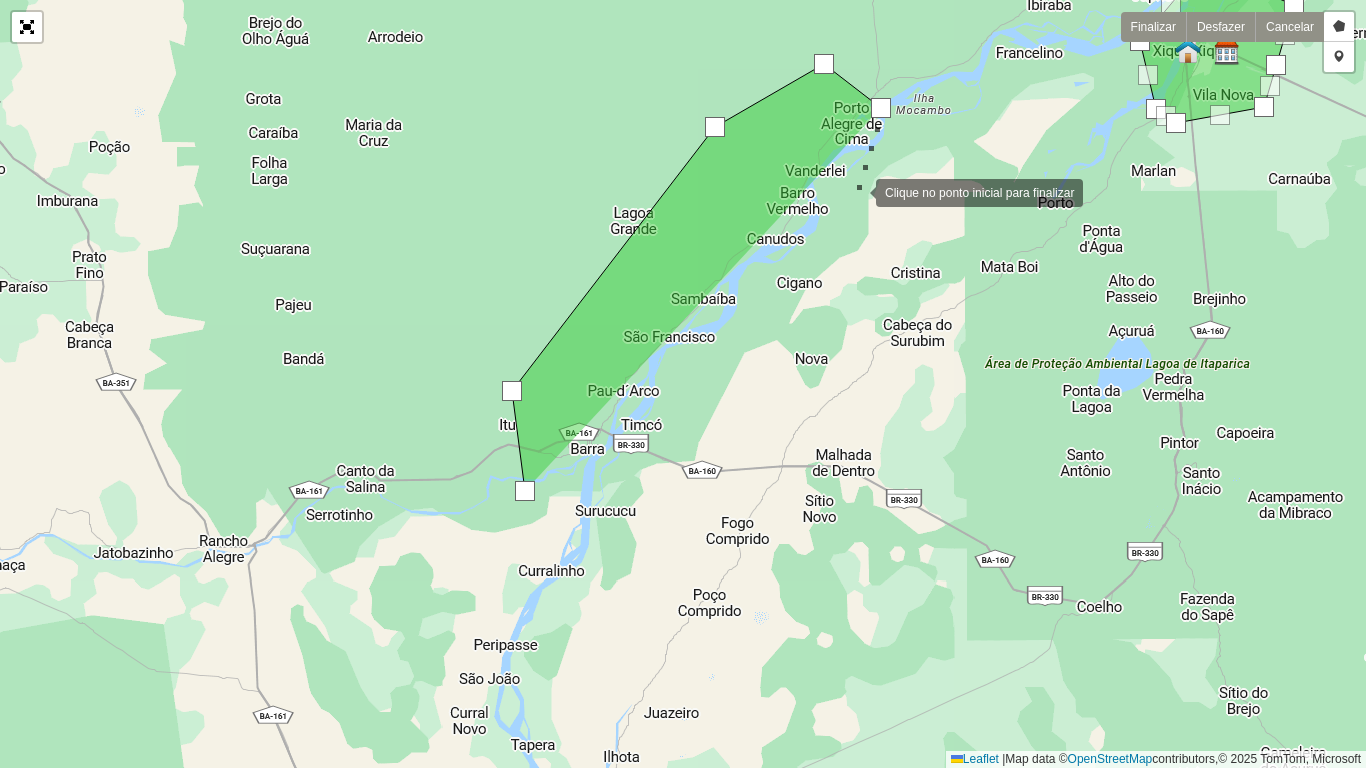 click at bounding box center (856, 191) 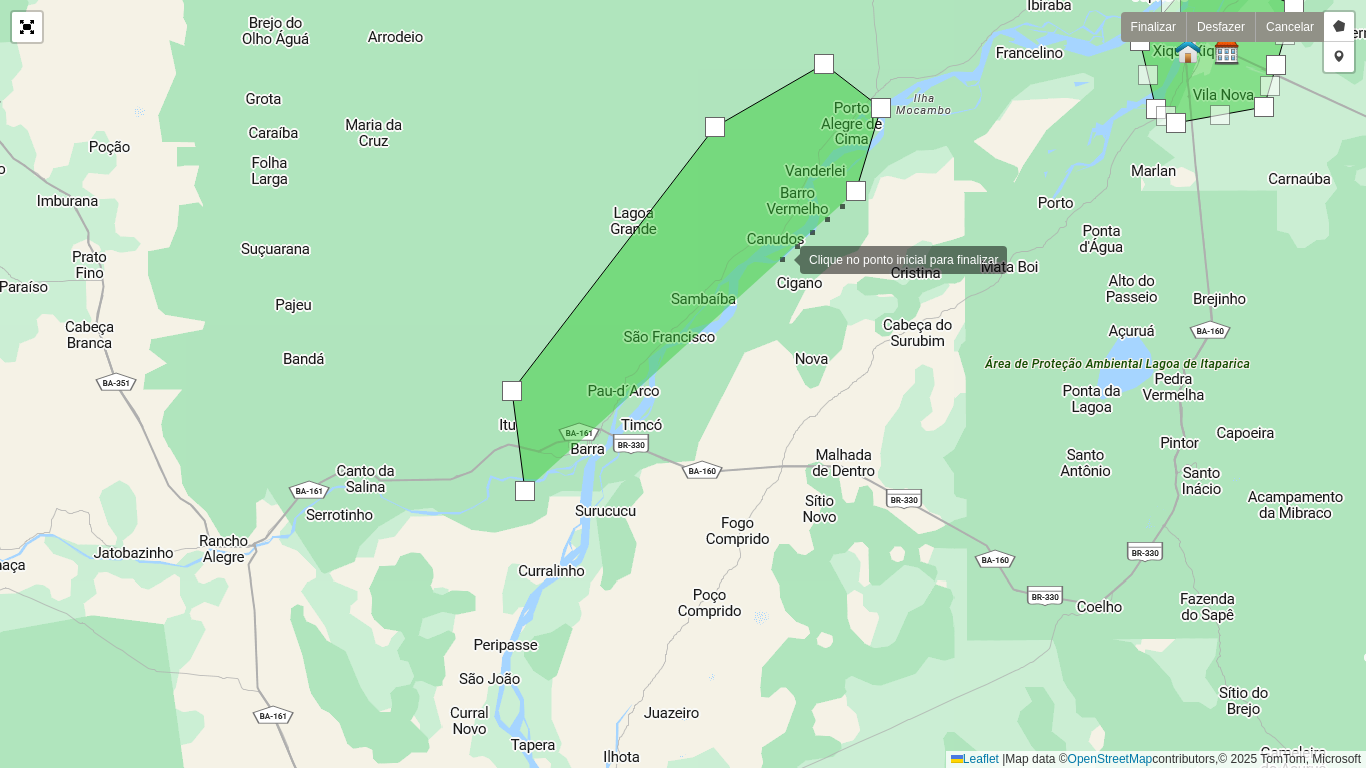 click at bounding box center (780, 258) 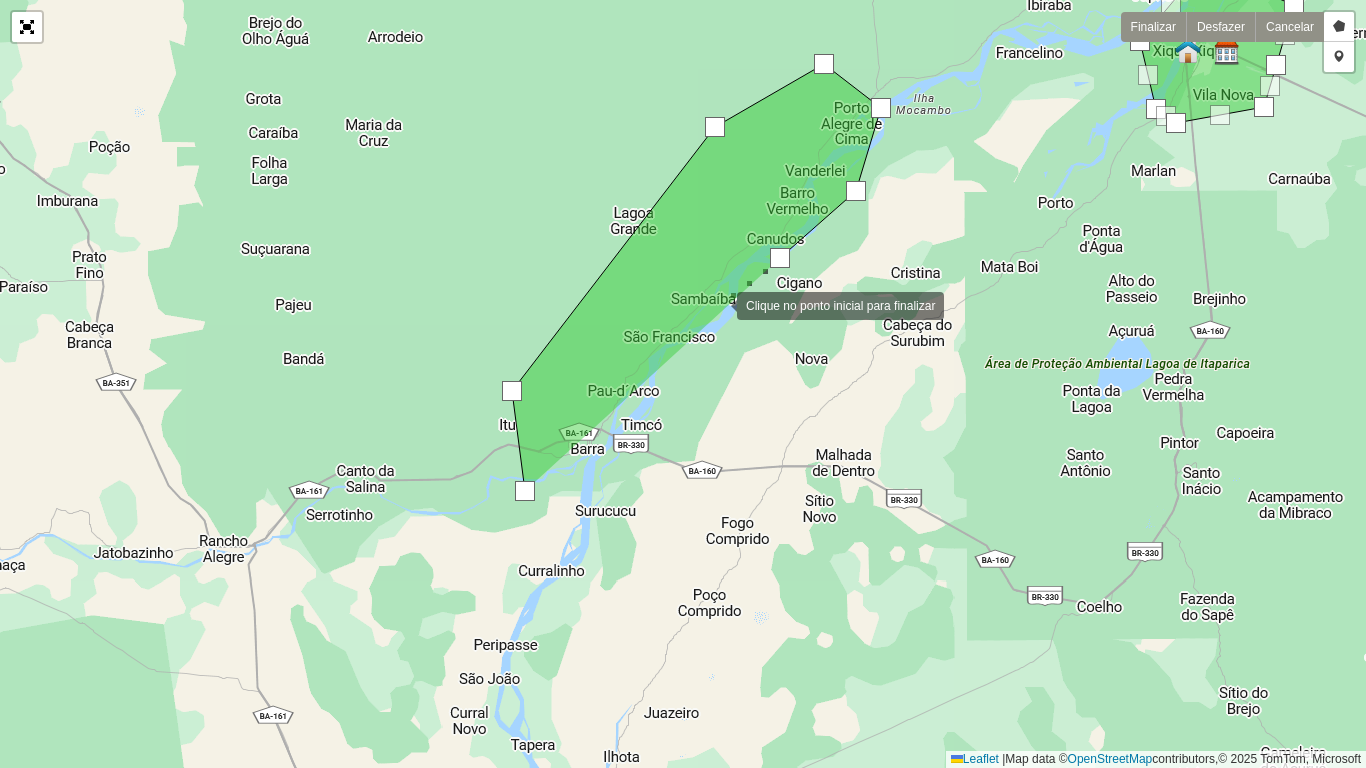 click at bounding box center [717, 304] 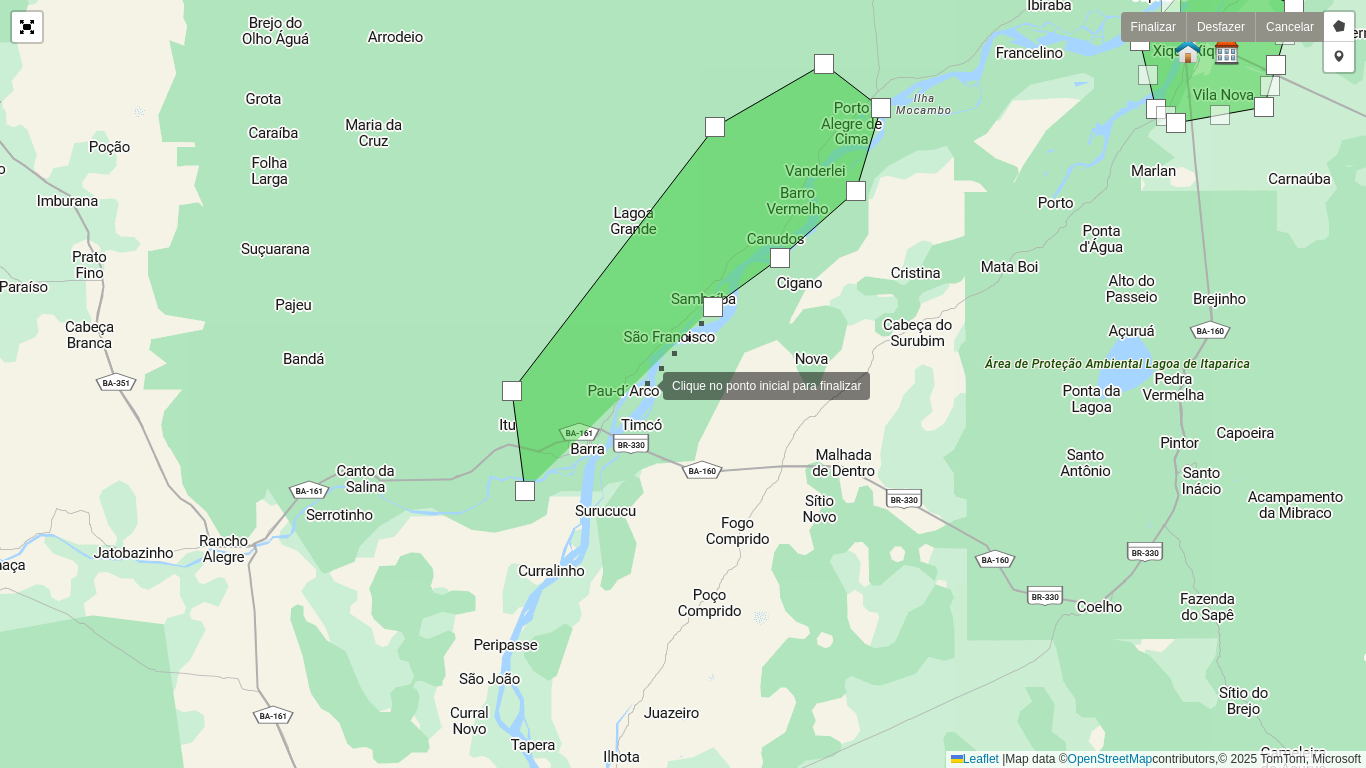 click at bounding box center [643, 384] 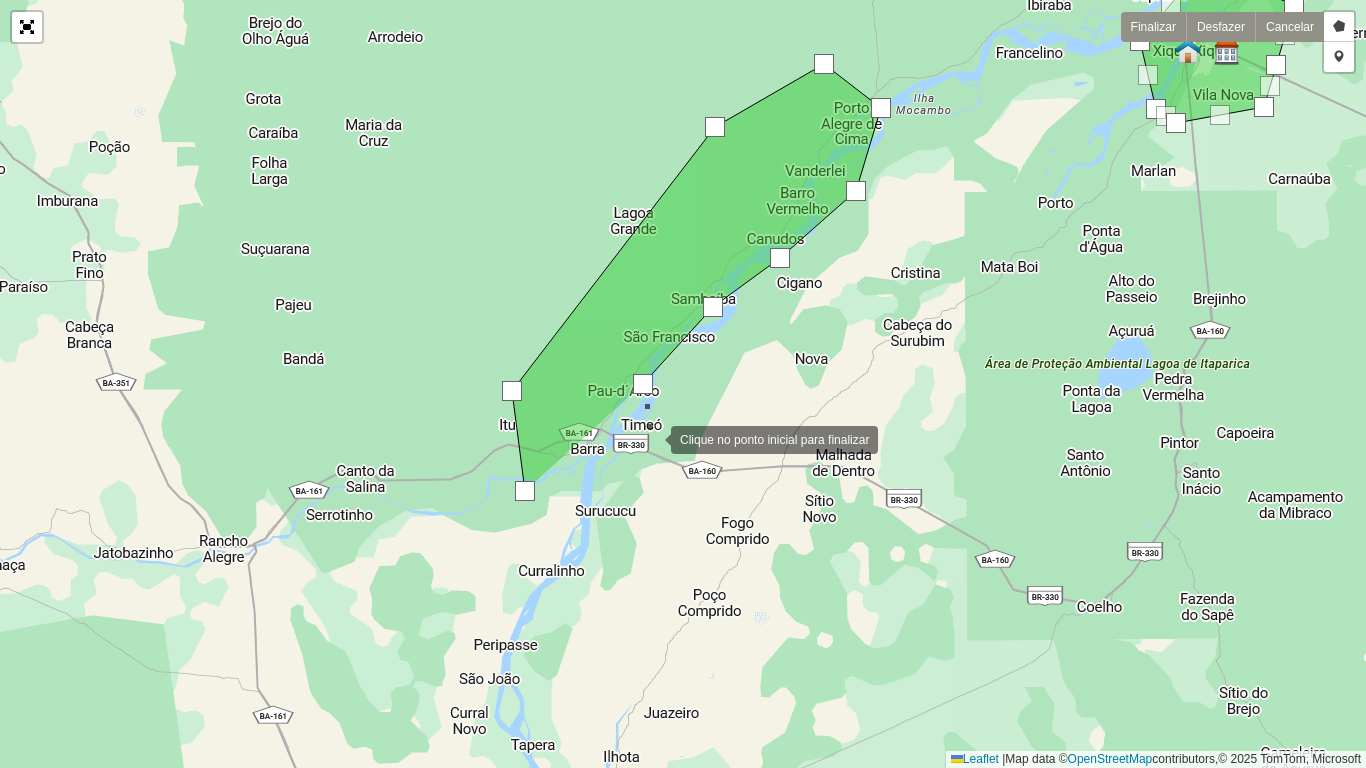 click at bounding box center [651, 438] 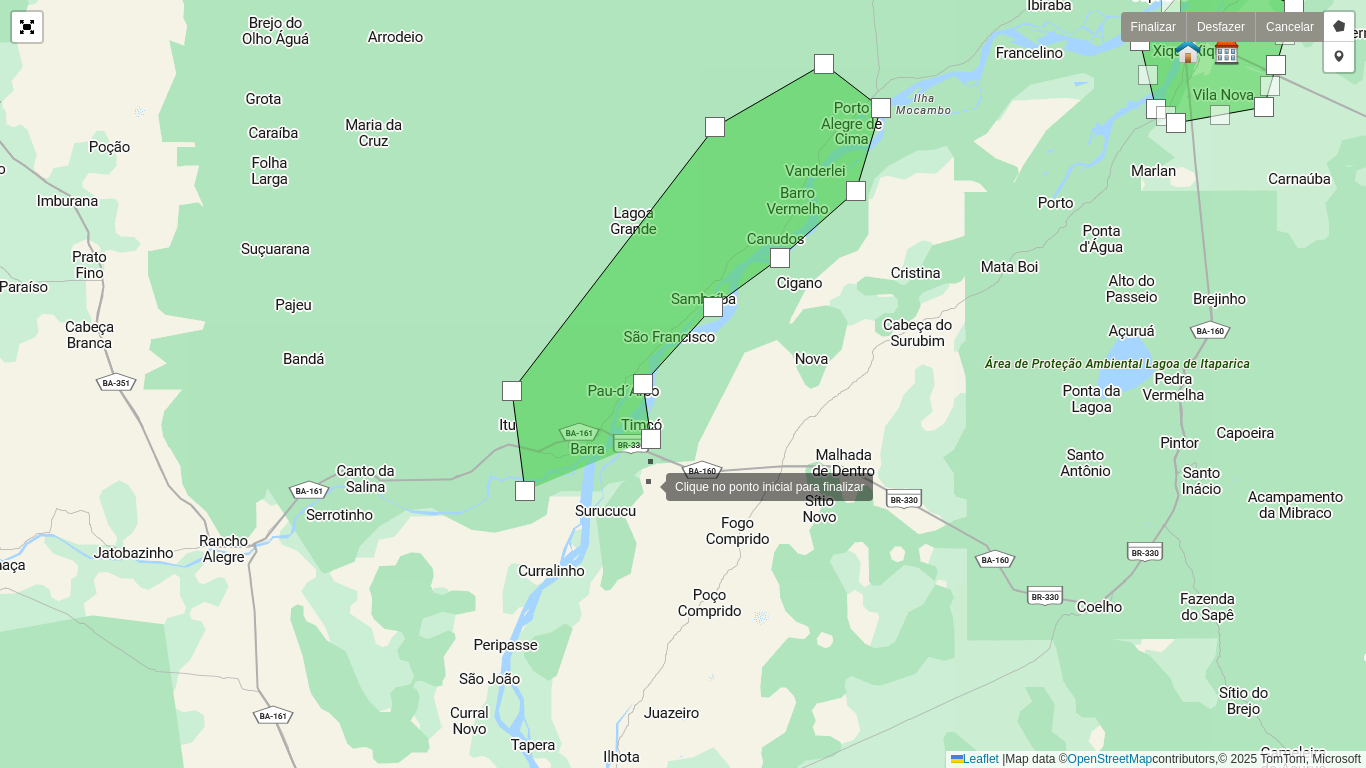 click at bounding box center (646, 485) 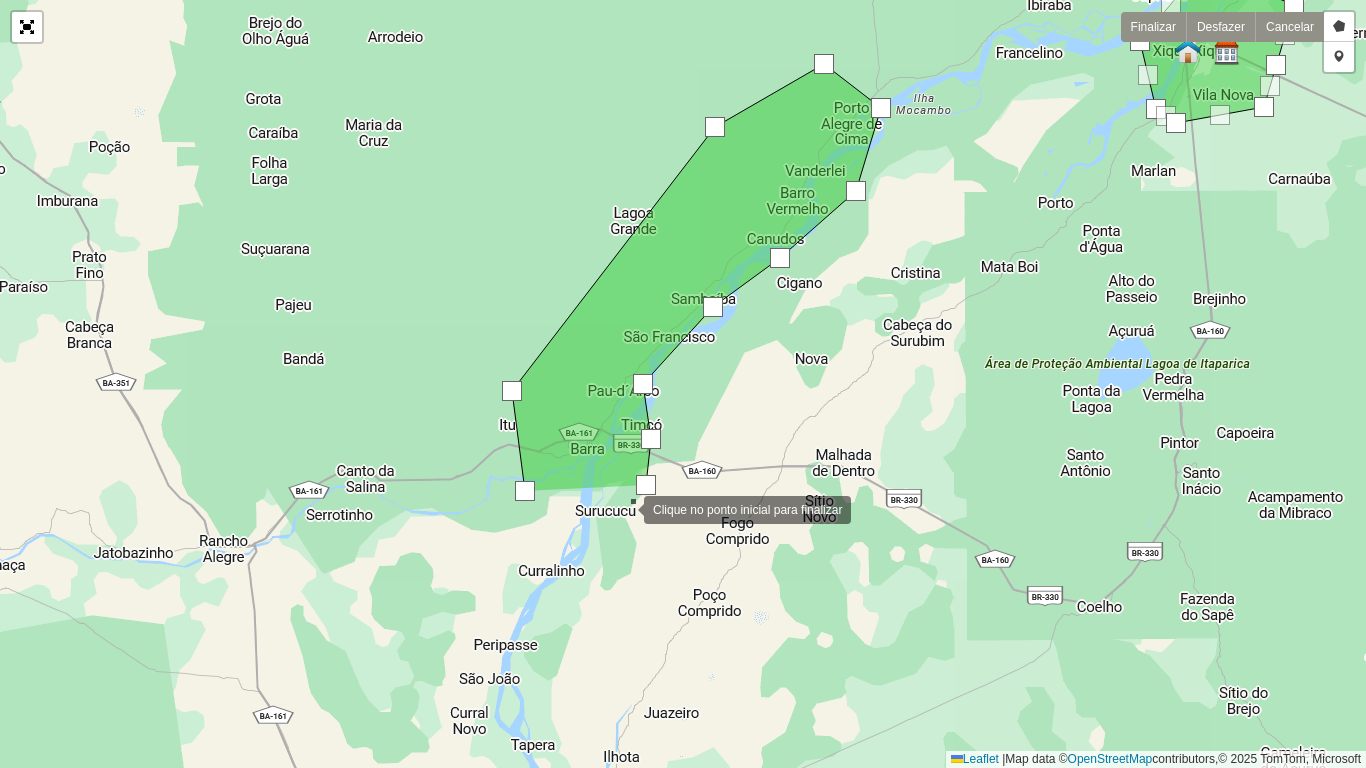 click at bounding box center [624, 508] 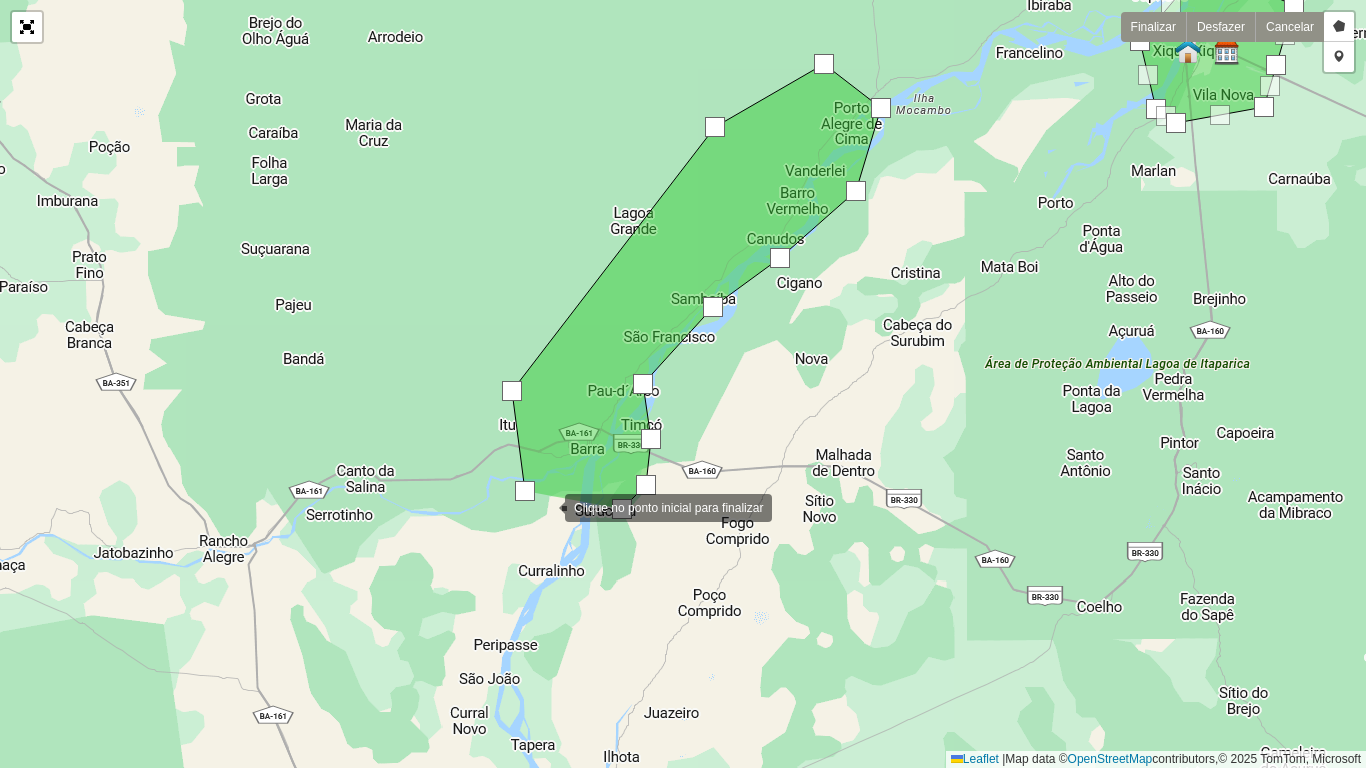 click at bounding box center [545, 506] 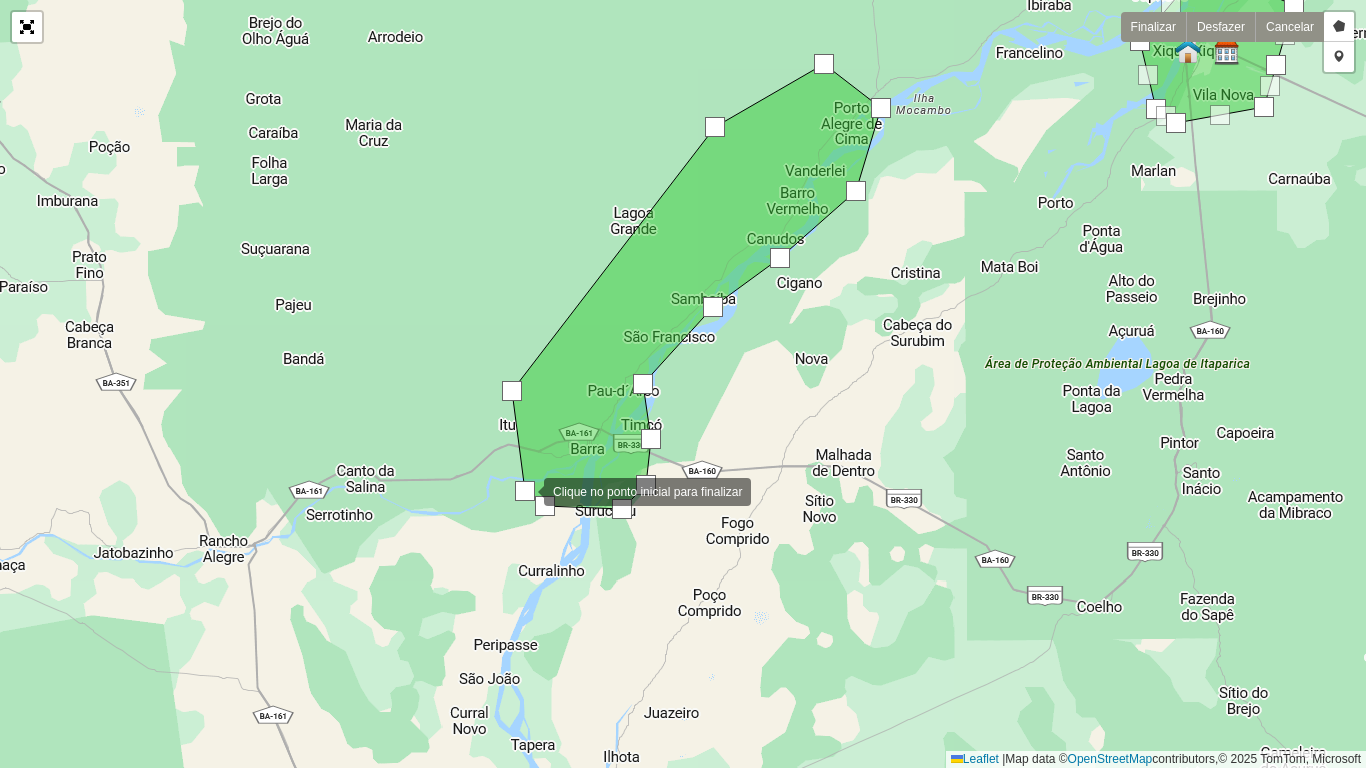 click at bounding box center [525, 491] 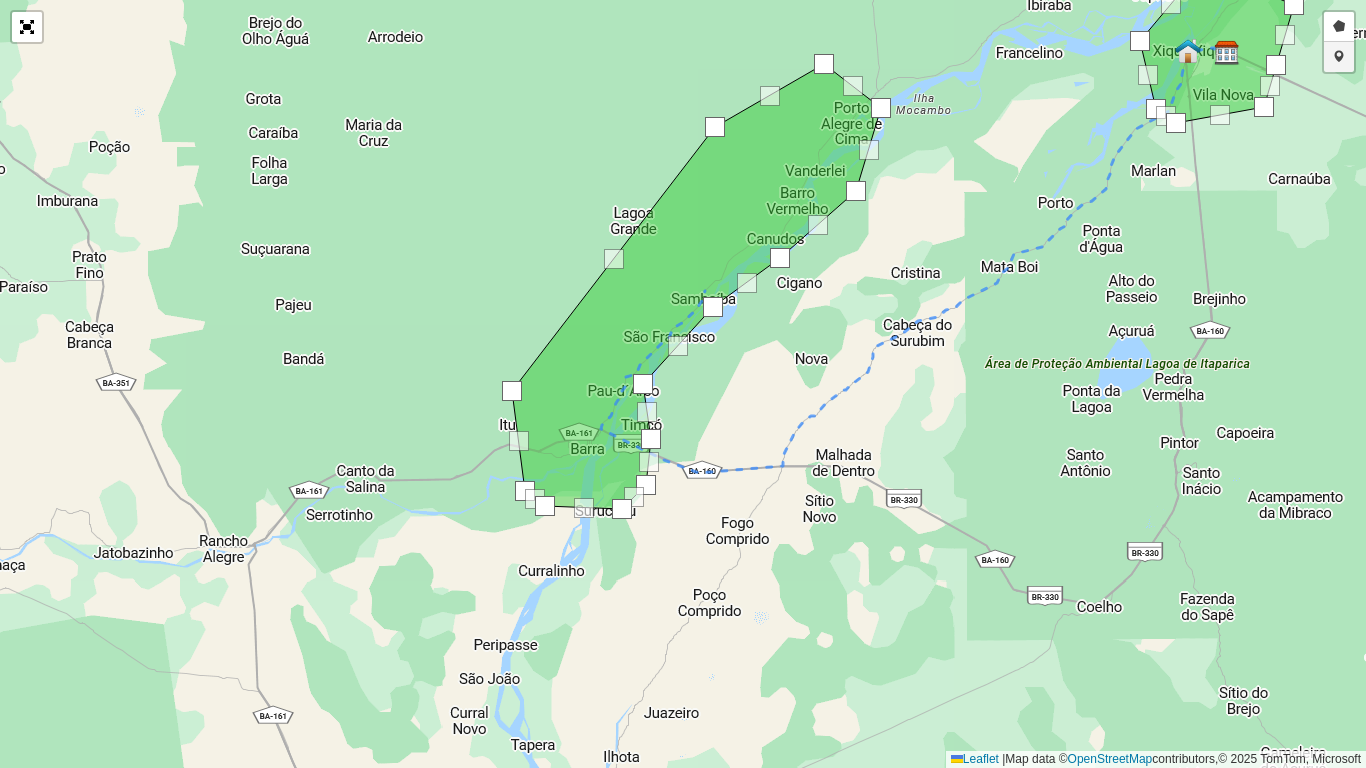 click on "Adicionar checkpoint" at bounding box center (1339, 57) 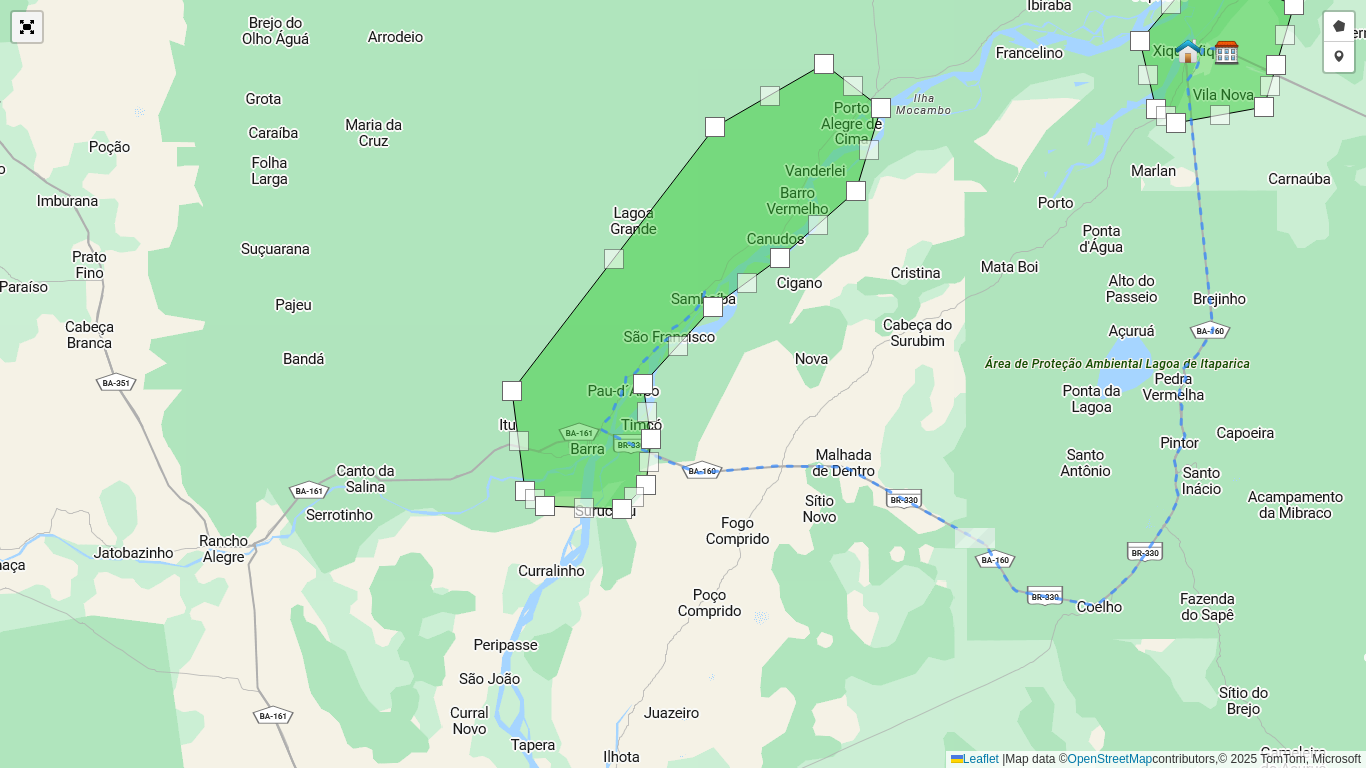 click at bounding box center (27, 27) 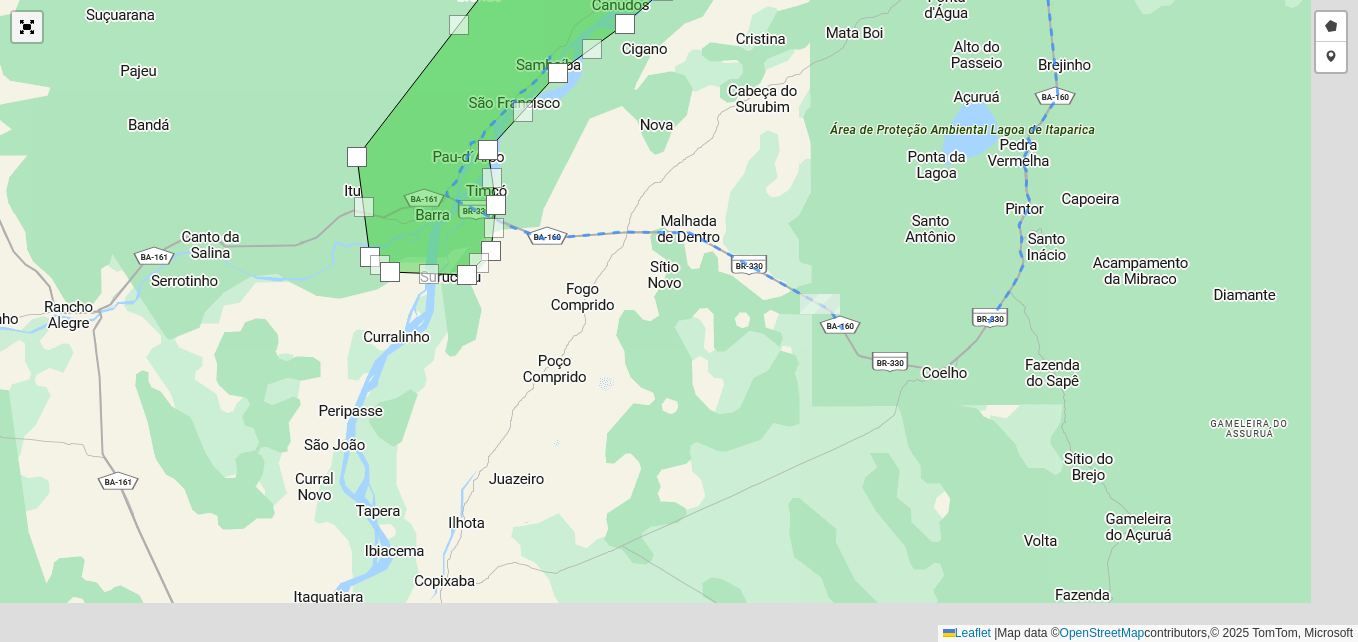 scroll, scrollTop: 152, scrollLeft: 0, axis: vertical 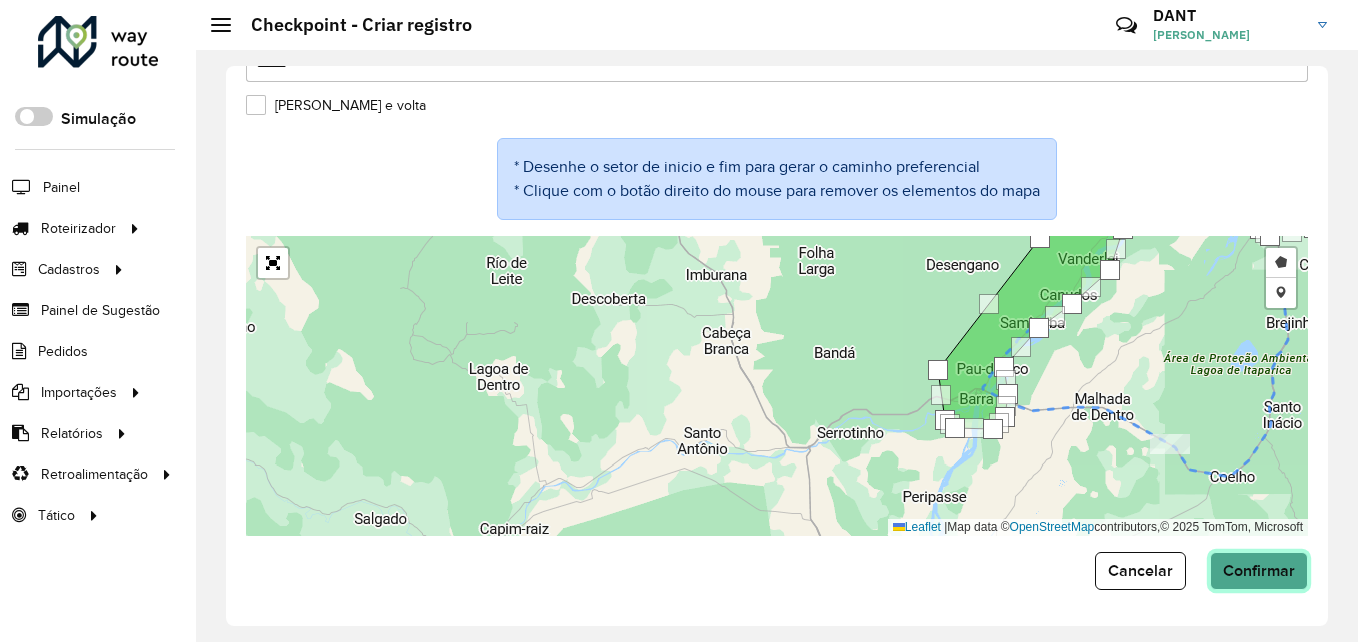 click on "Confirmar" 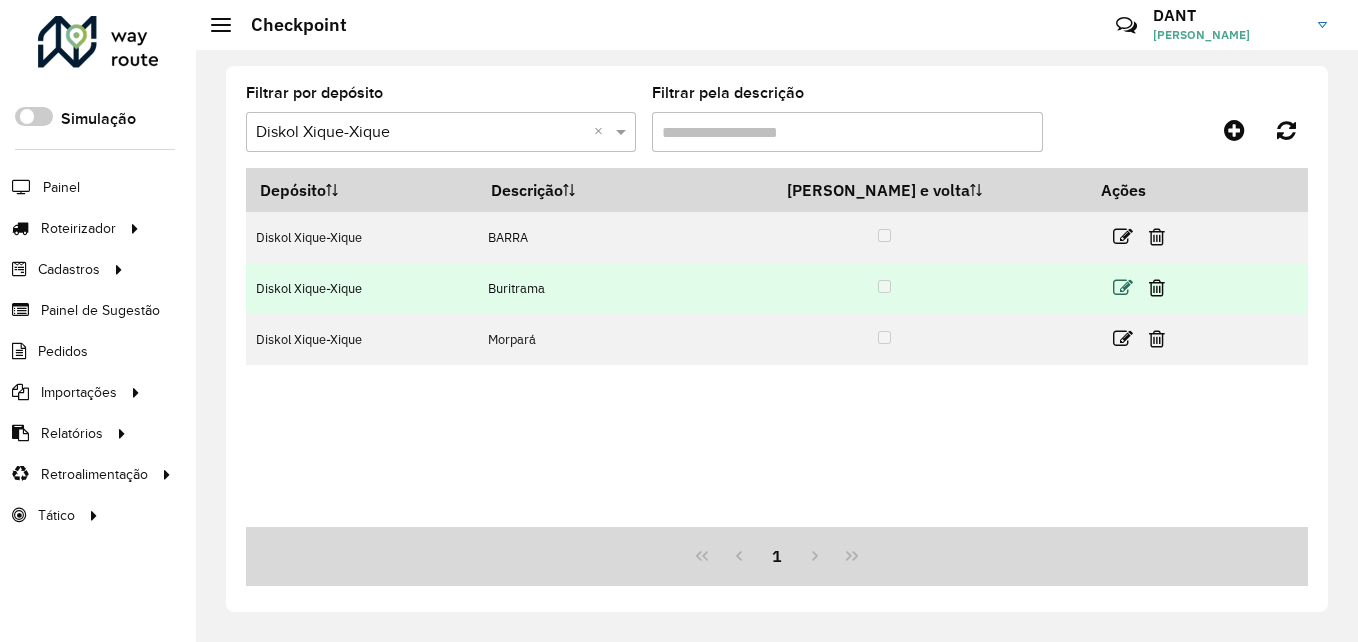 click at bounding box center [1123, 288] 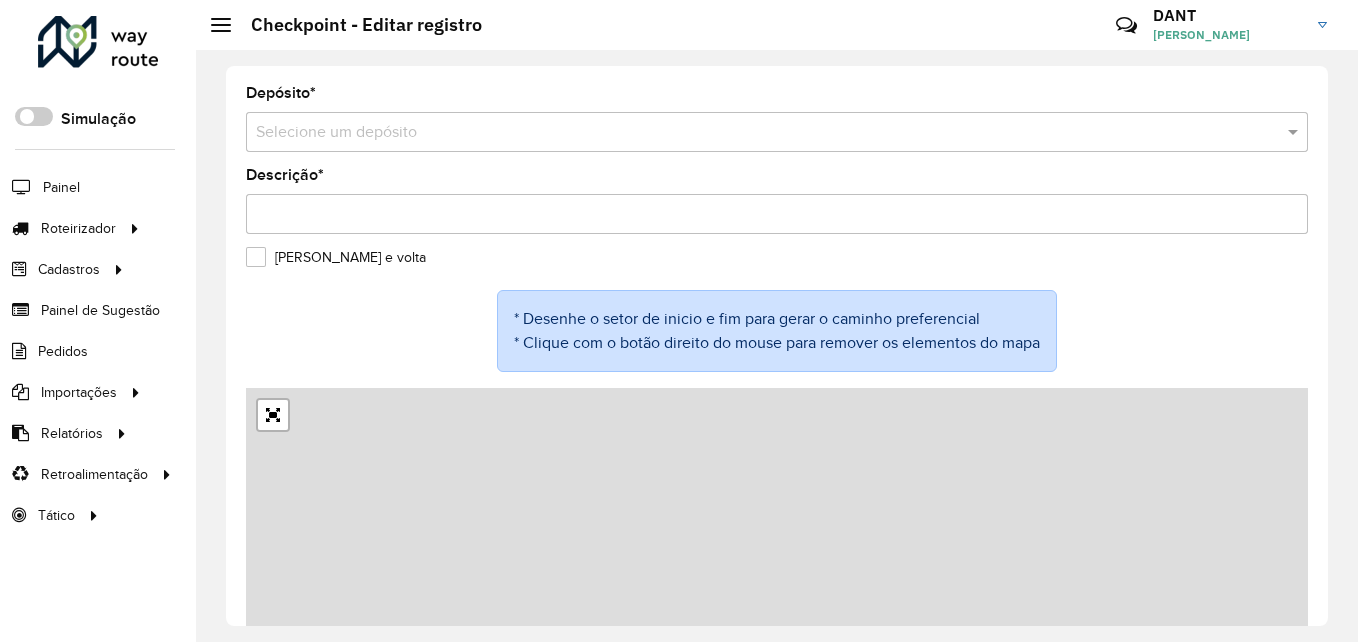 type on "*********" 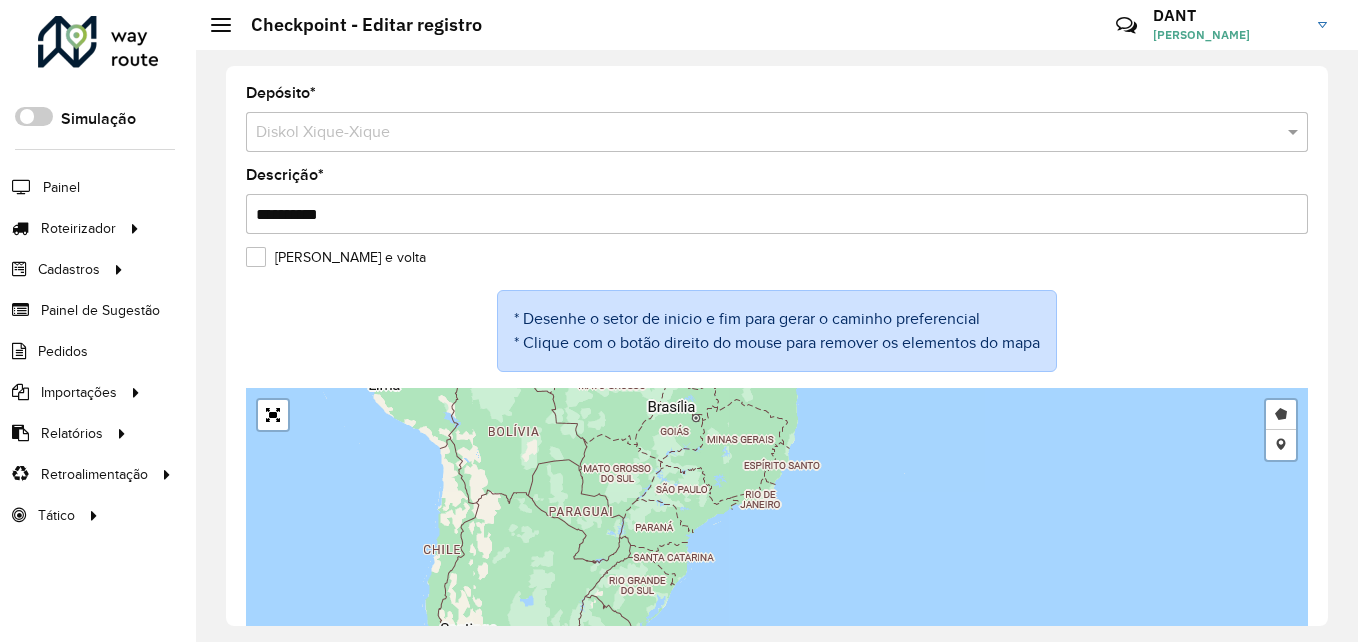 scroll, scrollTop: 62, scrollLeft: 0, axis: vertical 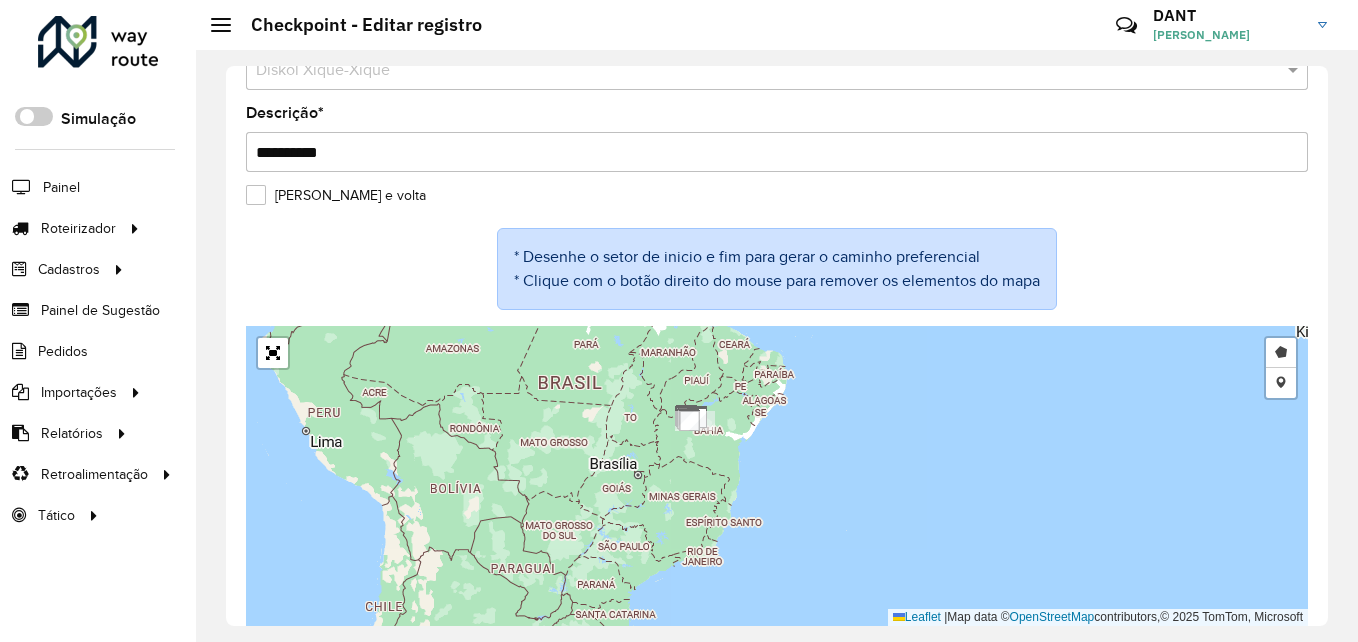 drag, startPoint x: 731, startPoint y: 463, endPoint x: 667, endPoint y: 595, distance: 146.69696 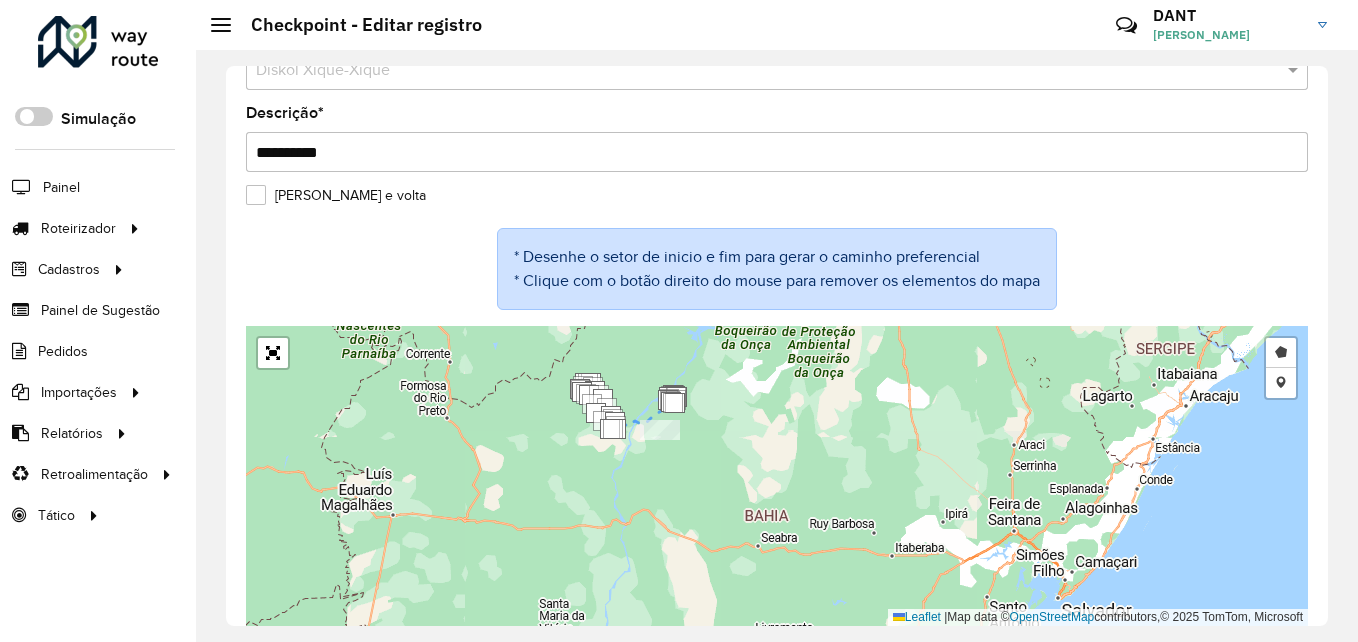 drag, startPoint x: 544, startPoint y: 411, endPoint x: 541, endPoint y: 494, distance: 83.0542 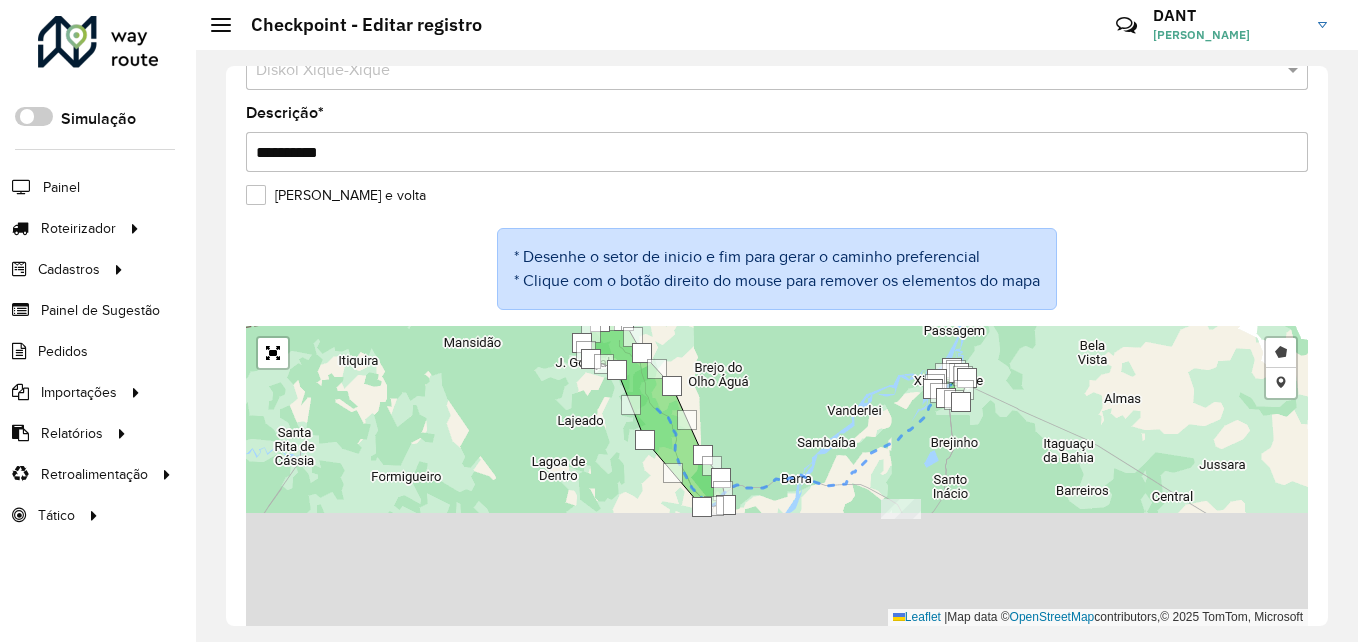 drag, startPoint x: 676, startPoint y: 445, endPoint x: 650, endPoint y: 397, distance: 54.589375 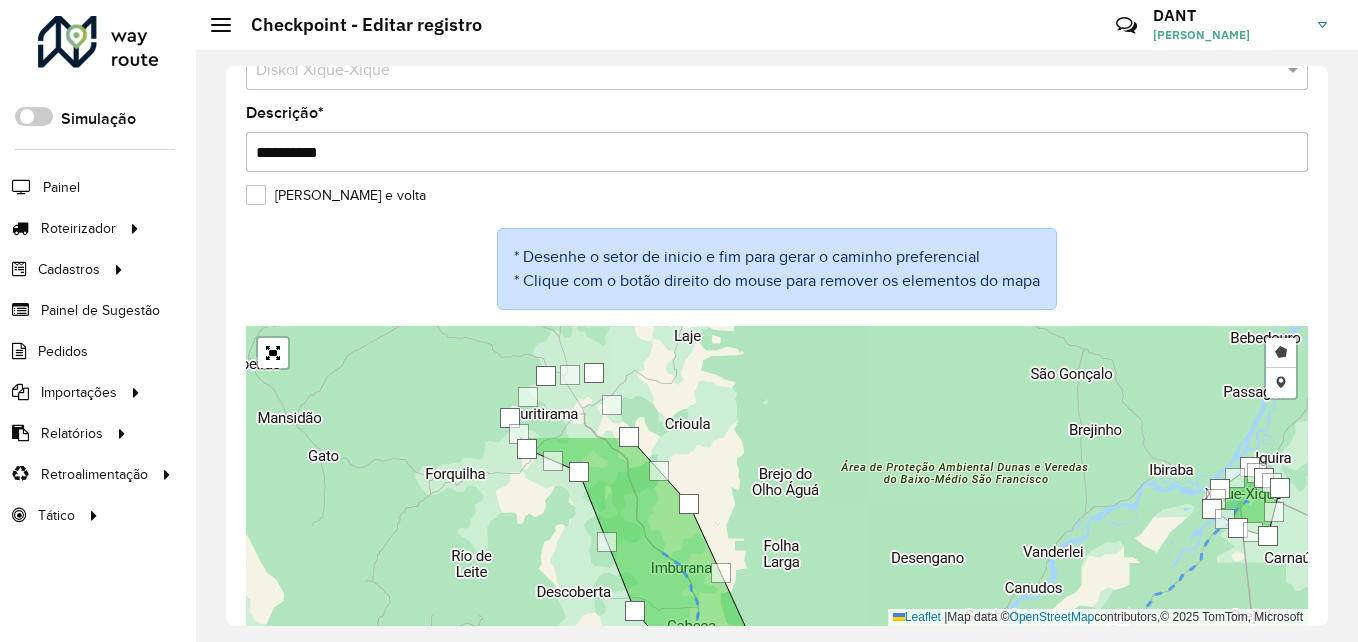 drag, startPoint x: 572, startPoint y: 489, endPoint x: 556, endPoint y: 583, distance: 95.35198 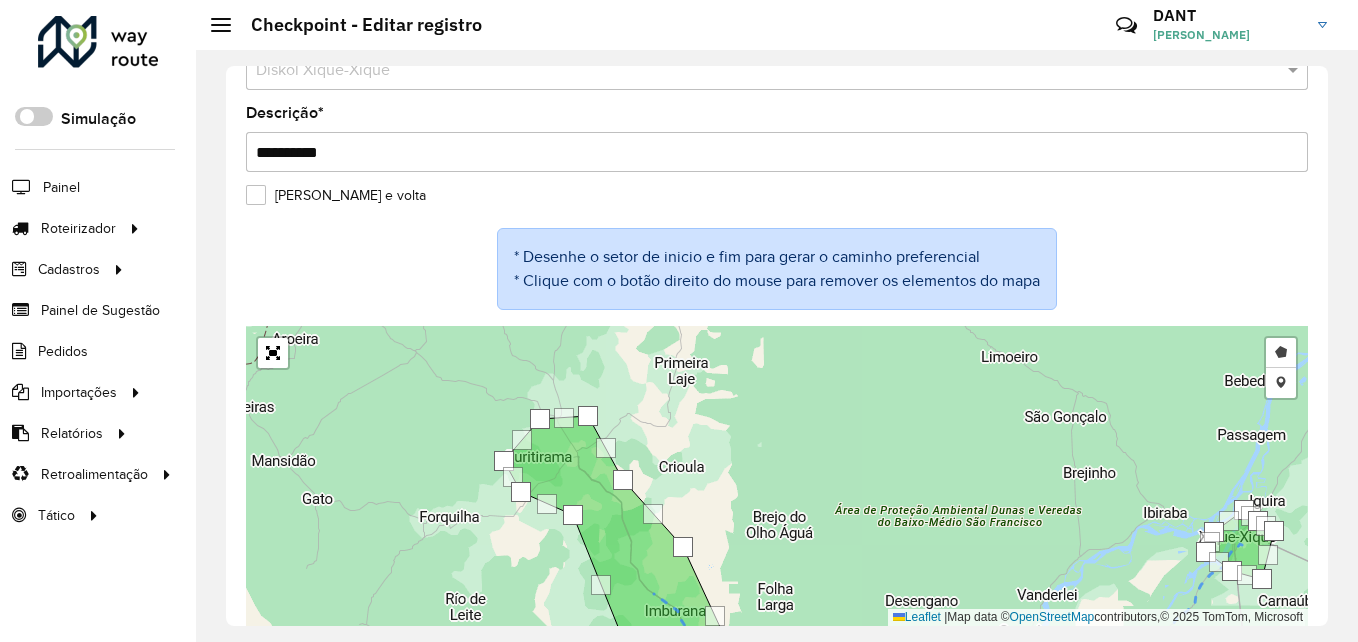 drag, startPoint x: 482, startPoint y: 453, endPoint x: 475, endPoint y: 479, distance: 26.925823 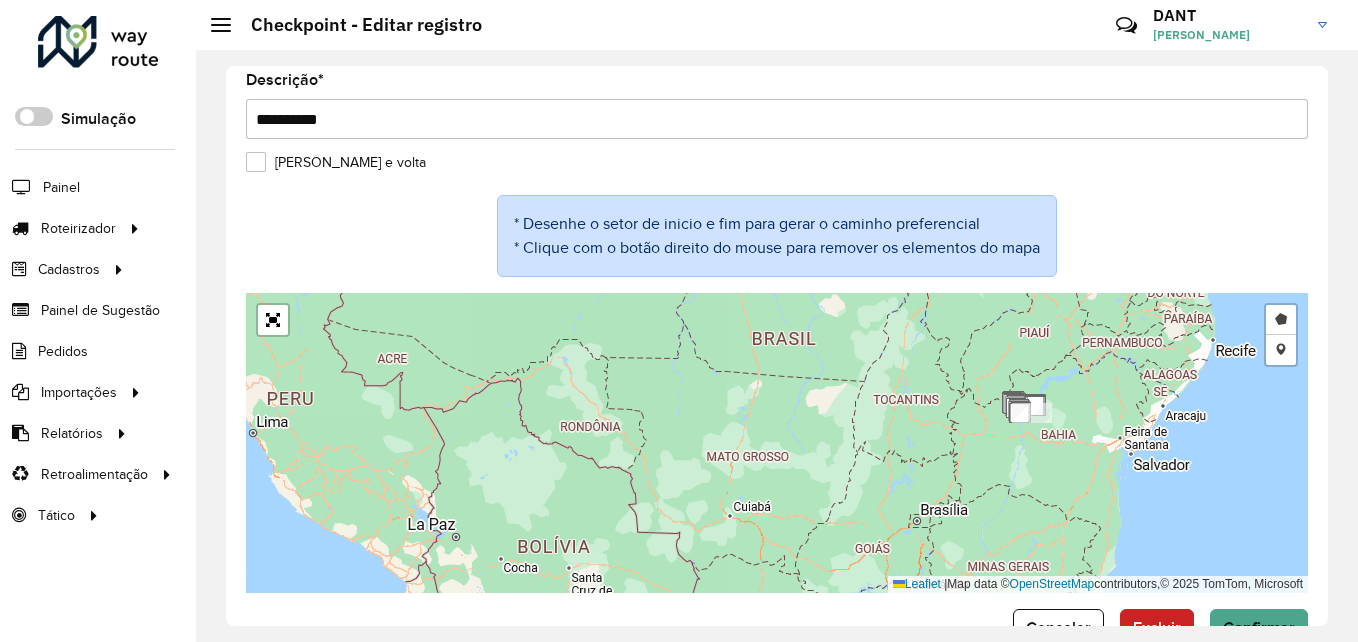 scroll, scrollTop: 152, scrollLeft: 0, axis: vertical 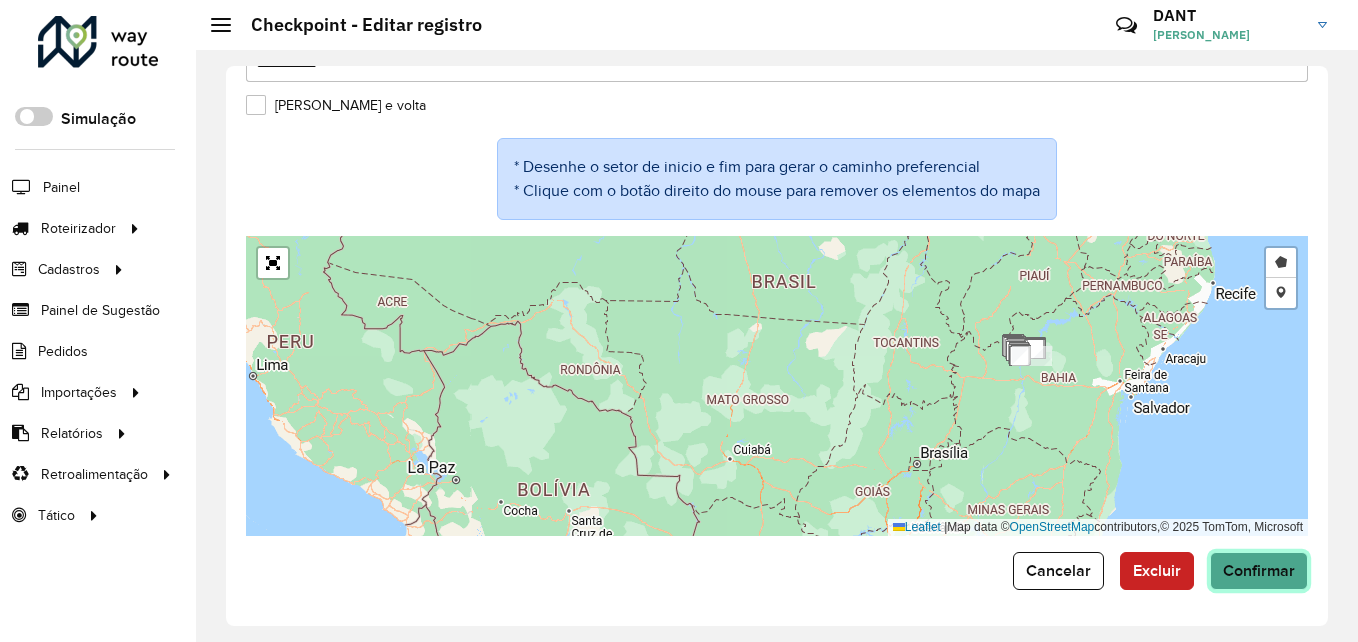 click on "Confirmar" 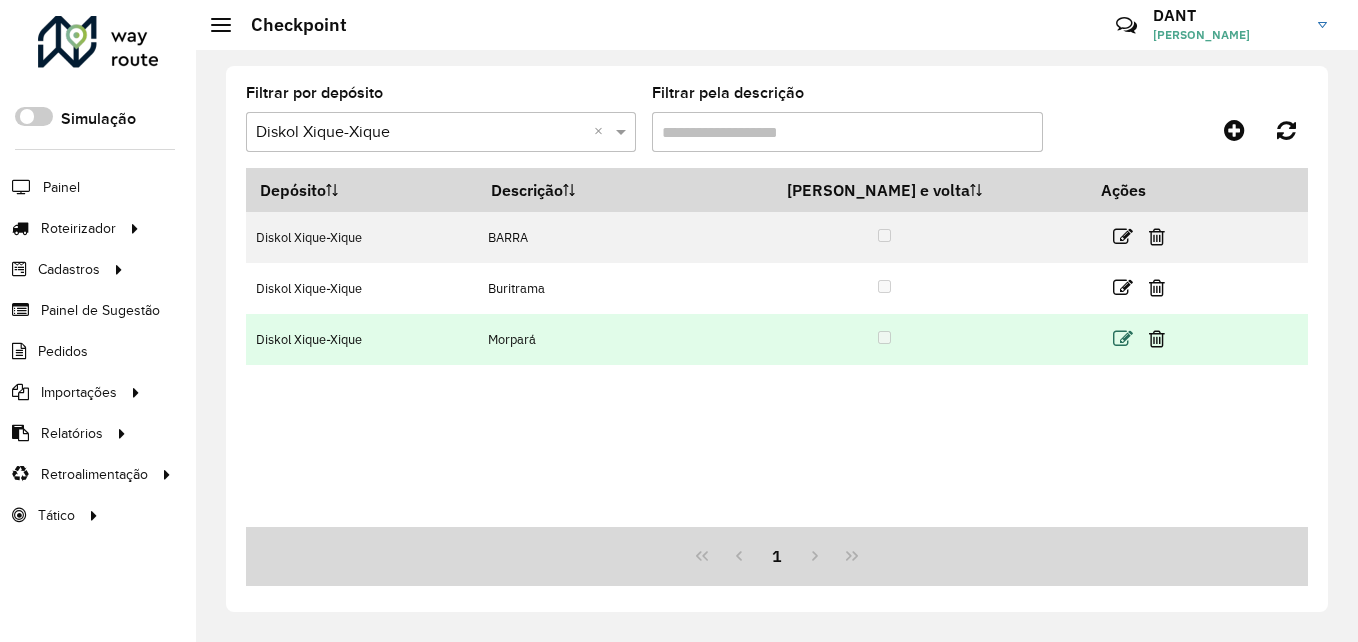click at bounding box center [1123, 339] 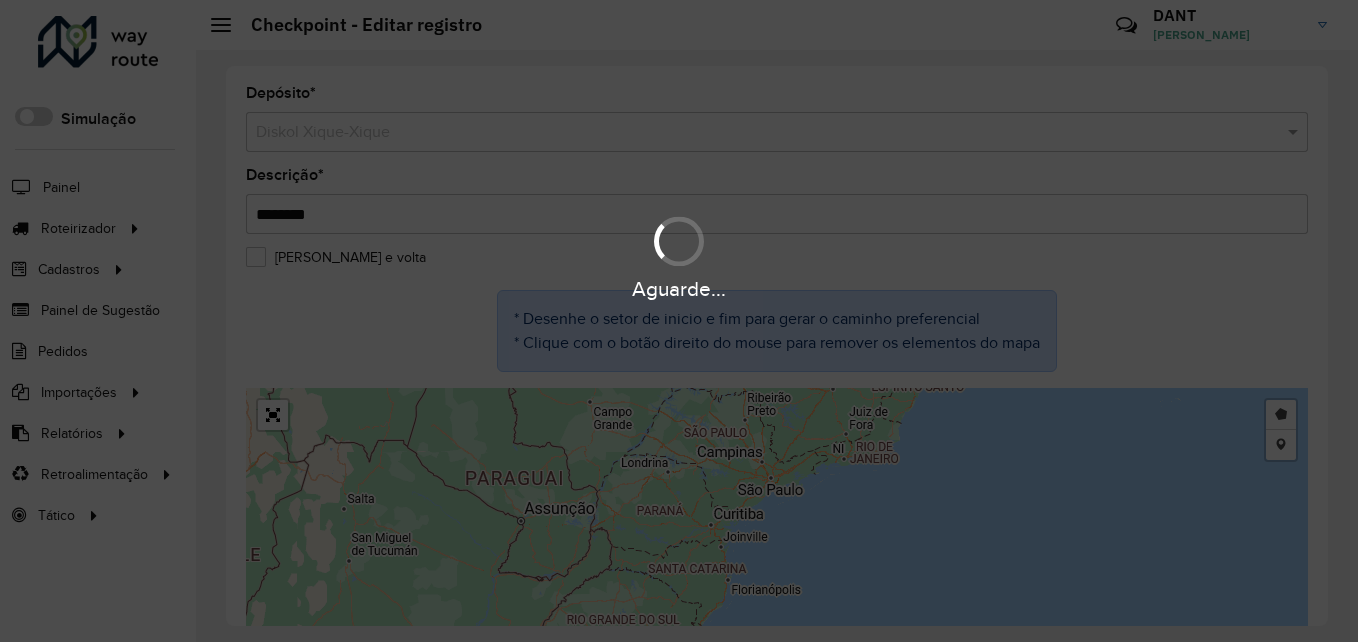 drag, startPoint x: 775, startPoint y: 540, endPoint x: 739, endPoint y: 601, distance: 70.83079 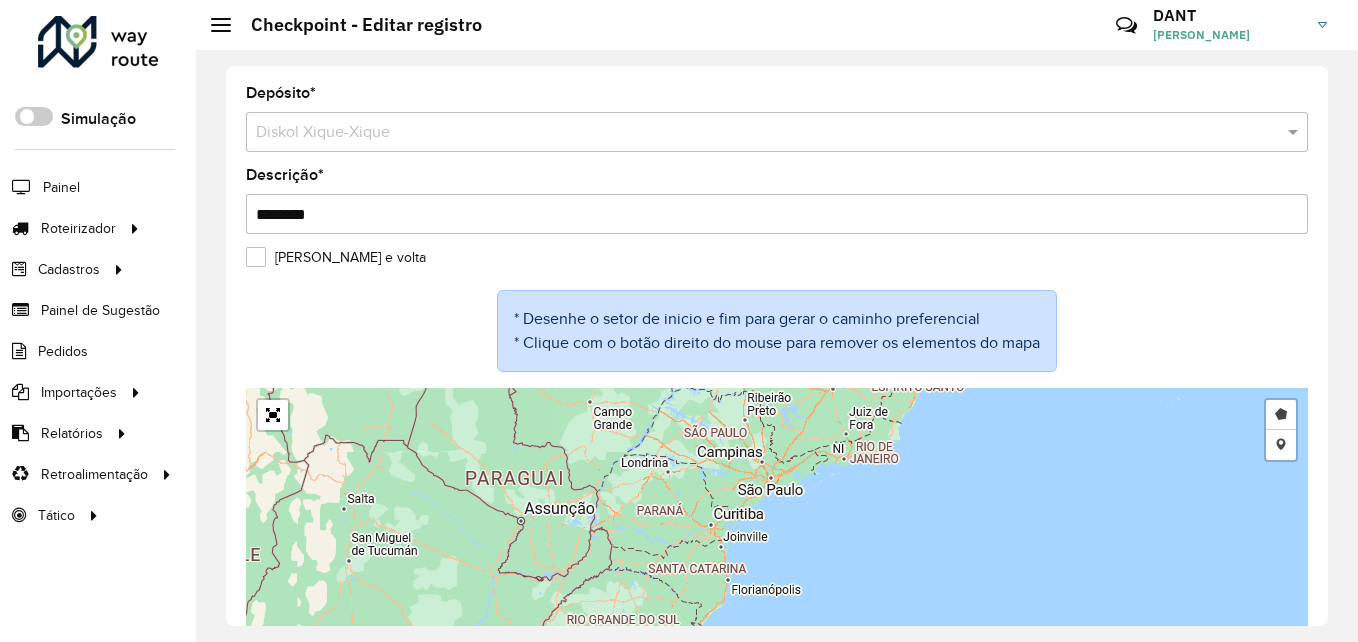 scroll, scrollTop: 62, scrollLeft: 0, axis: vertical 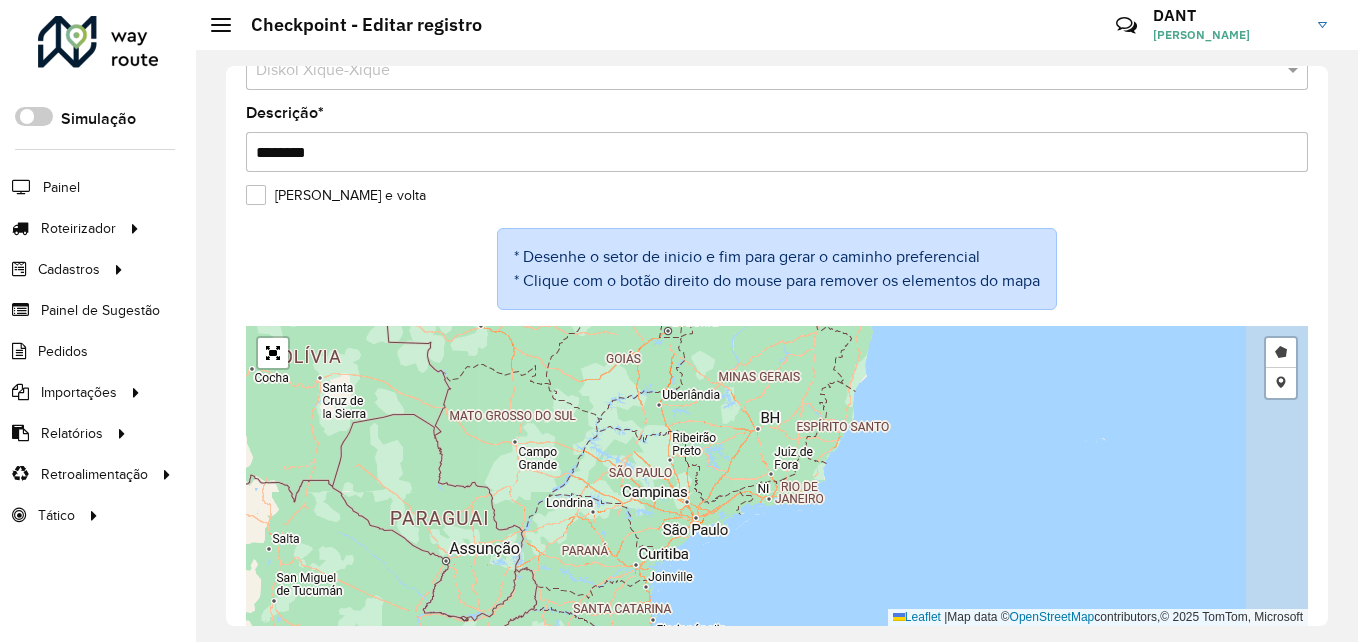 drag, startPoint x: 788, startPoint y: 466, endPoint x: 580, endPoint y: 578, distance: 236.23717 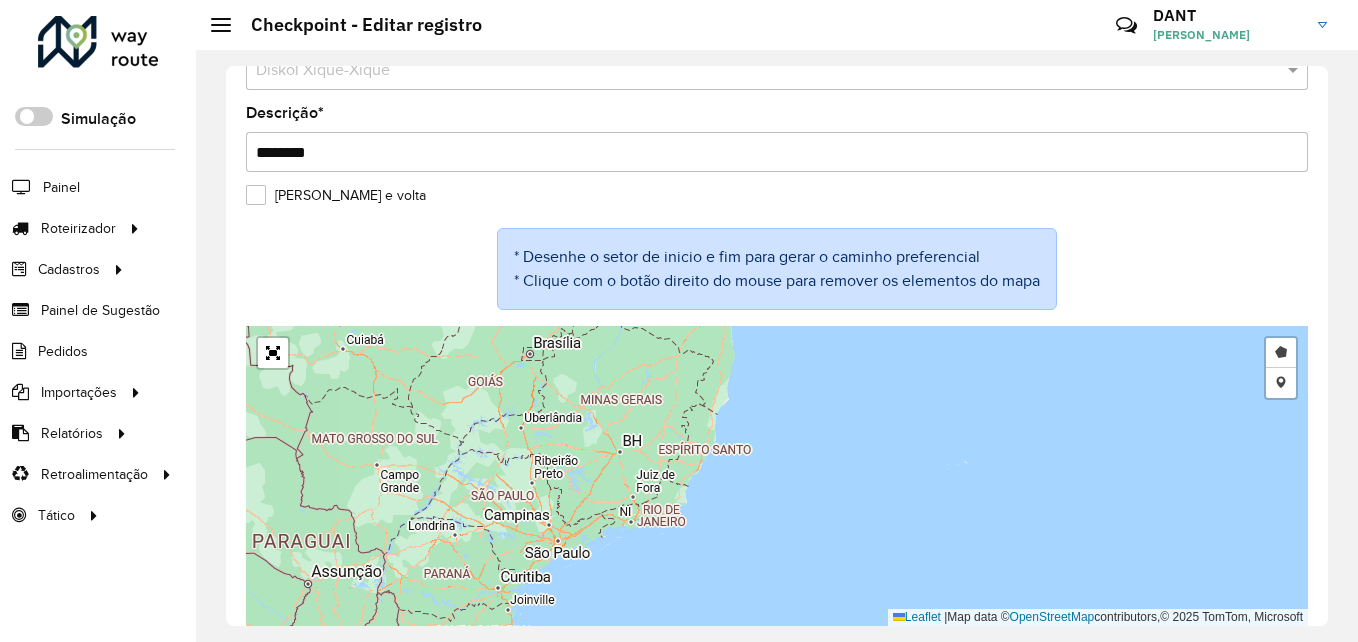 drag, startPoint x: 619, startPoint y: 490, endPoint x: 659, endPoint y: 646, distance: 161.04657 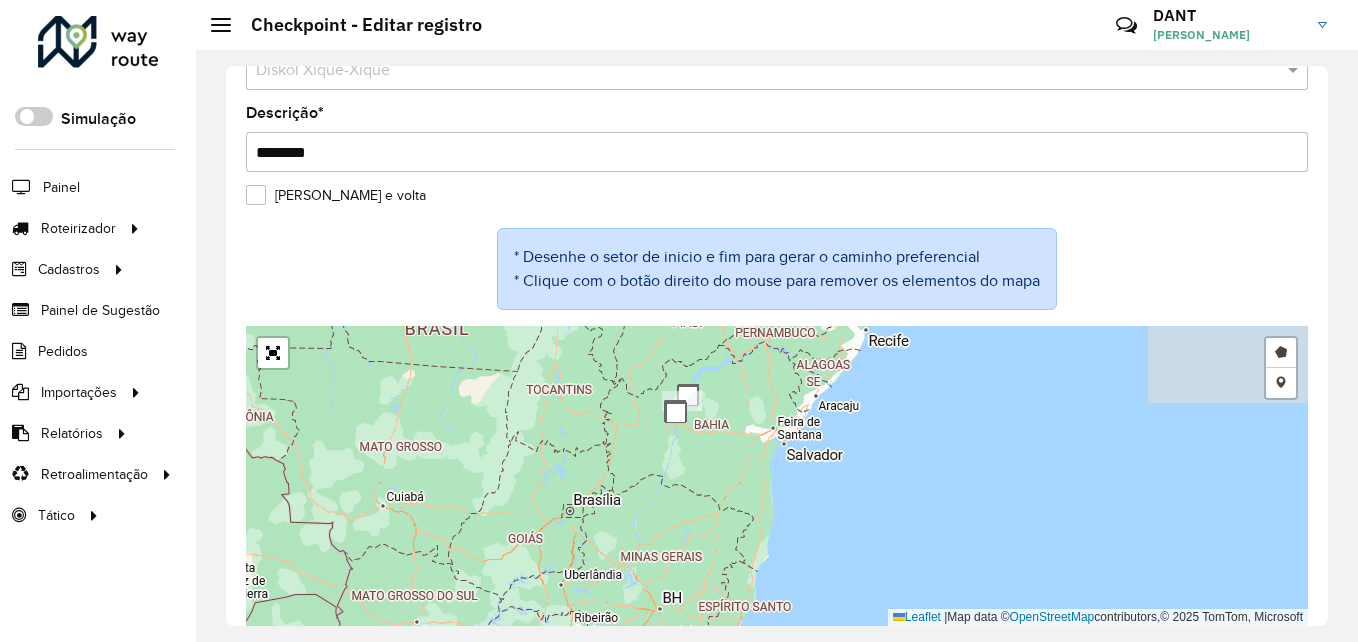 drag, startPoint x: 721, startPoint y: 511, endPoint x: 687, endPoint y: 575, distance: 72.47068 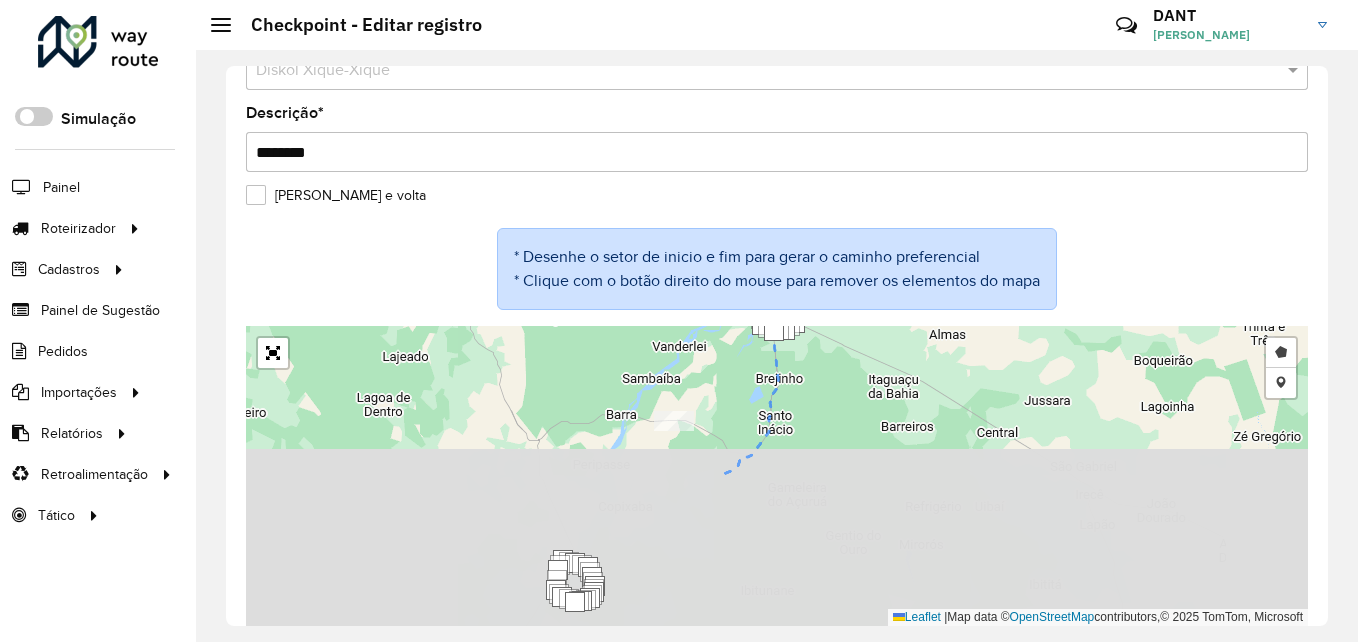 drag, startPoint x: 594, startPoint y: 508, endPoint x: 564, endPoint y: 321, distance: 189.39113 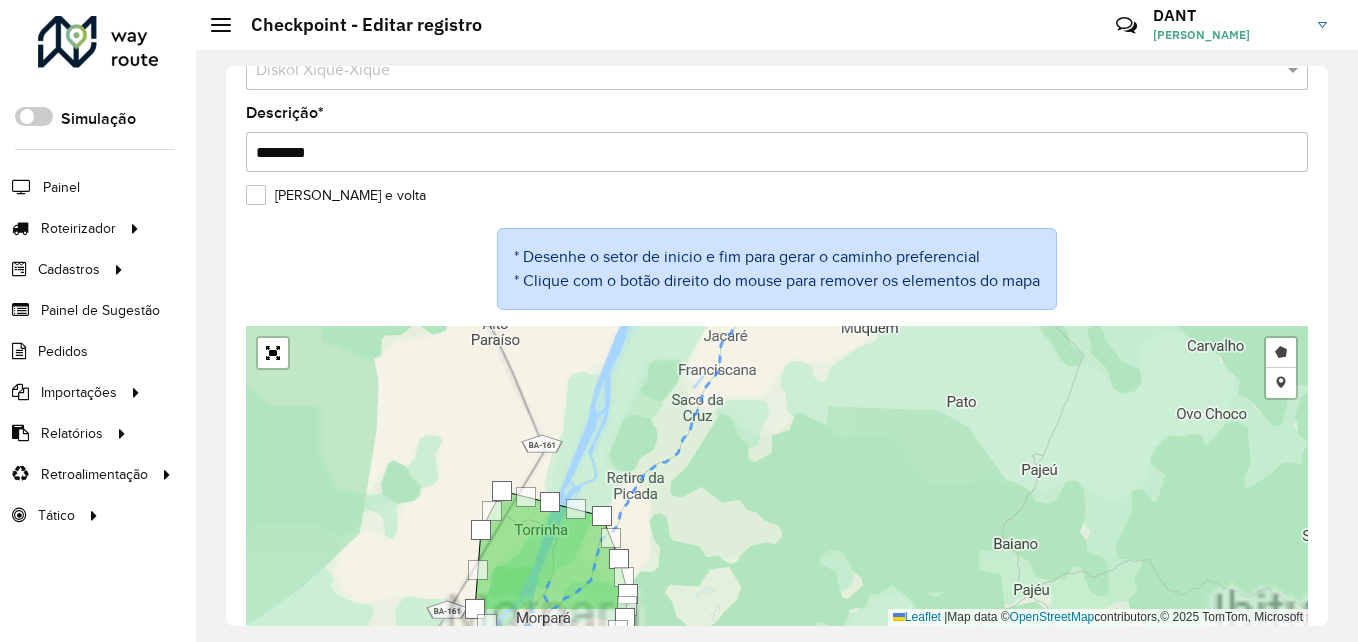 drag, startPoint x: 599, startPoint y: 448, endPoint x: 651, endPoint y: 320, distance: 138.15933 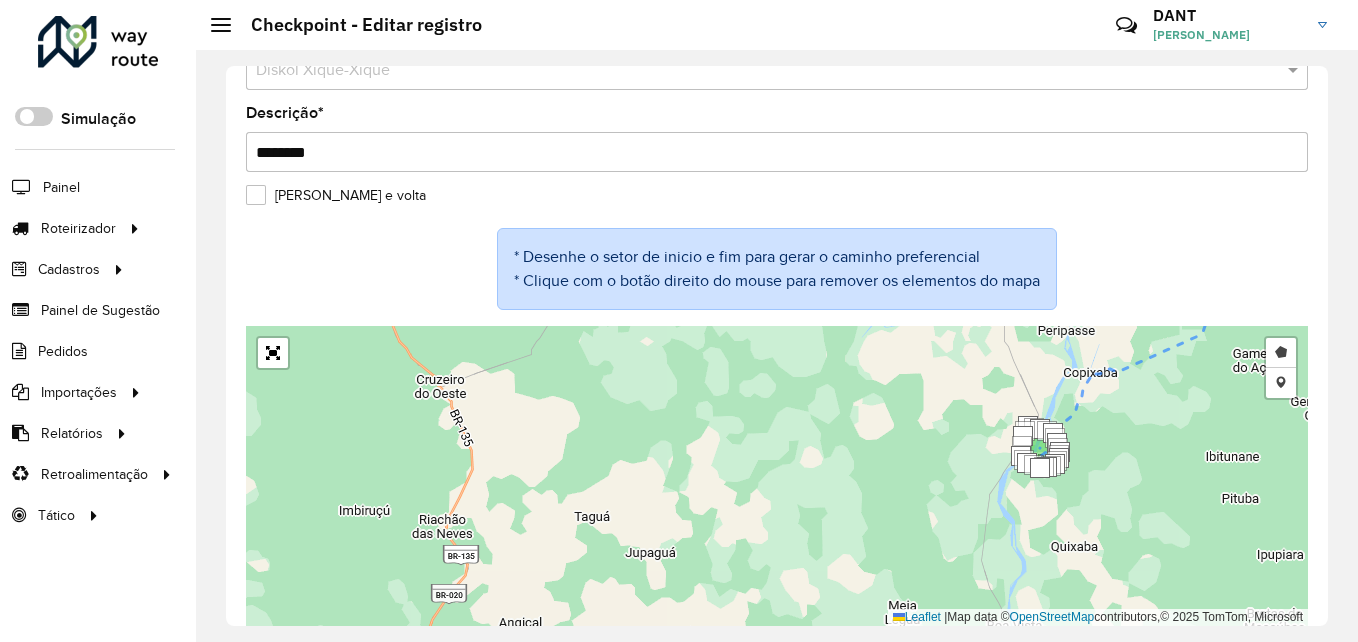 scroll, scrollTop: 152, scrollLeft: 0, axis: vertical 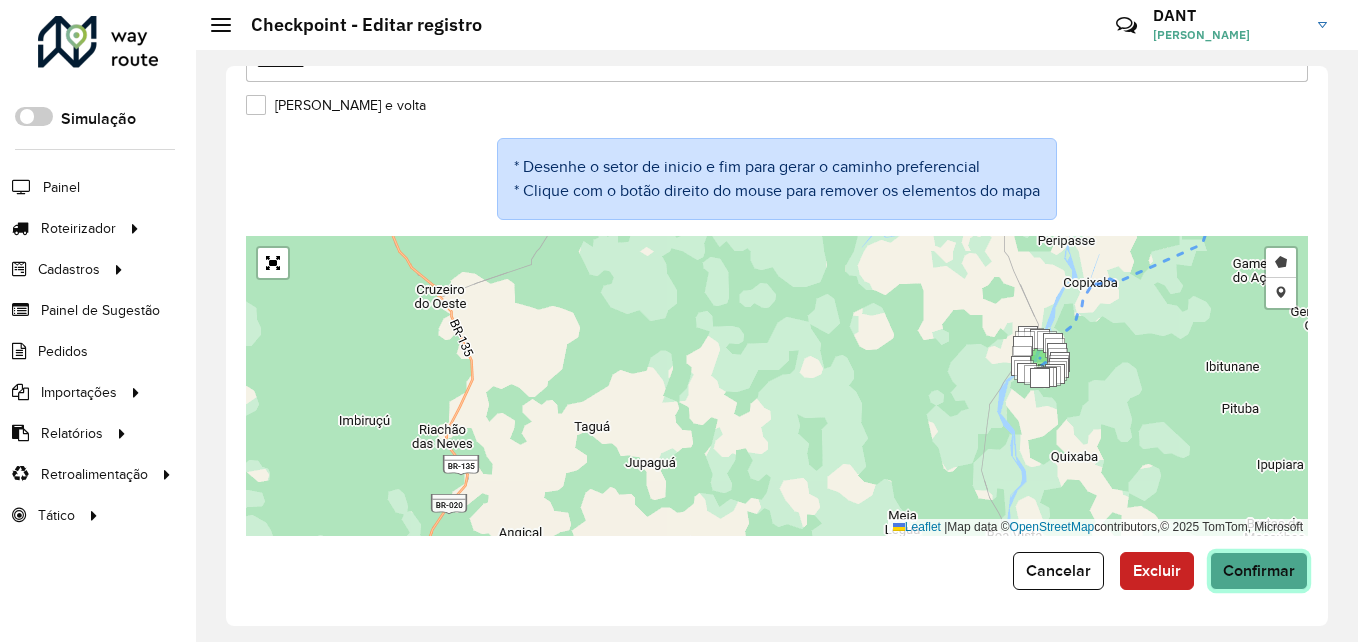 click on "Confirmar" 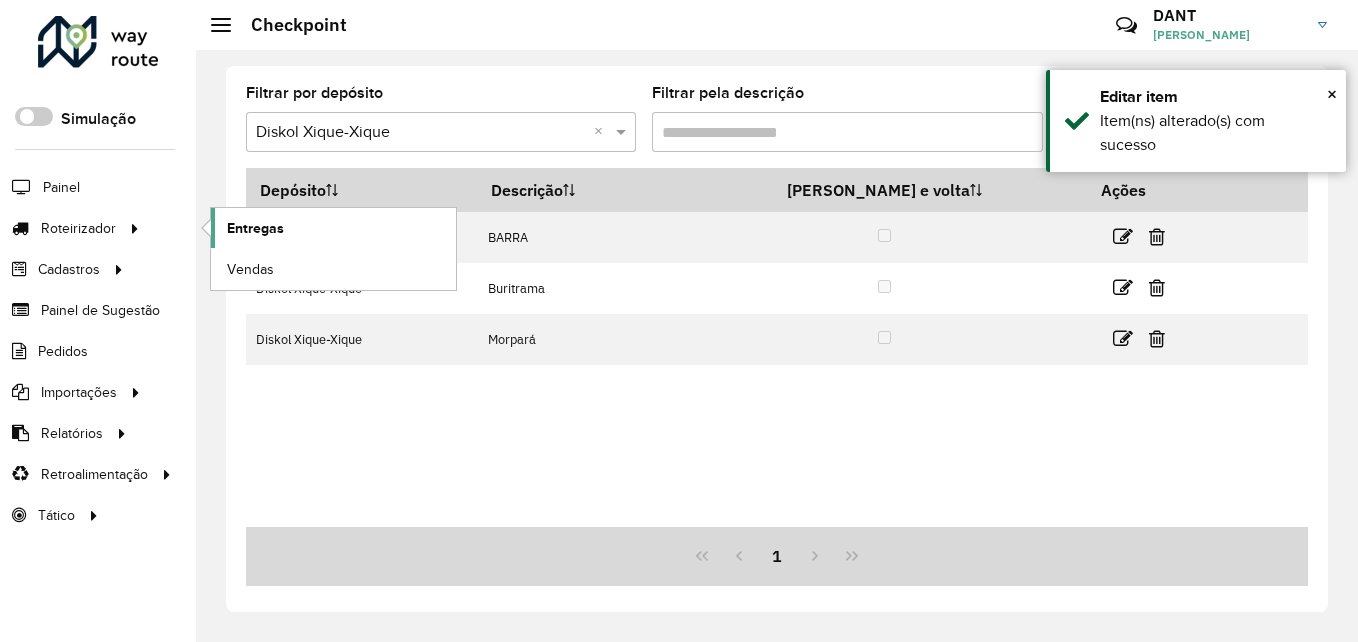 click on "Entregas" 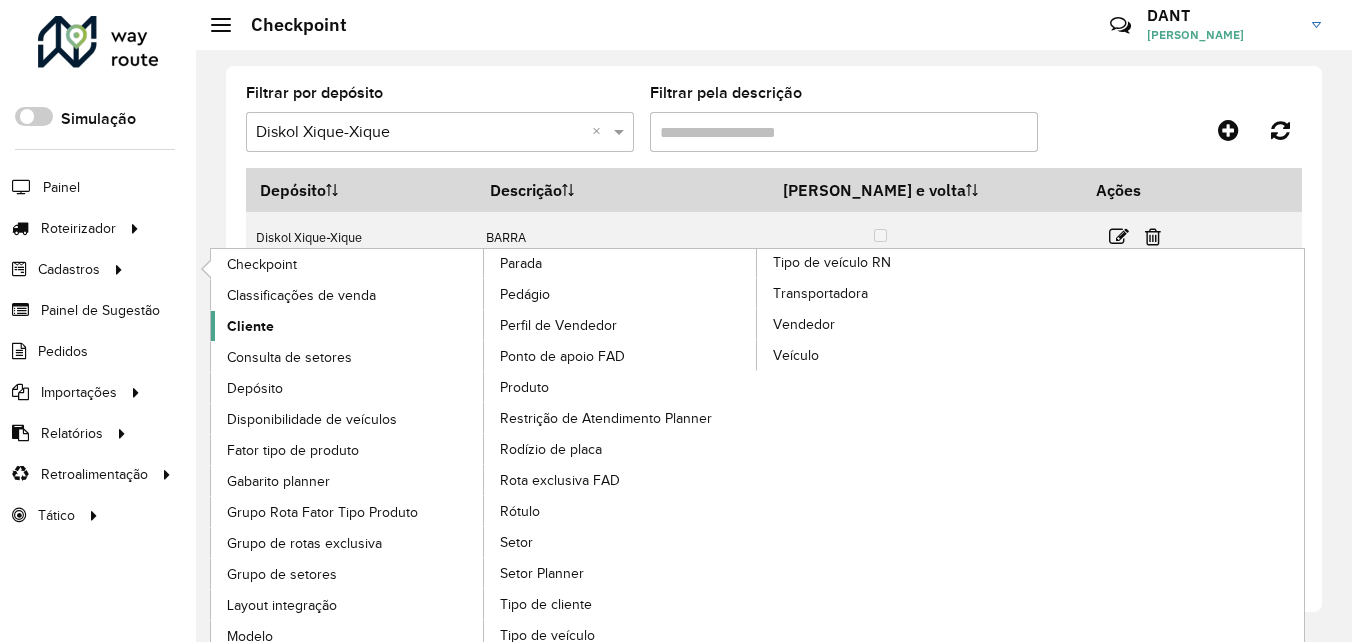 click on "Cliente" 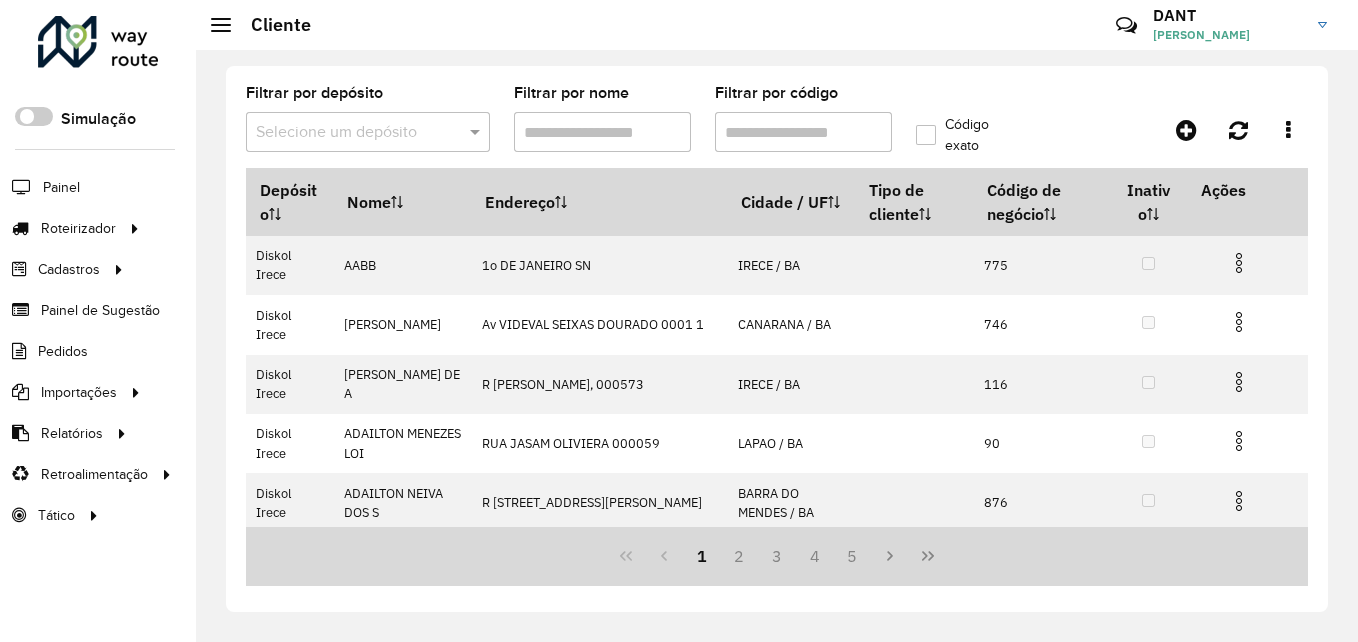 click at bounding box center [368, 132] 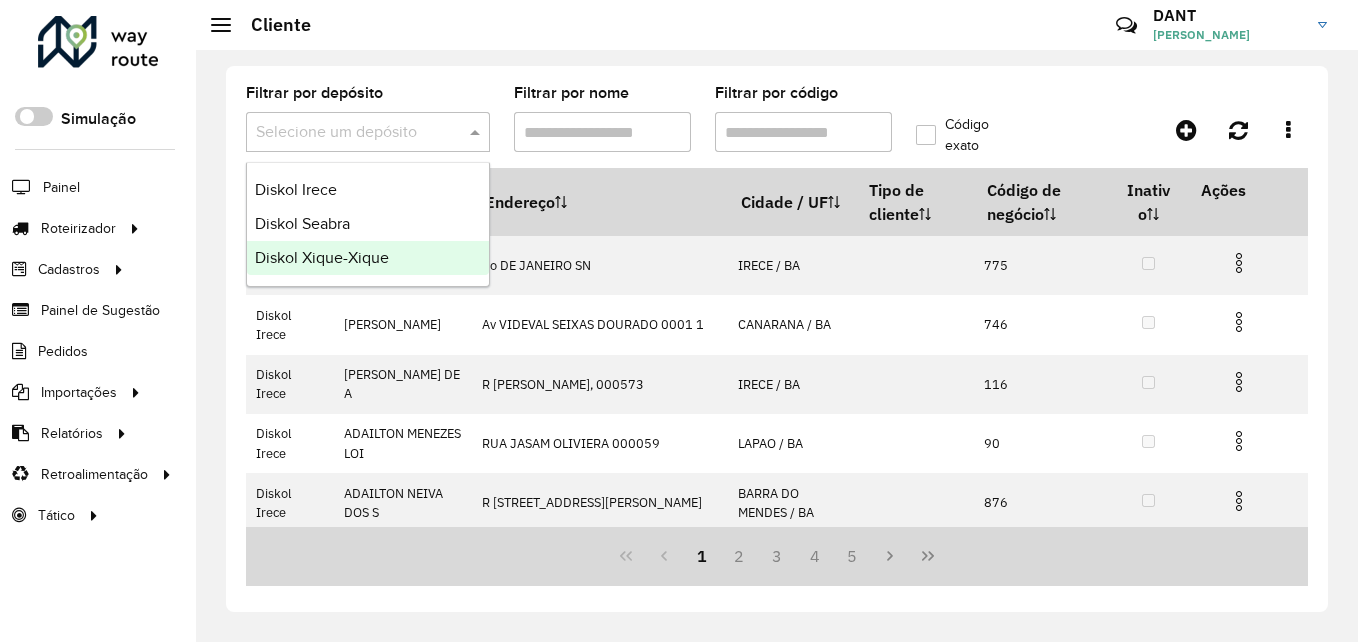 click on "Diskol Xique-Xique" at bounding box center [368, 258] 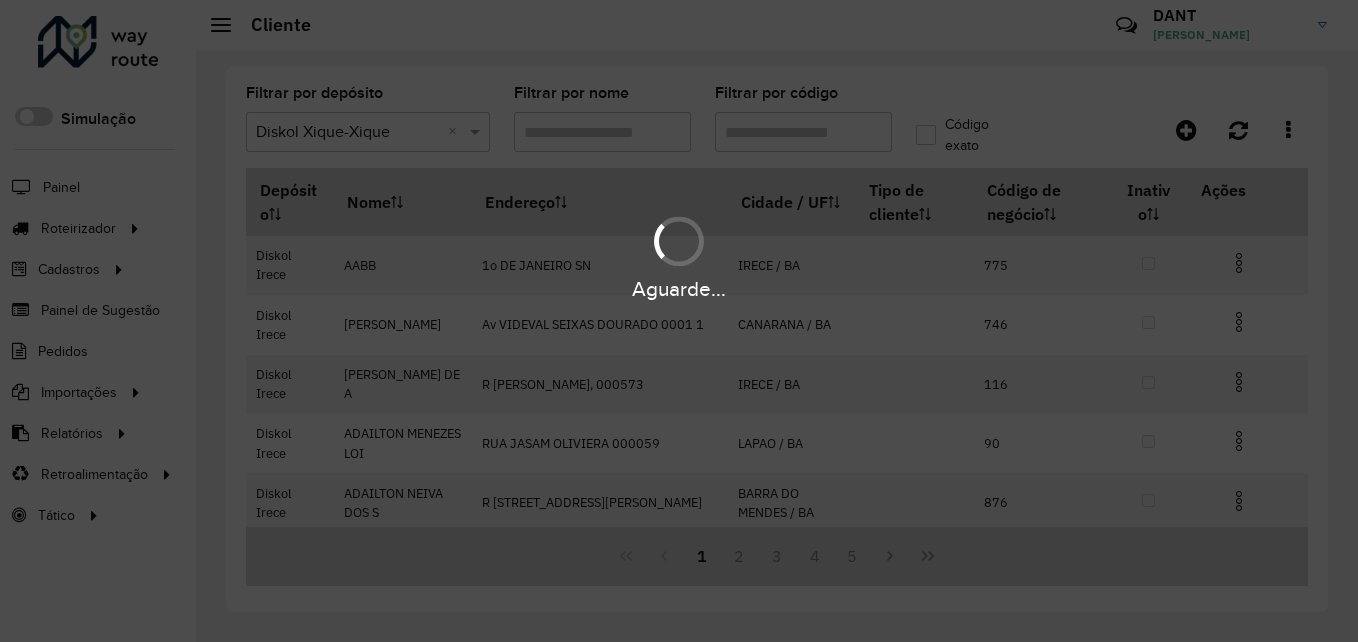 click on "Aguarde..." at bounding box center [679, 321] 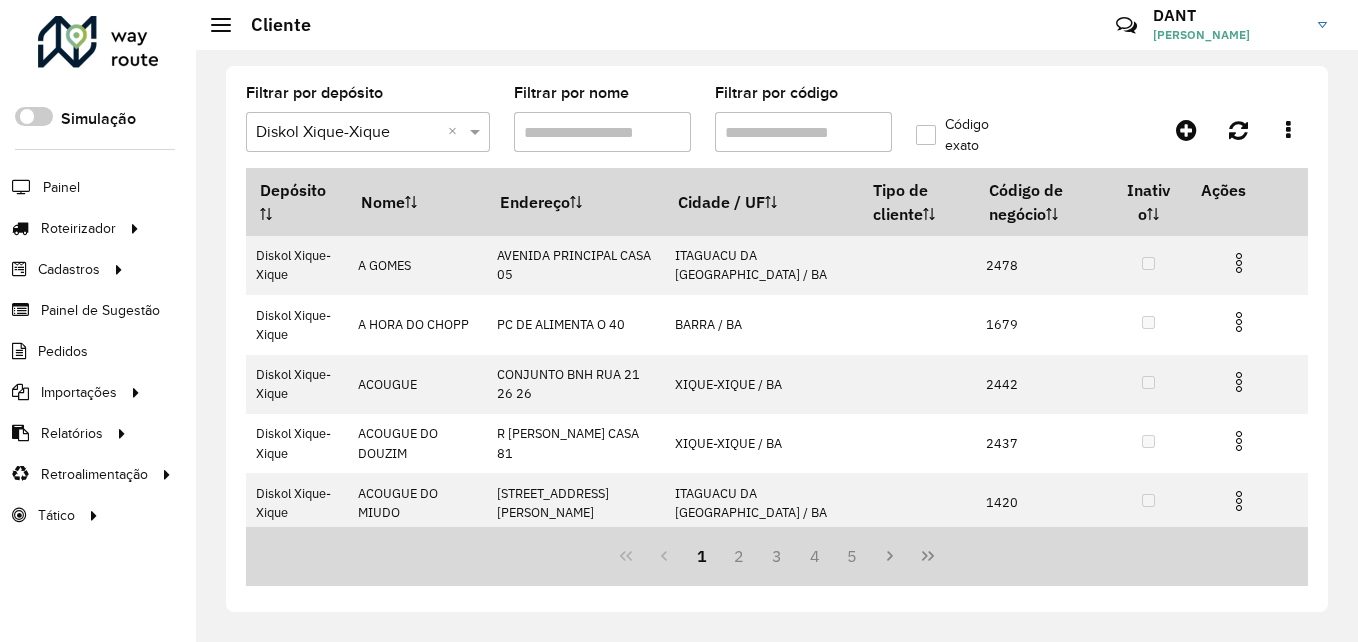 click on "Filtrar por código" at bounding box center [803, 132] 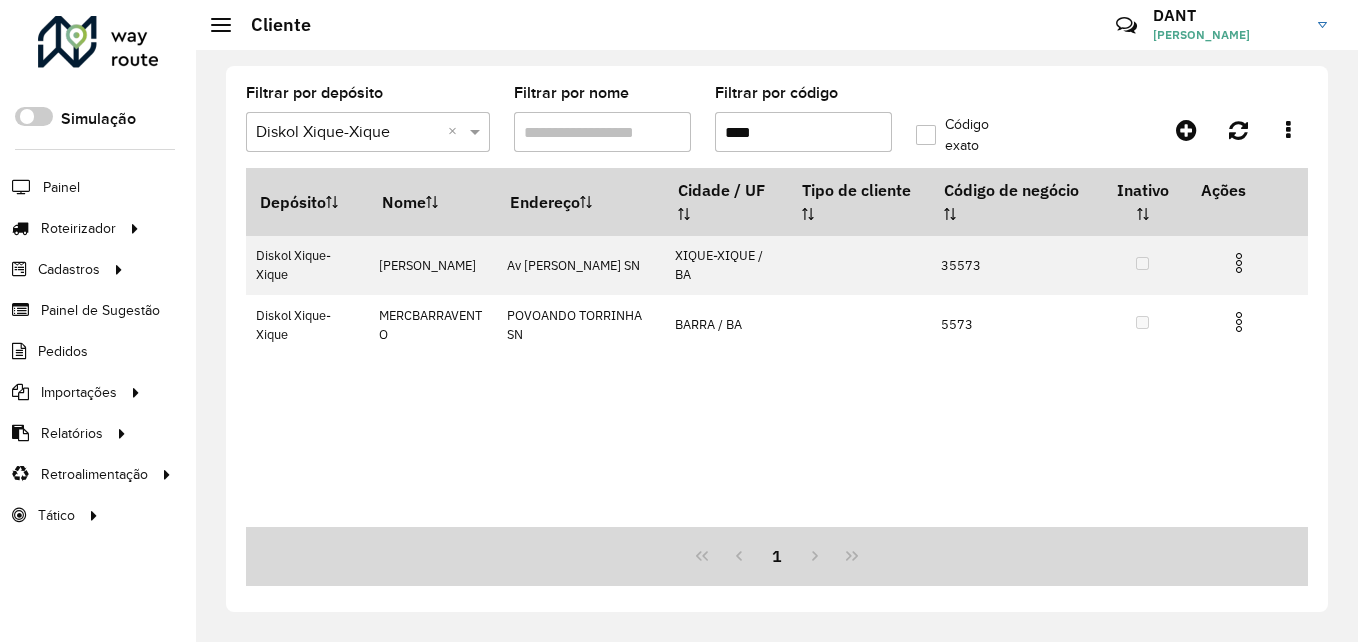 type on "****" 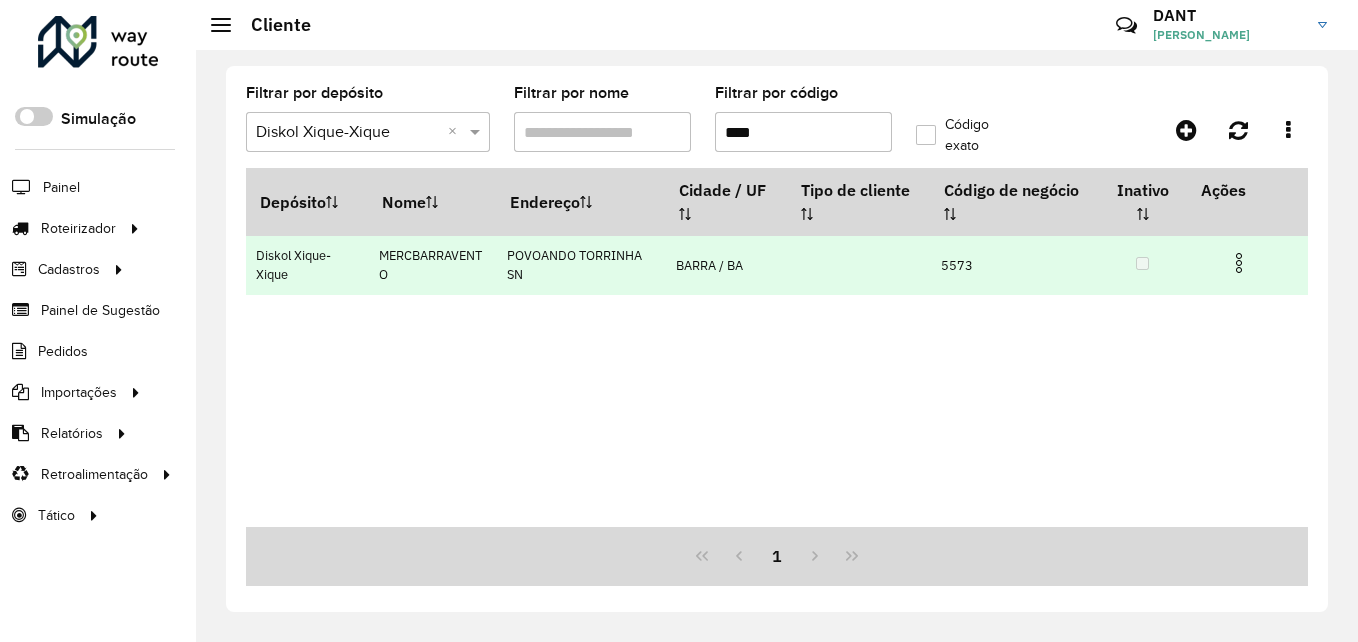 click at bounding box center [1239, 263] 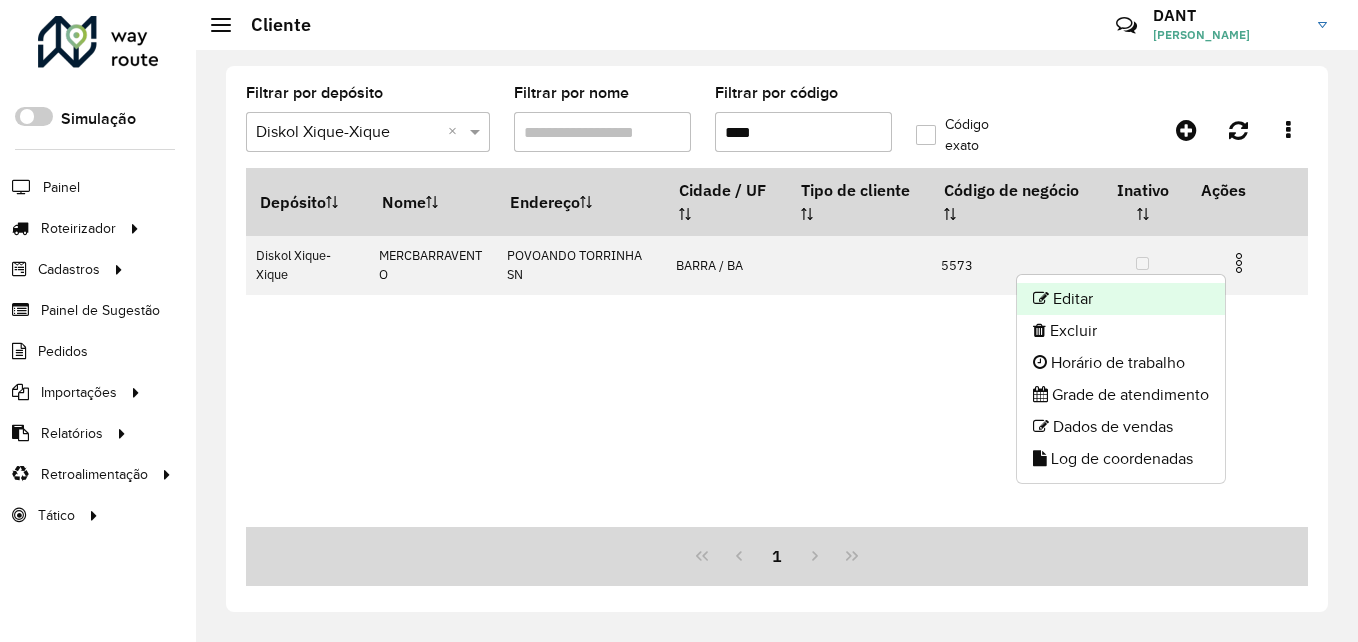 click on "Editar" 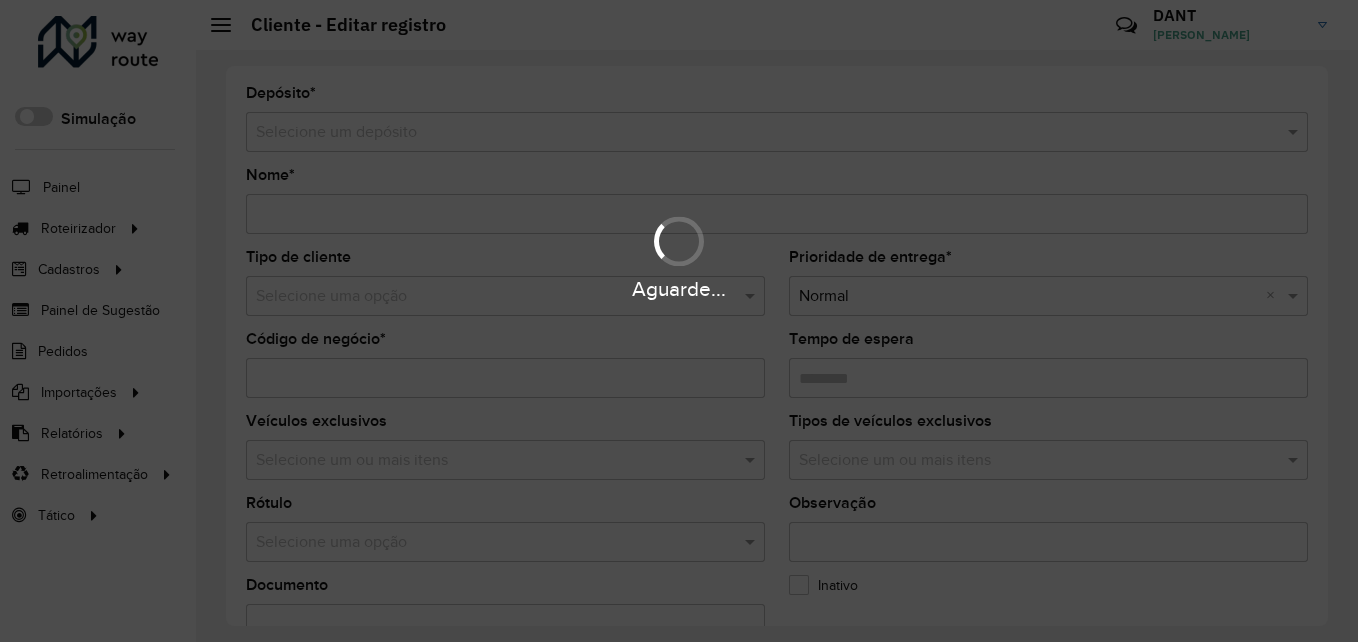 type on "**********" 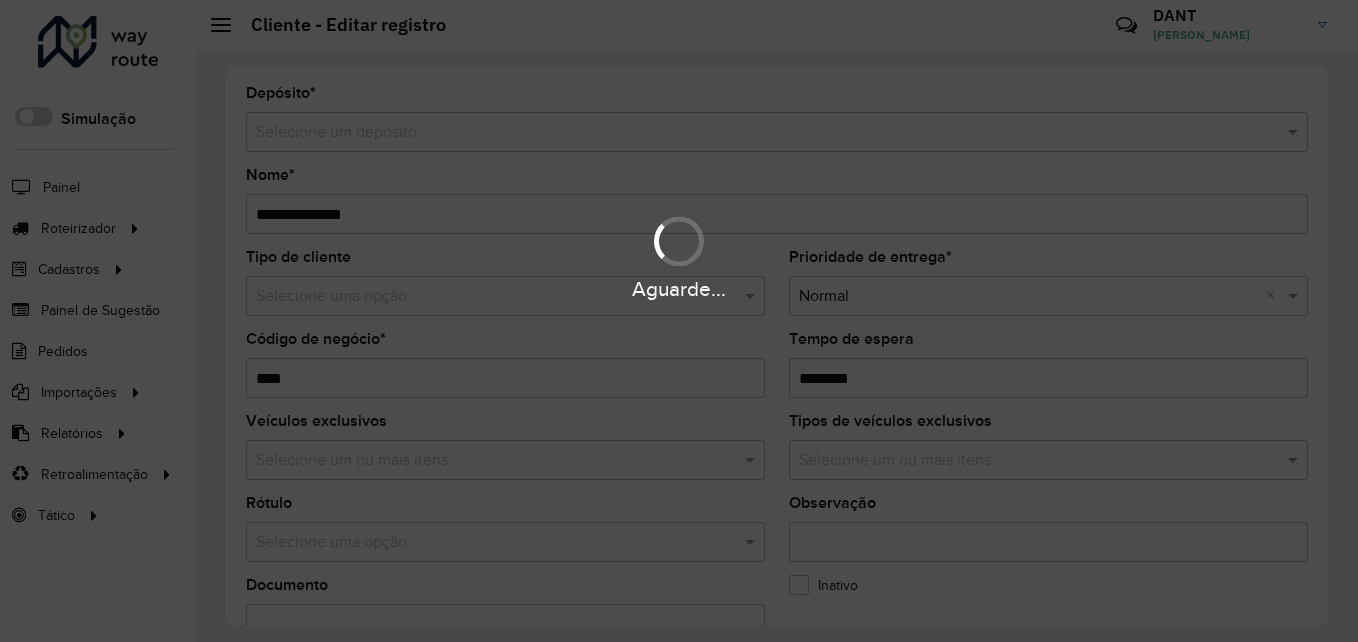 type on "*****" 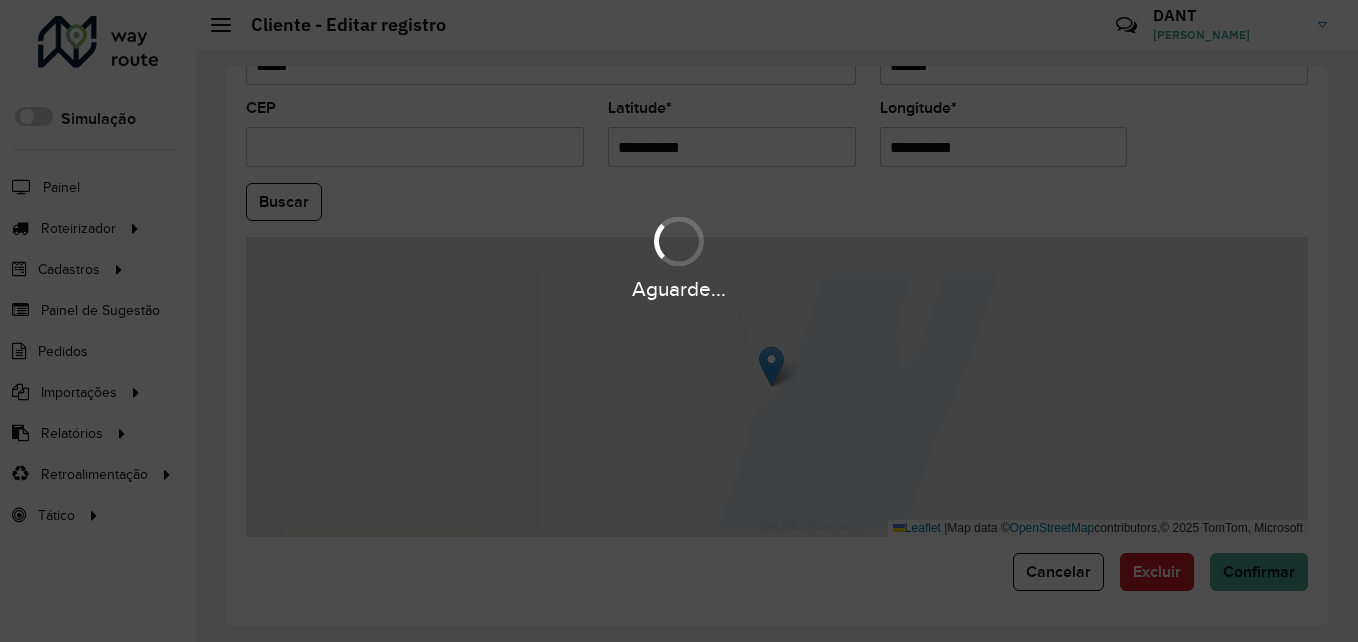 scroll, scrollTop: 846, scrollLeft: 0, axis: vertical 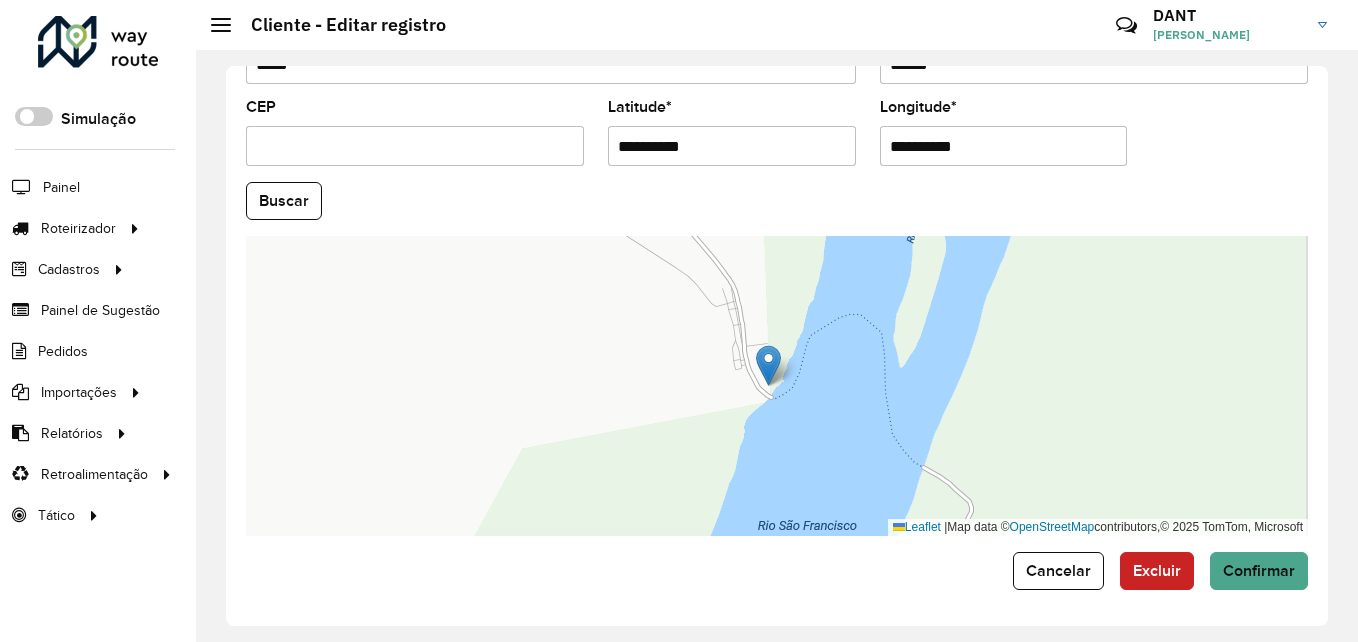drag, startPoint x: 985, startPoint y: 445, endPoint x: 866, endPoint y: 366, distance: 142.83557 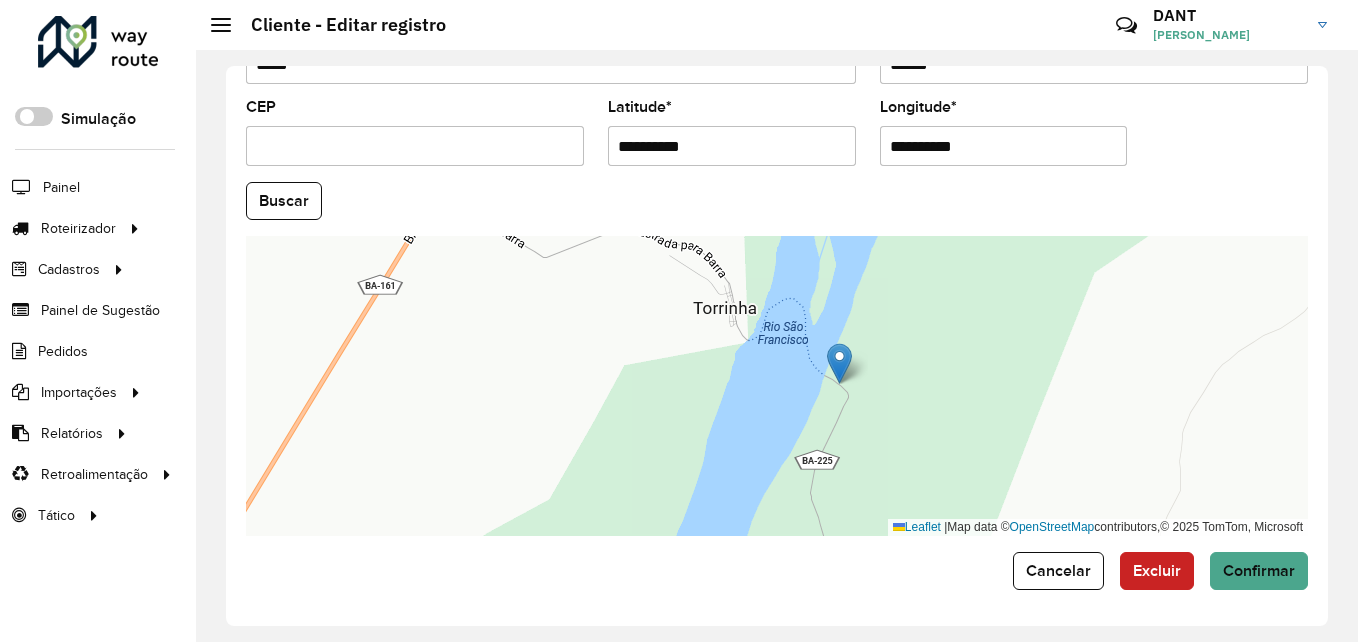 drag, startPoint x: 755, startPoint y: 315, endPoint x: 847, endPoint y: 365, distance: 104.70912 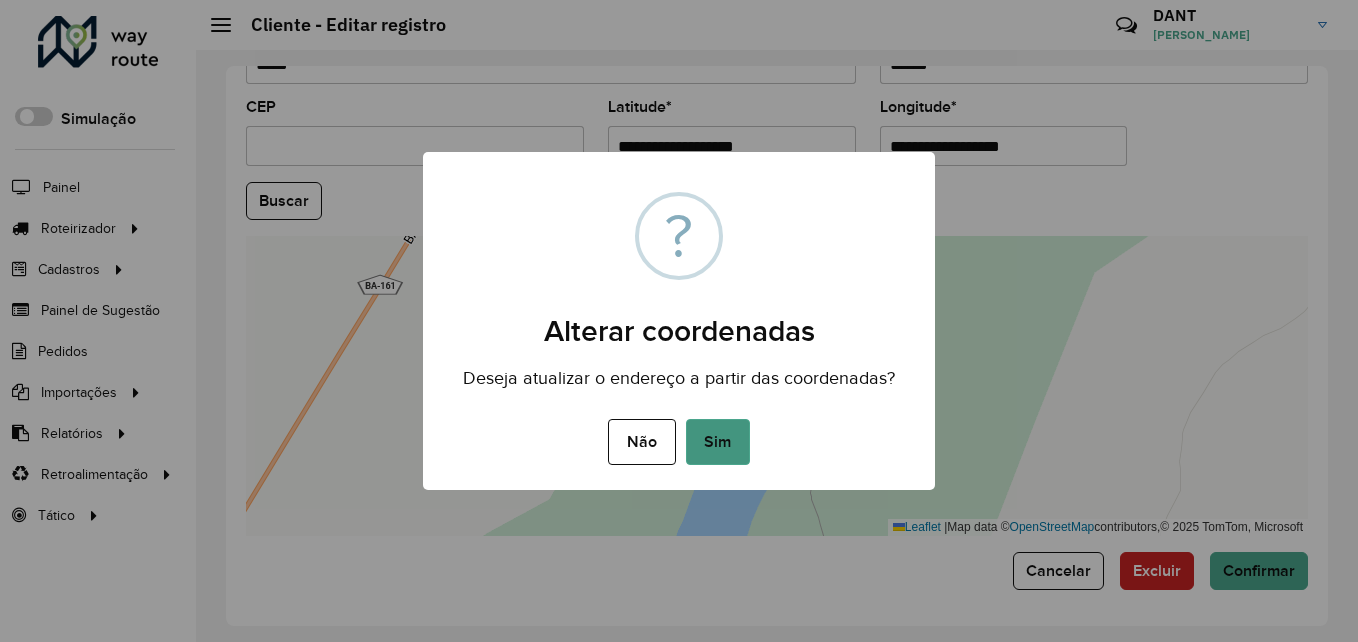 click on "Sim" at bounding box center (718, 442) 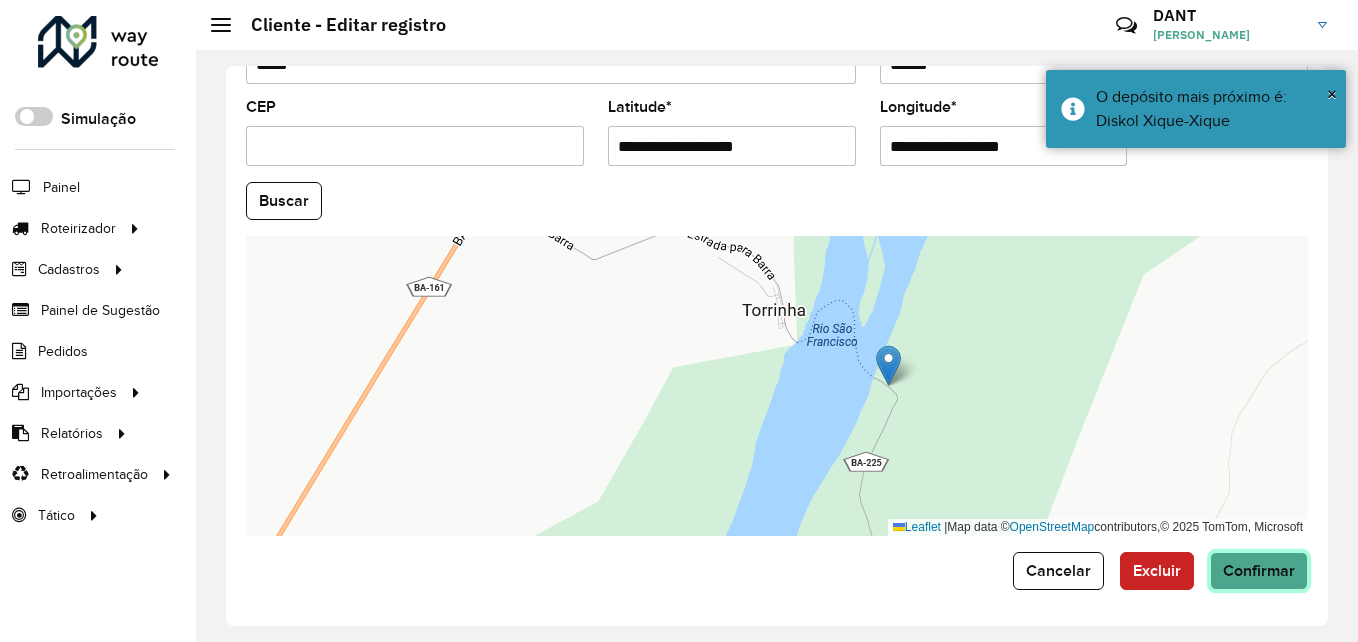 click on "Confirmar" 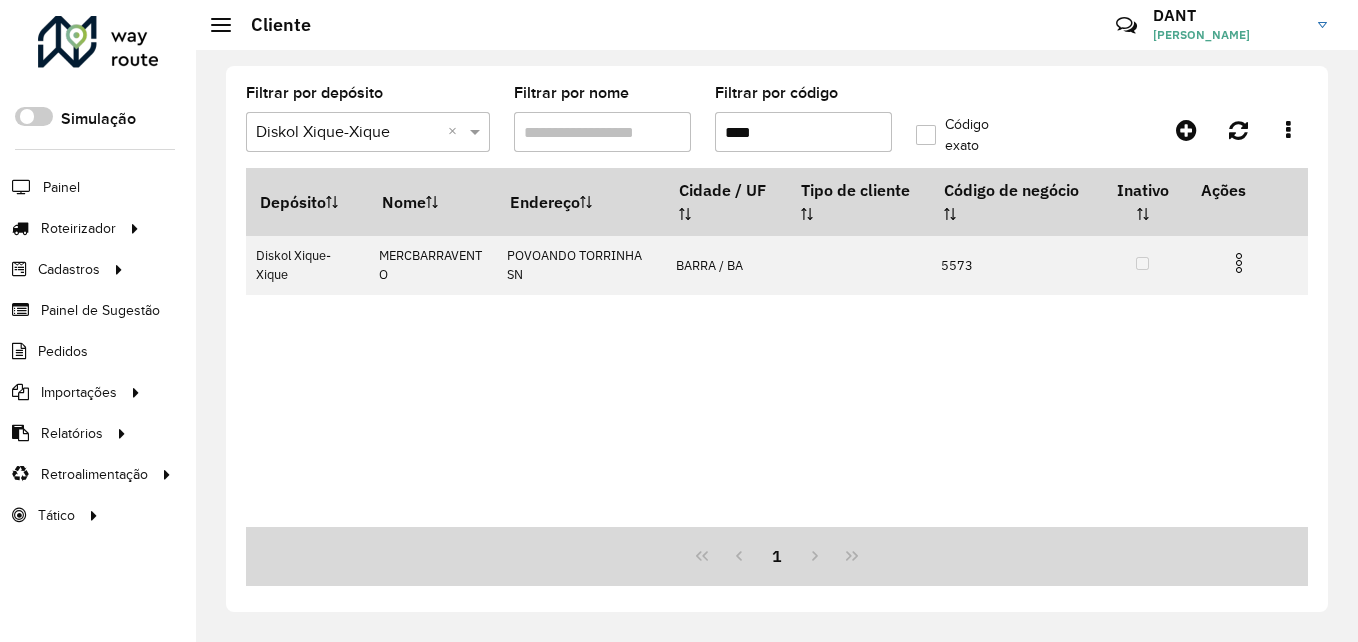 drag, startPoint x: 775, startPoint y: 132, endPoint x: 713, endPoint y: 137, distance: 62.201286 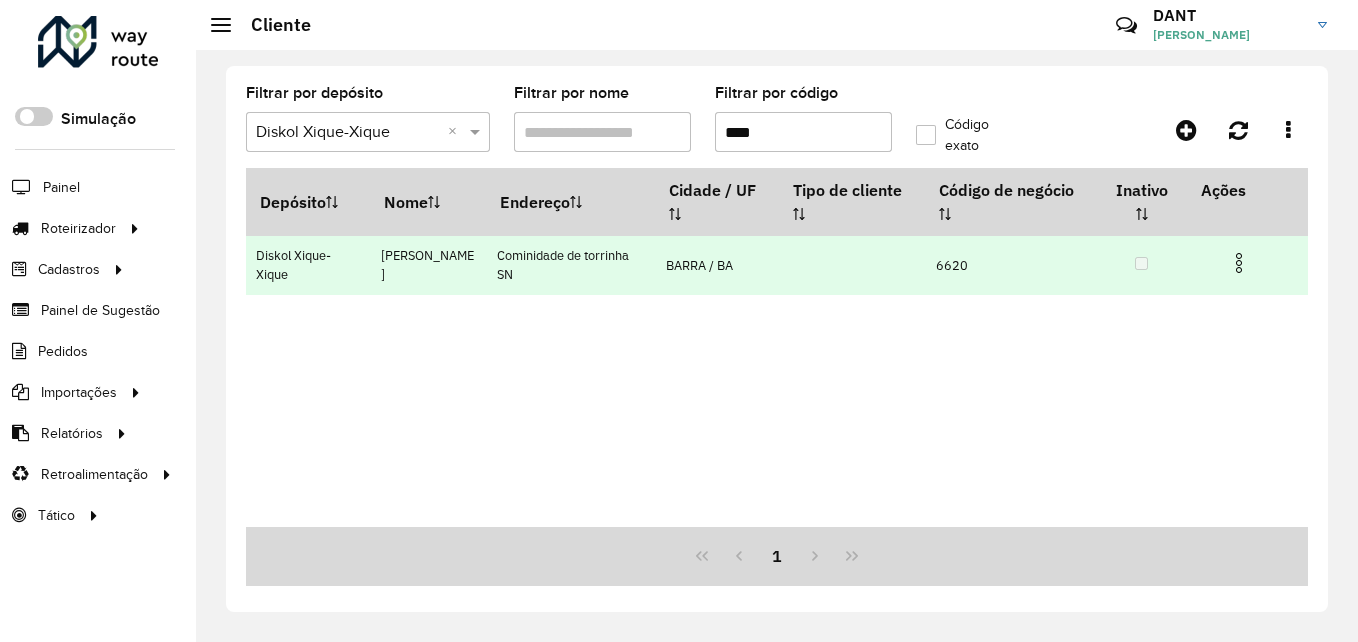 type on "****" 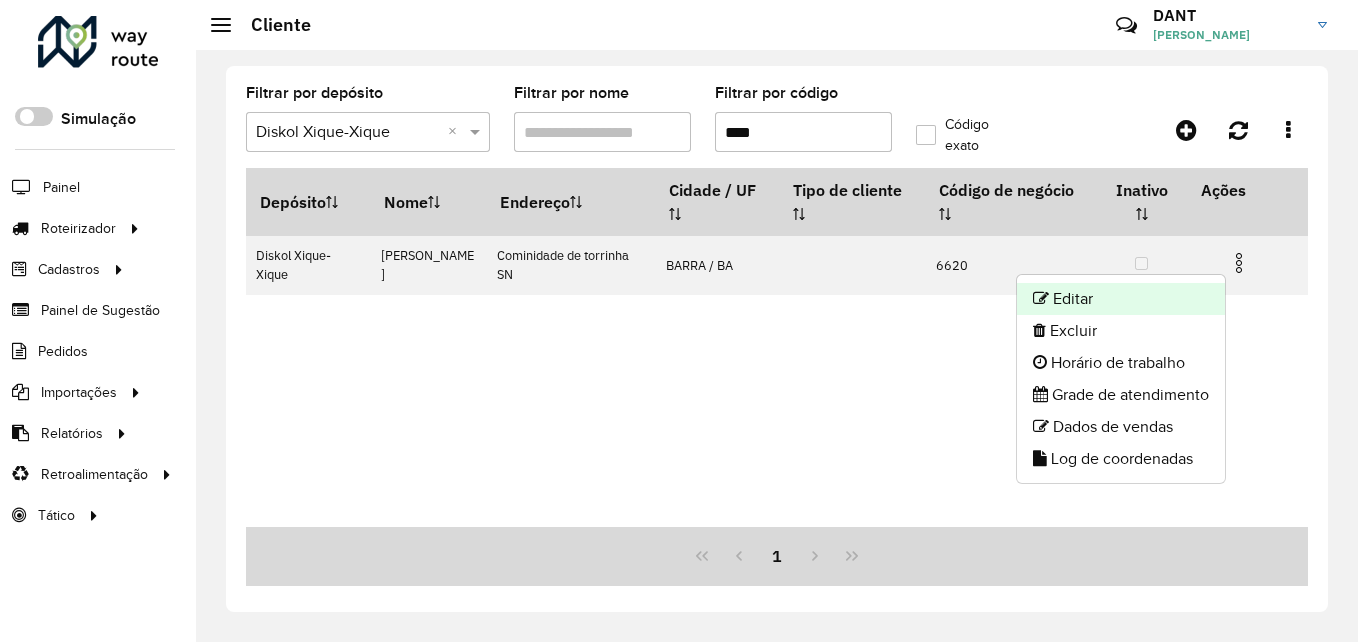 click on "Editar" 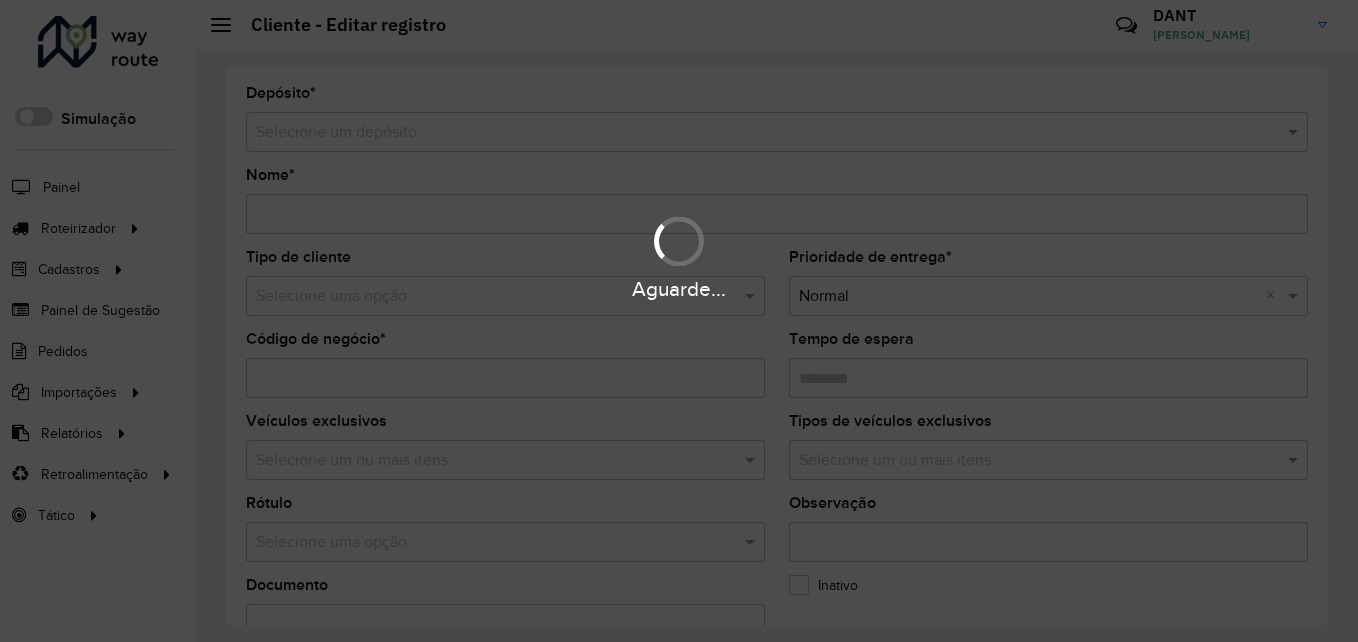 type on "**********" 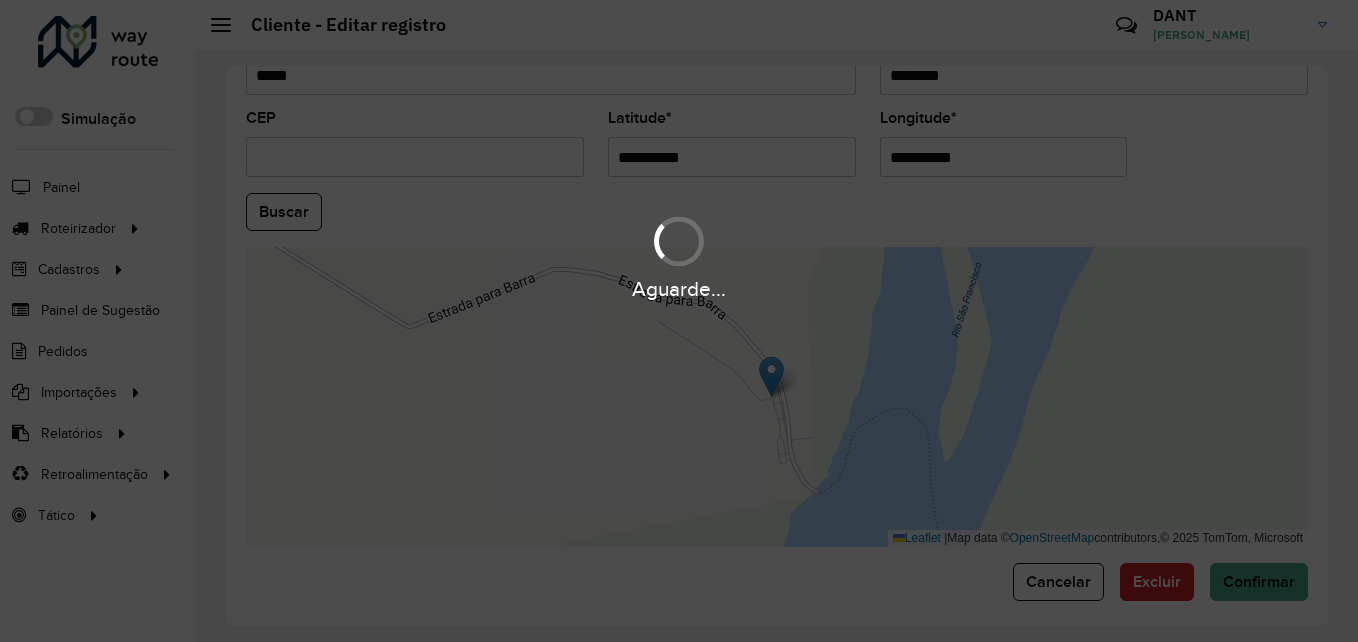 scroll, scrollTop: 846, scrollLeft: 0, axis: vertical 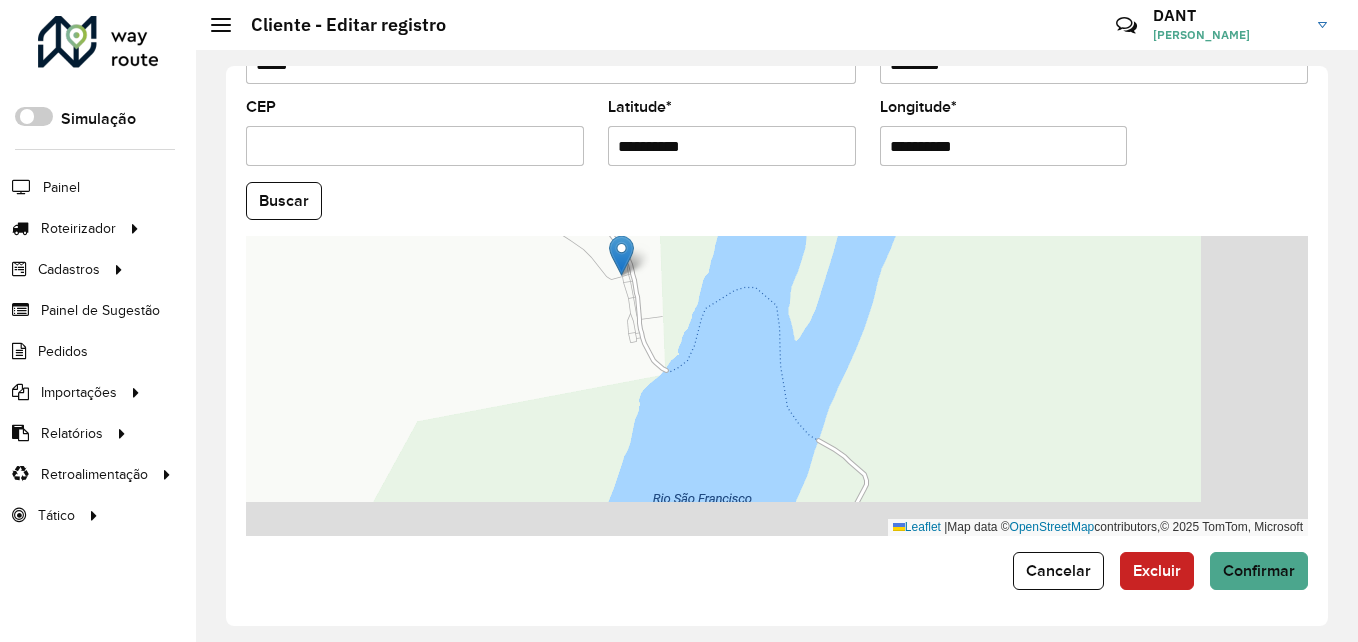 drag, startPoint x: 968, startPoint y: 433, endPoint x: 813, endPoint y: 317, distance: 193.6001 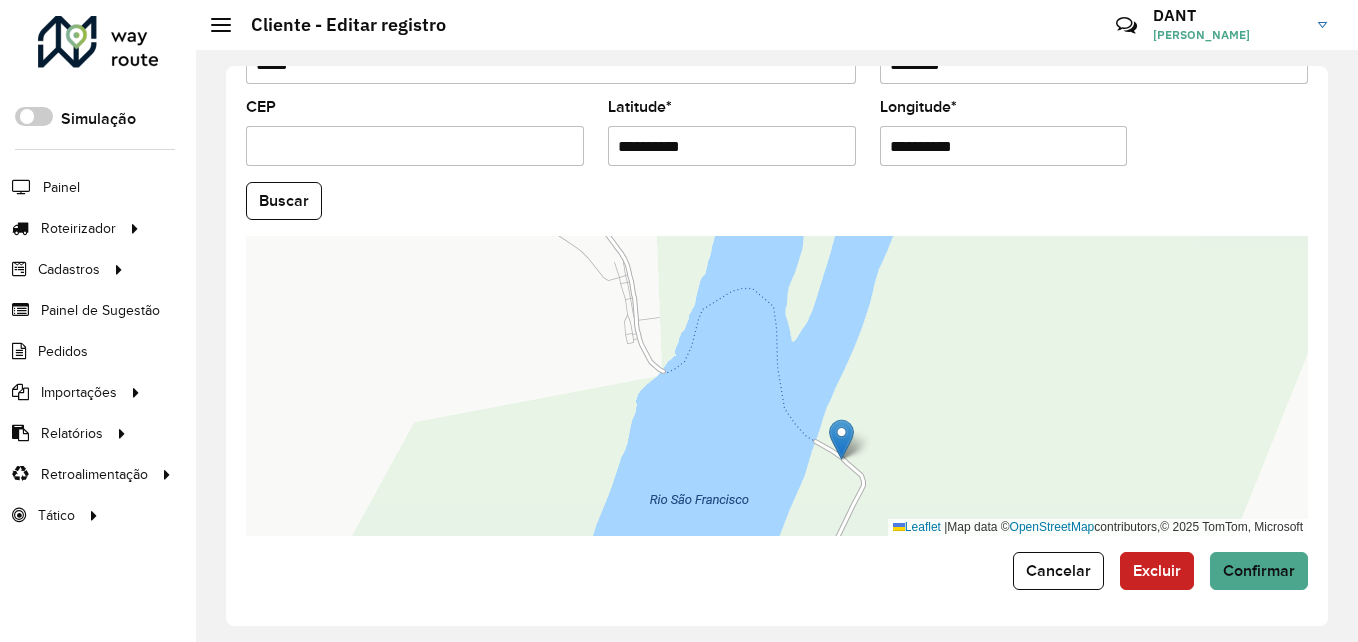 drag, startPoint x: 623, startPoint y: 250, endPoint x: 846, endPoint y: 433, distance: 288.4753 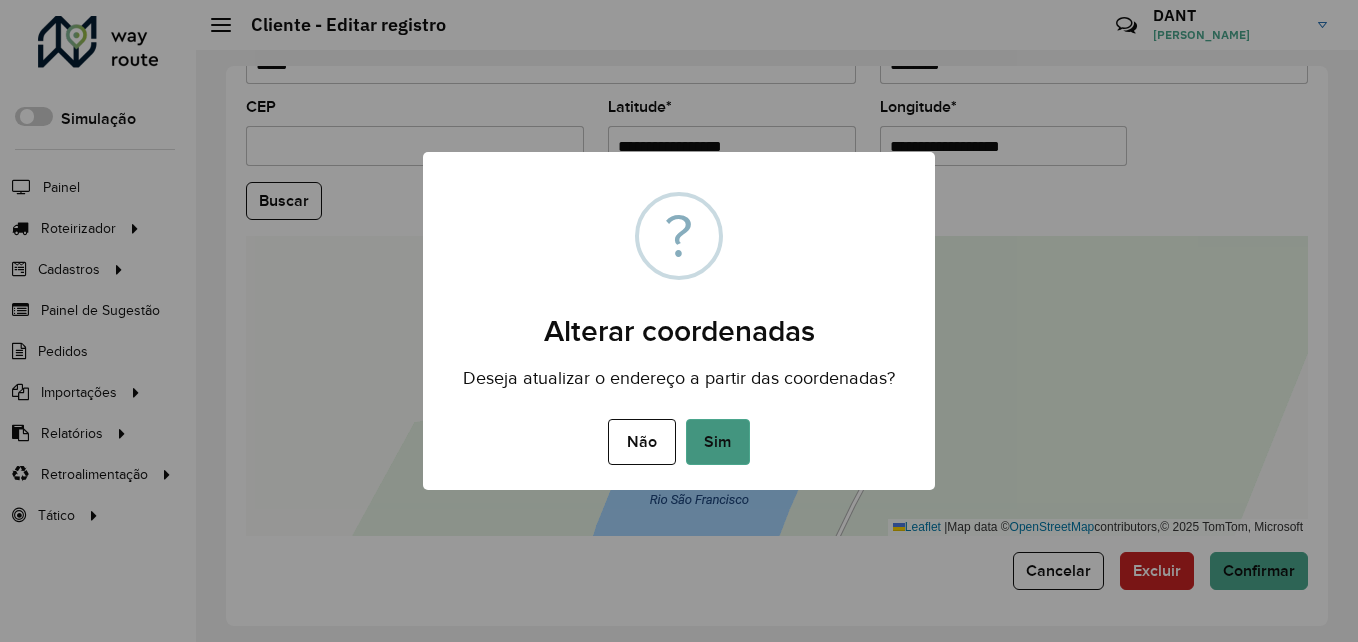 click on "Sim" at bounding box center (718, 442) 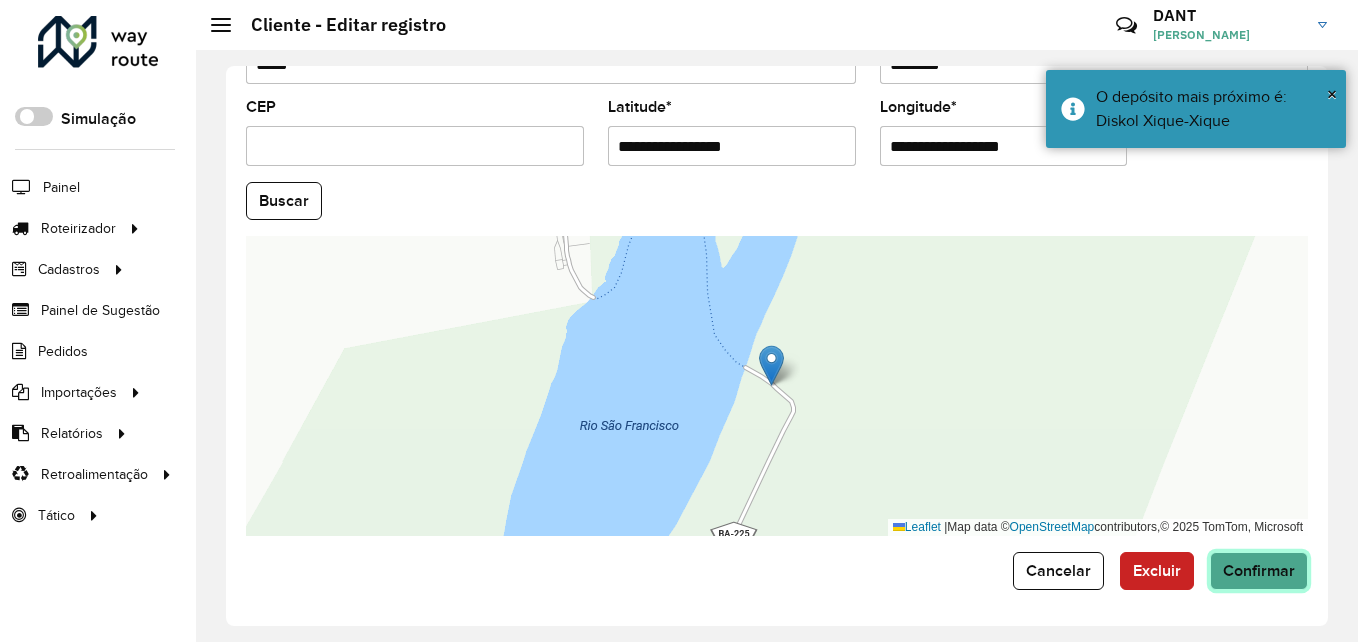 click on "Confirmar" 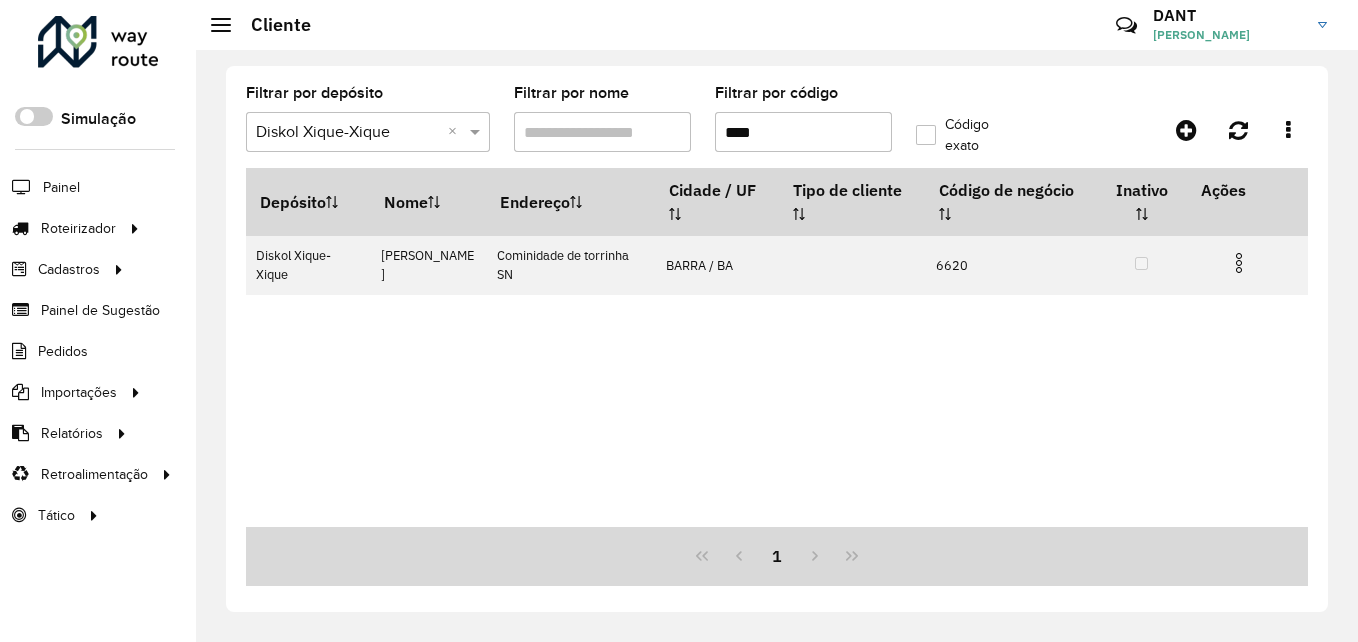 drag, startPoint x: 787, startPoint y: 126, endPoint x: 712, endPoint y: 130, distance: 75.10659 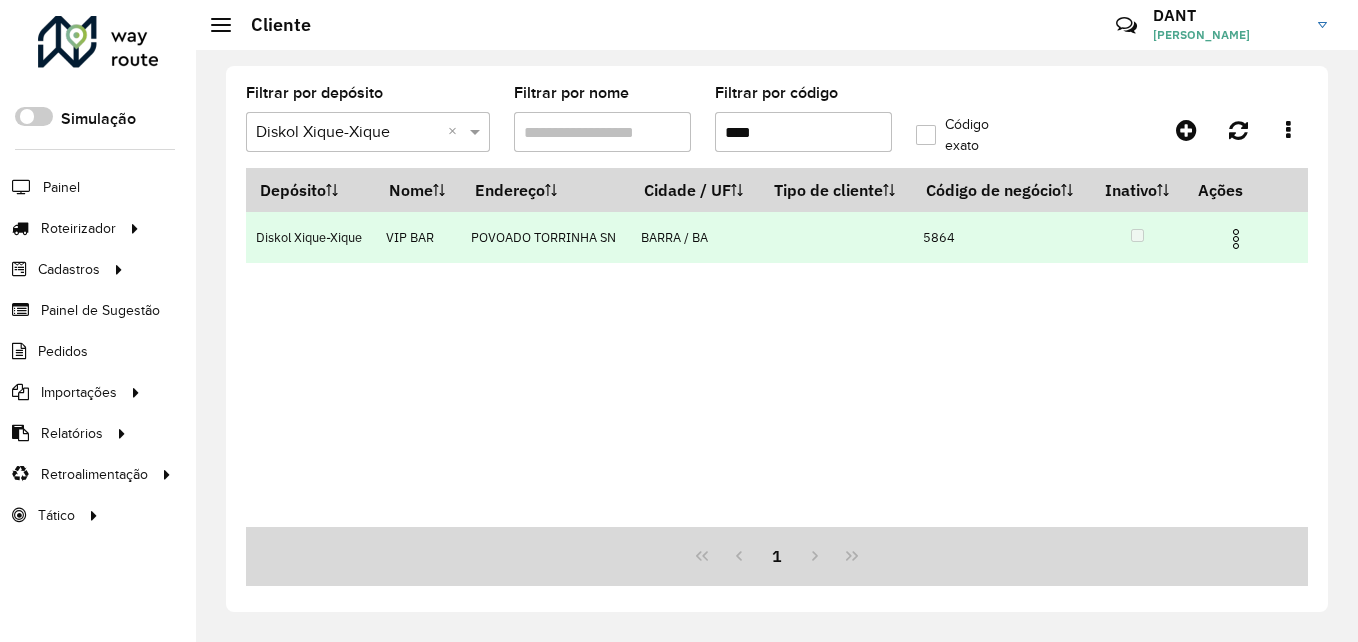 type on "****" 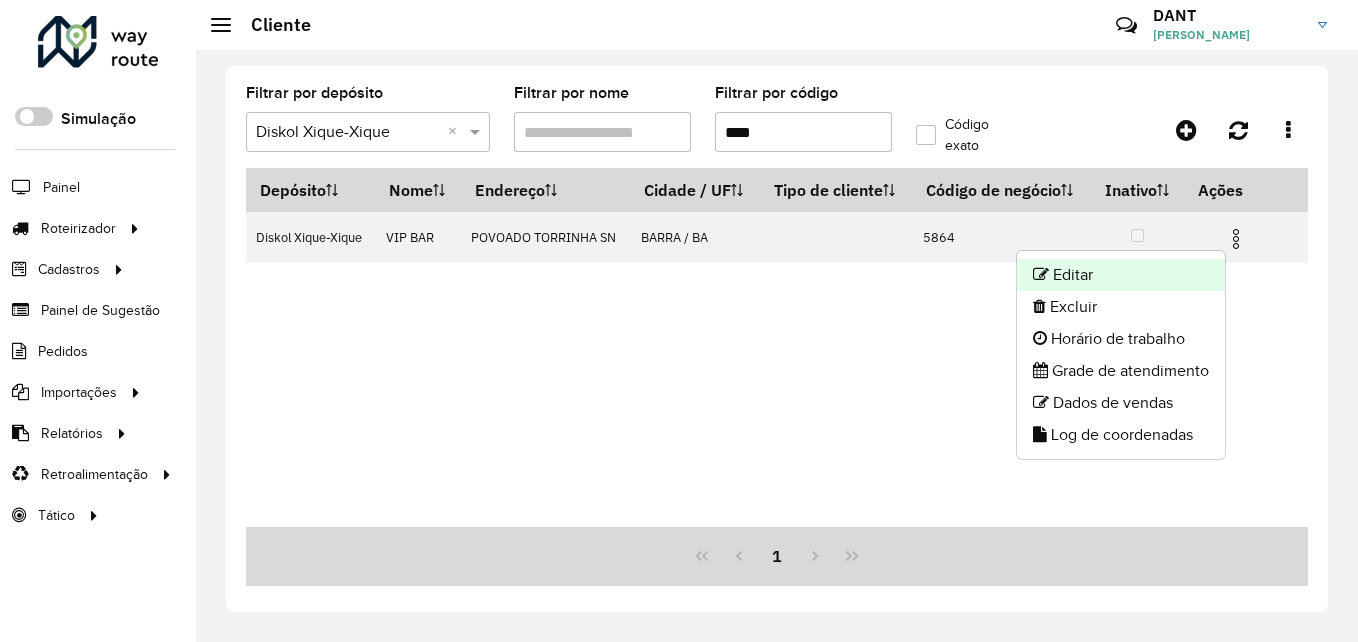 click on "Editar" 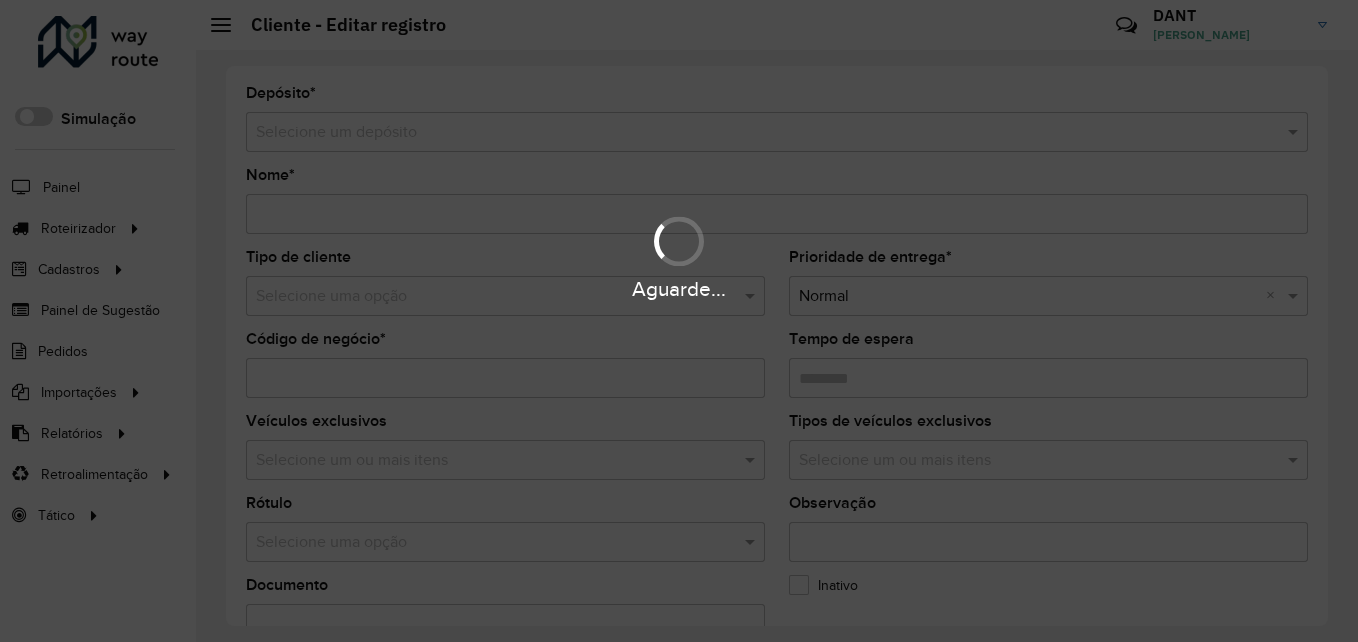 type on "*******" 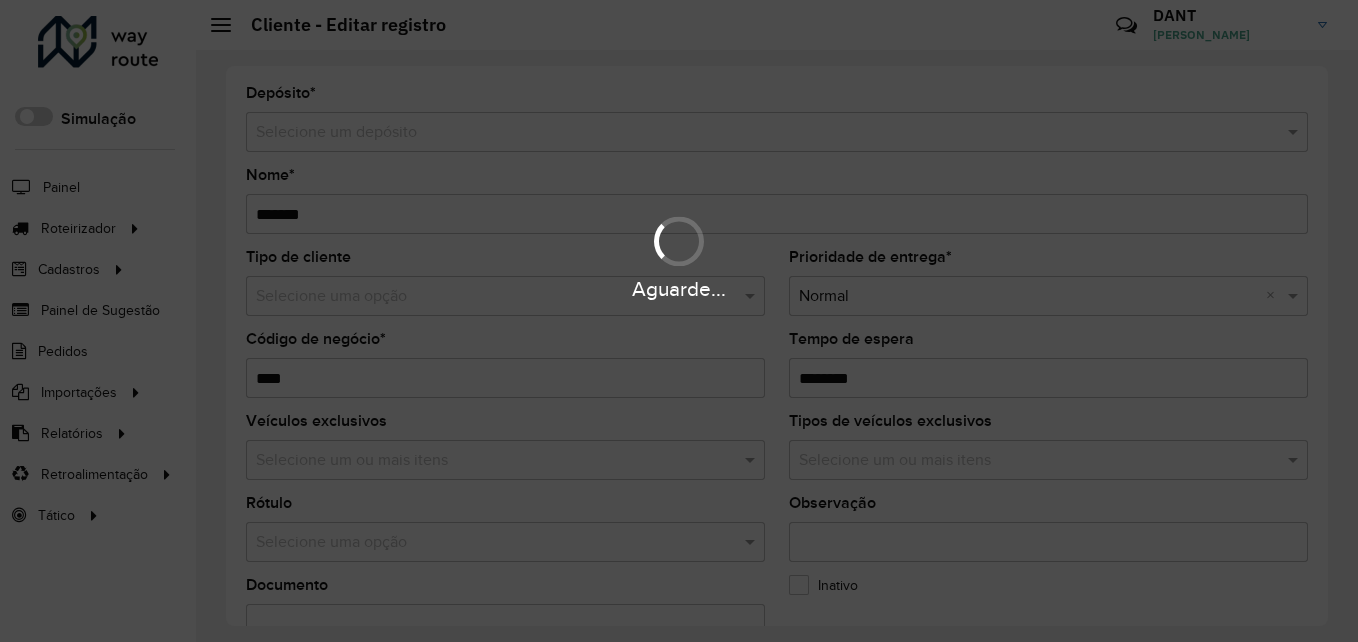 type on "**********" 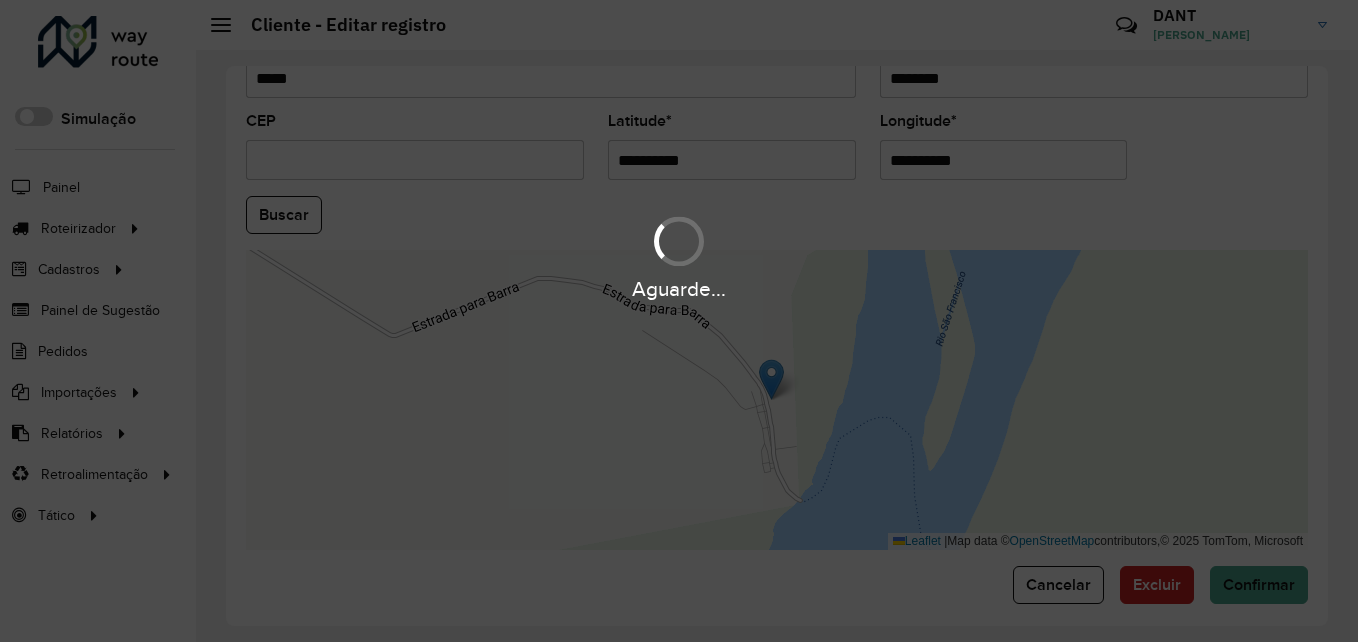 scroll, scrollTop: 846, scrollLeft: 0, axis: vertical 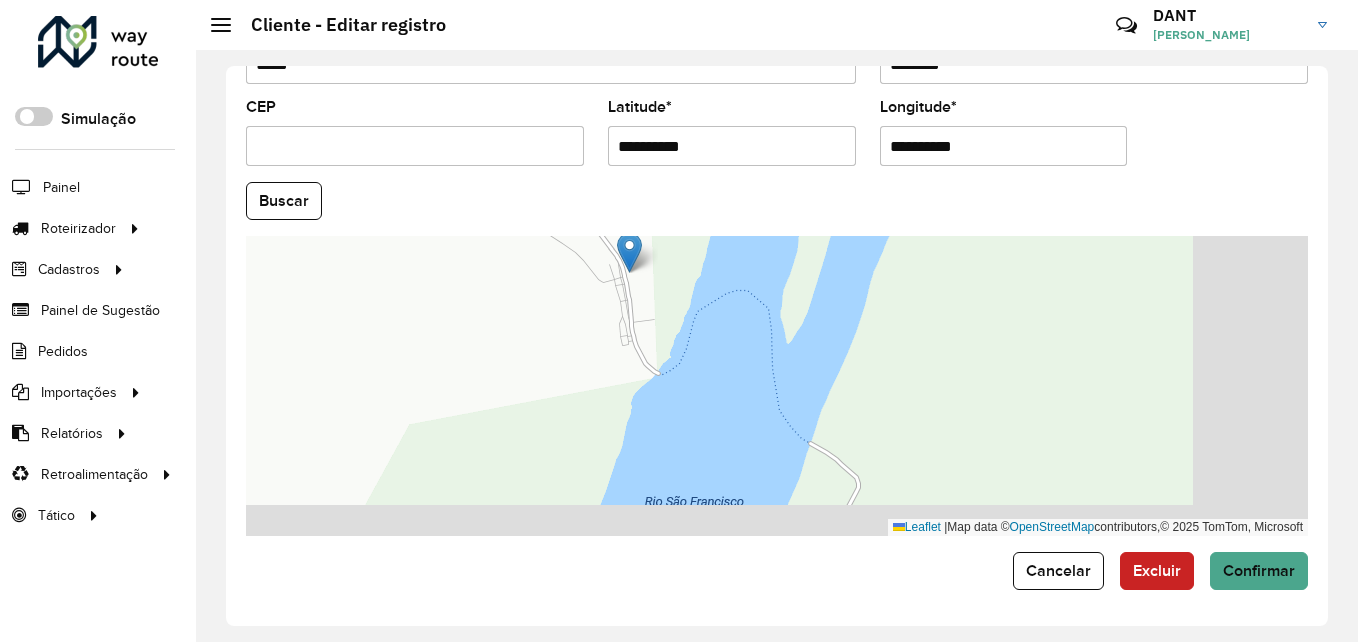 drag, startPoint x: 1123, startPoint y: 413, endPoint x: 891, endPoint y: 305, distance: 255.90623 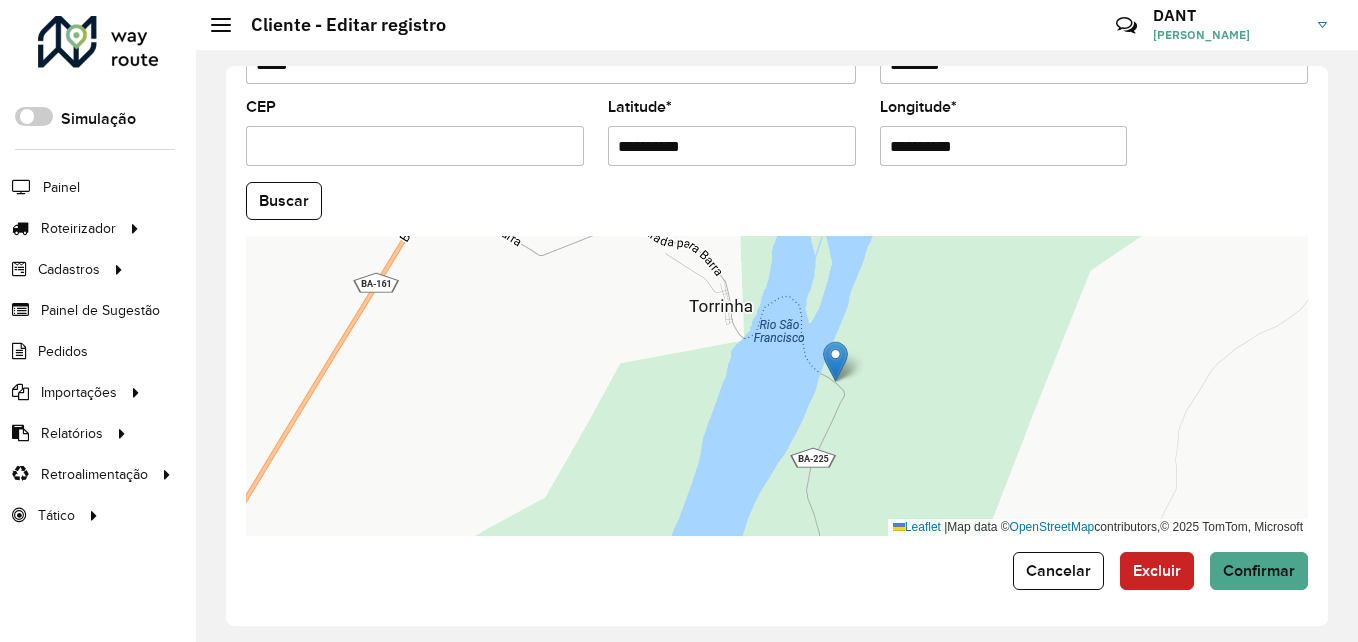 drag, startPoint x: 741, startPoint y: 268, endPoint x: 845, endPoint y: 362, distance: 140.1856 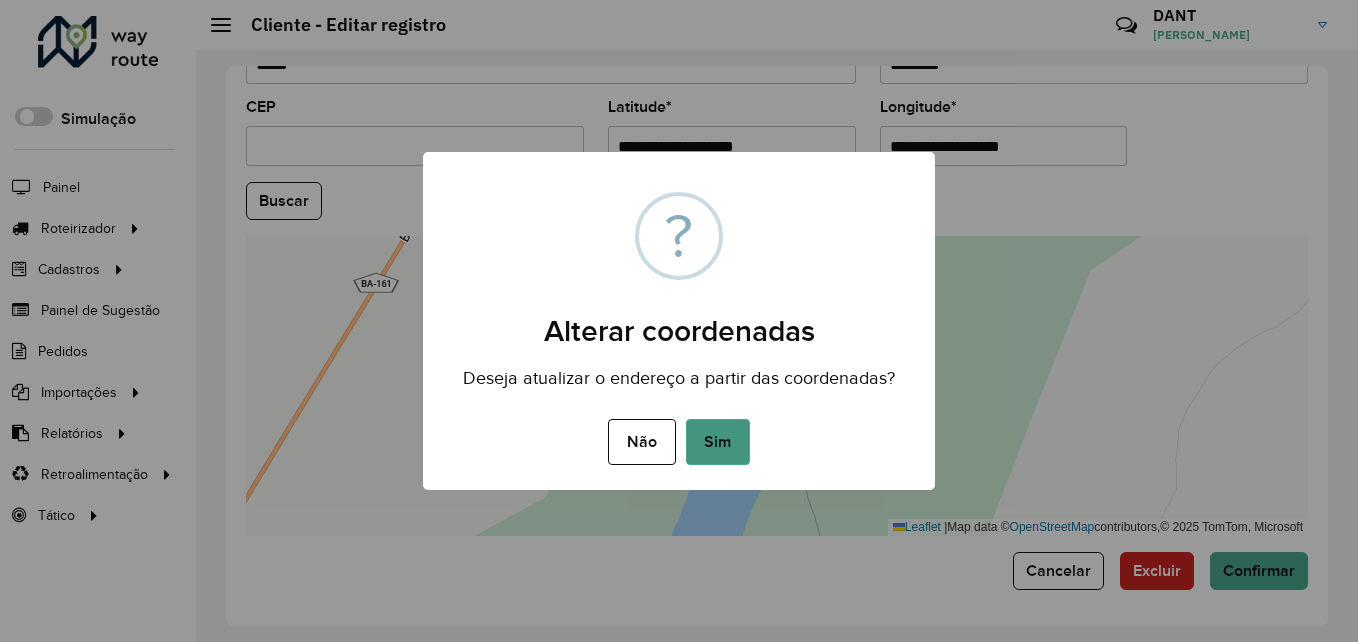 click on "Sim" at bounding box center (718, 442) 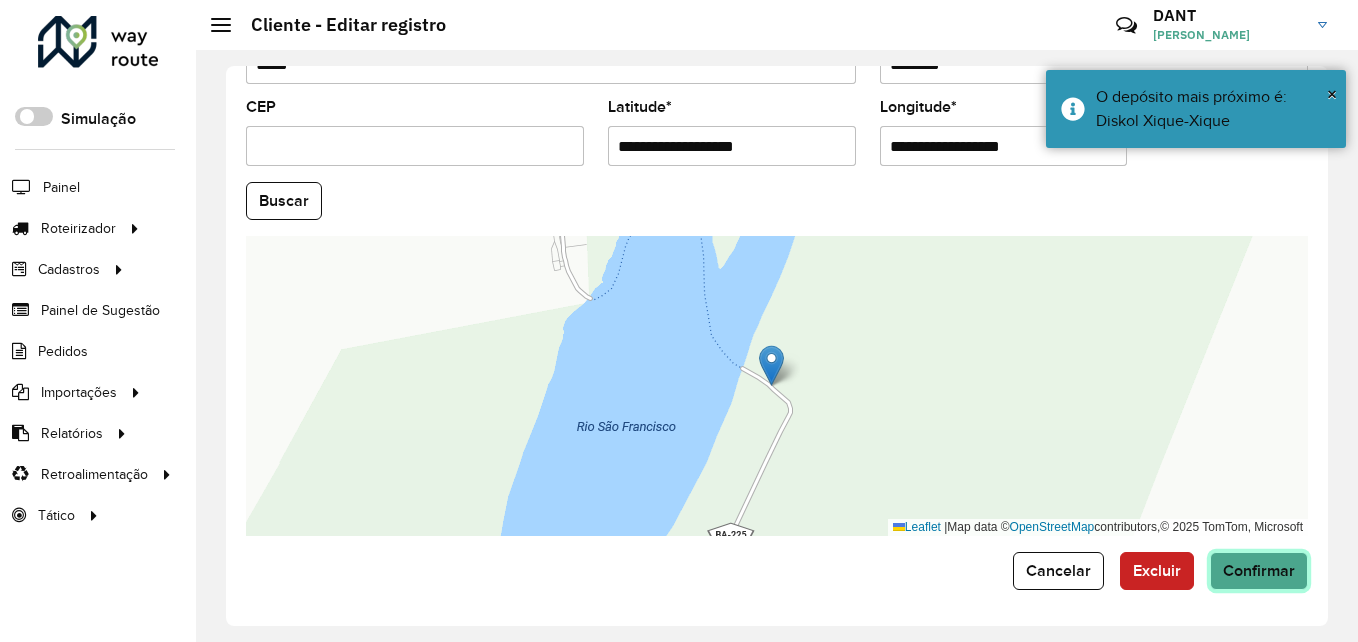click on "Confirmar" 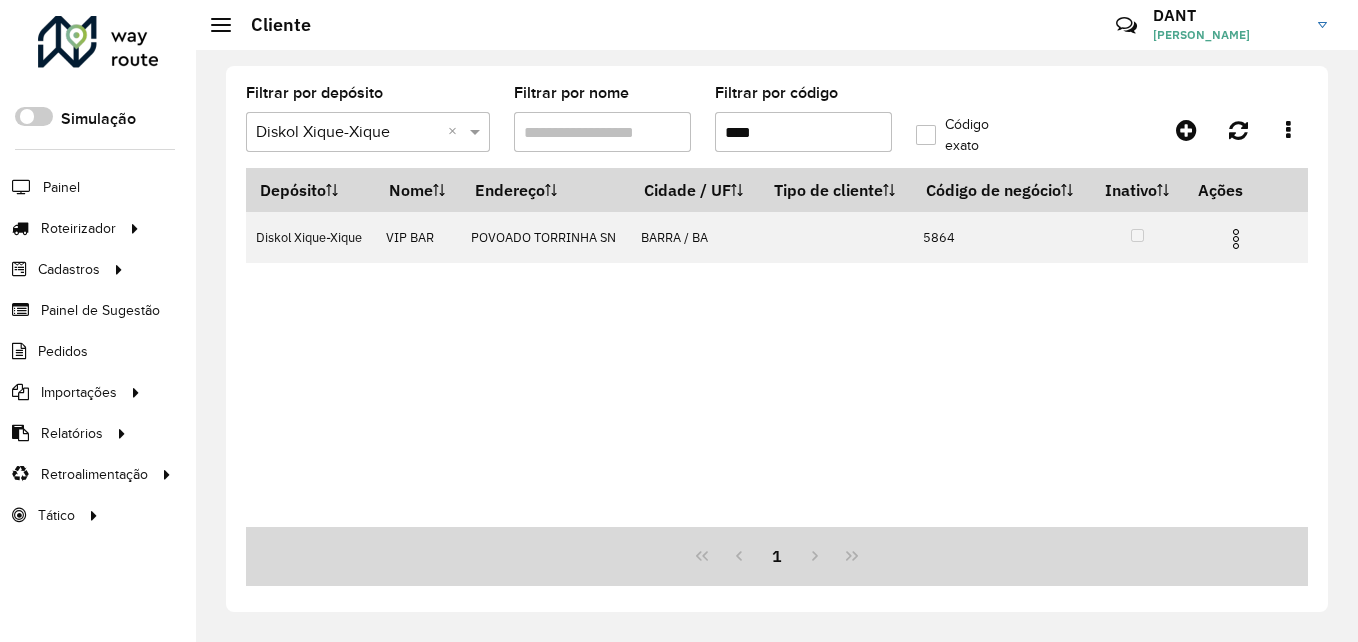 drag, startPoint x: 767, startPoint y: 130, endPoint x: 710, endPoint y: 131, distance: 57.00877 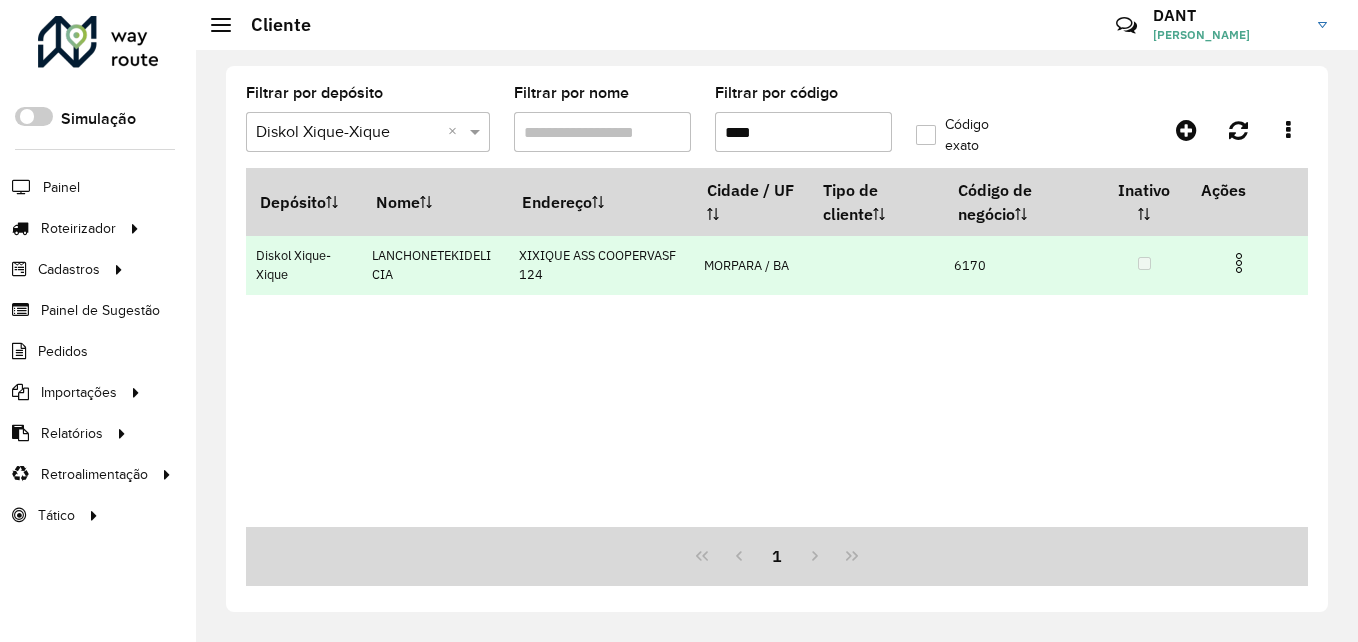 type on "****" 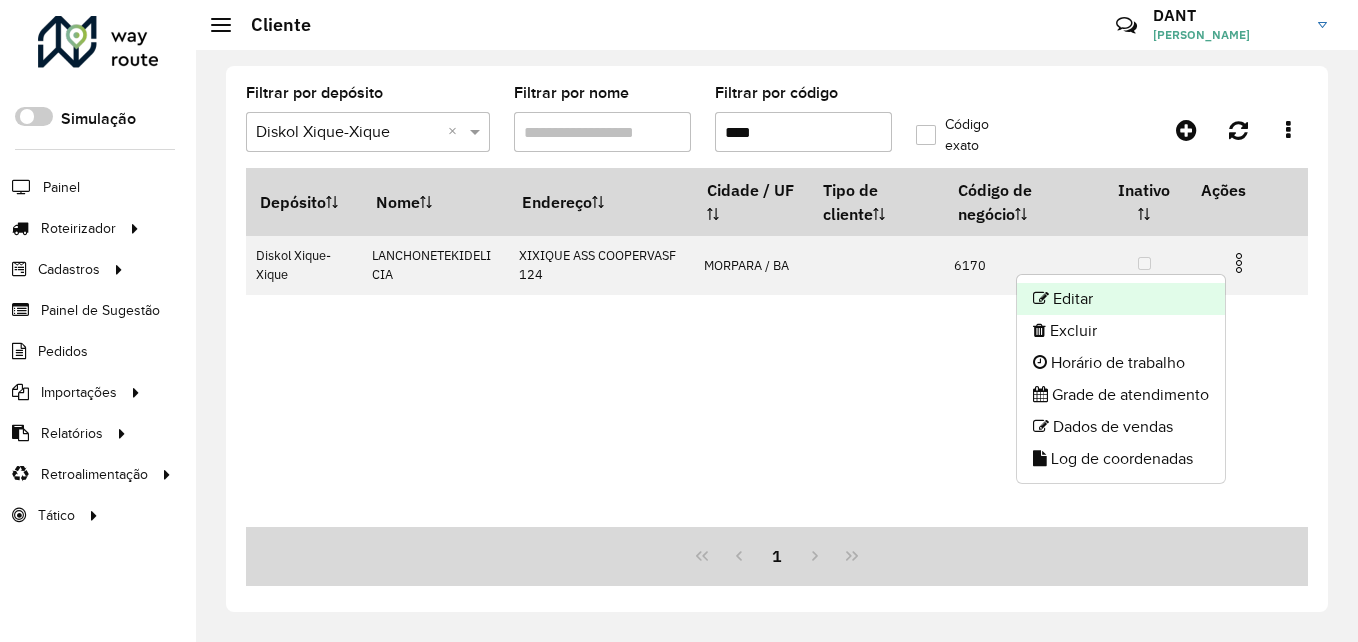 click on "Editar" 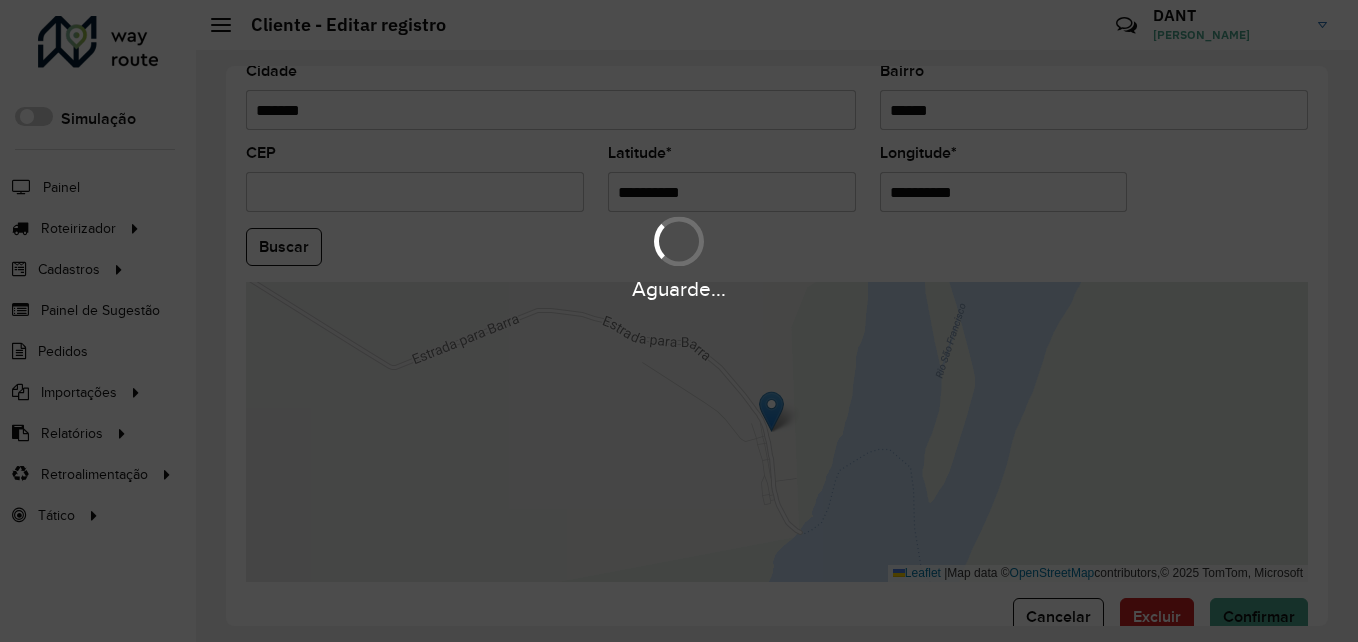 scroll, scrollTop: 846, scrollLeft: 0, axis: vertical 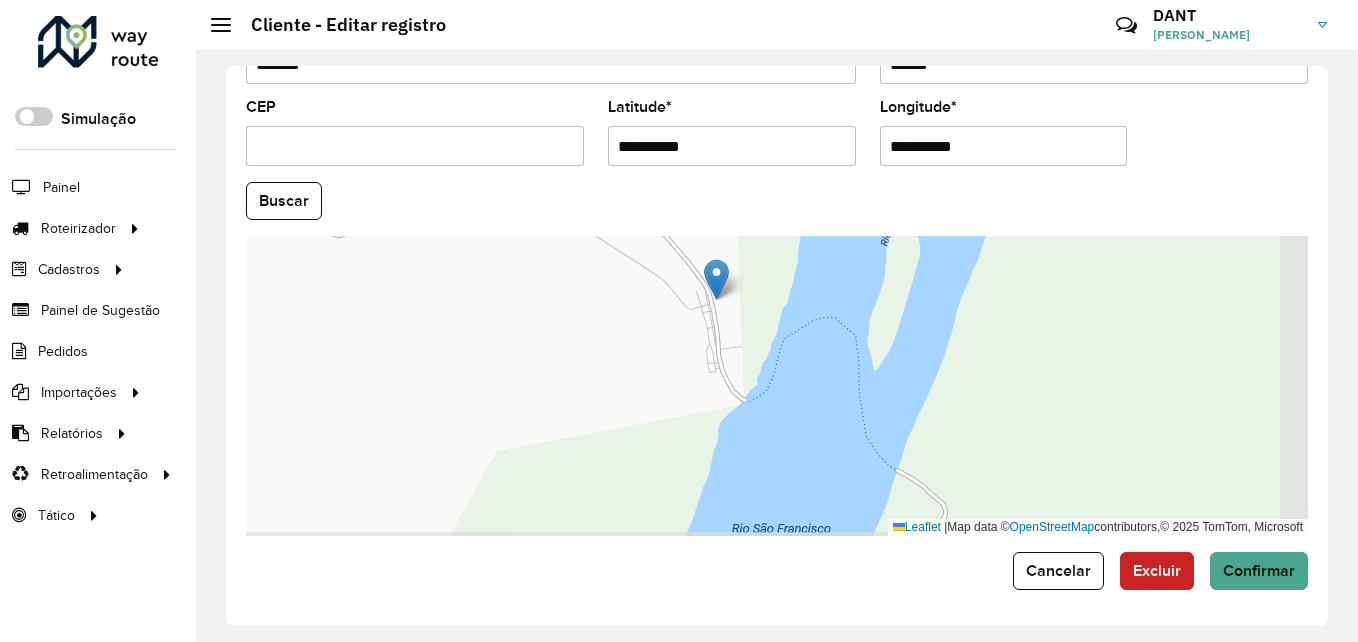drag, startPoint x: 1061, startPoint y: 408, endPoint x: 1023, endPoint y: 340, distance: 77.89737 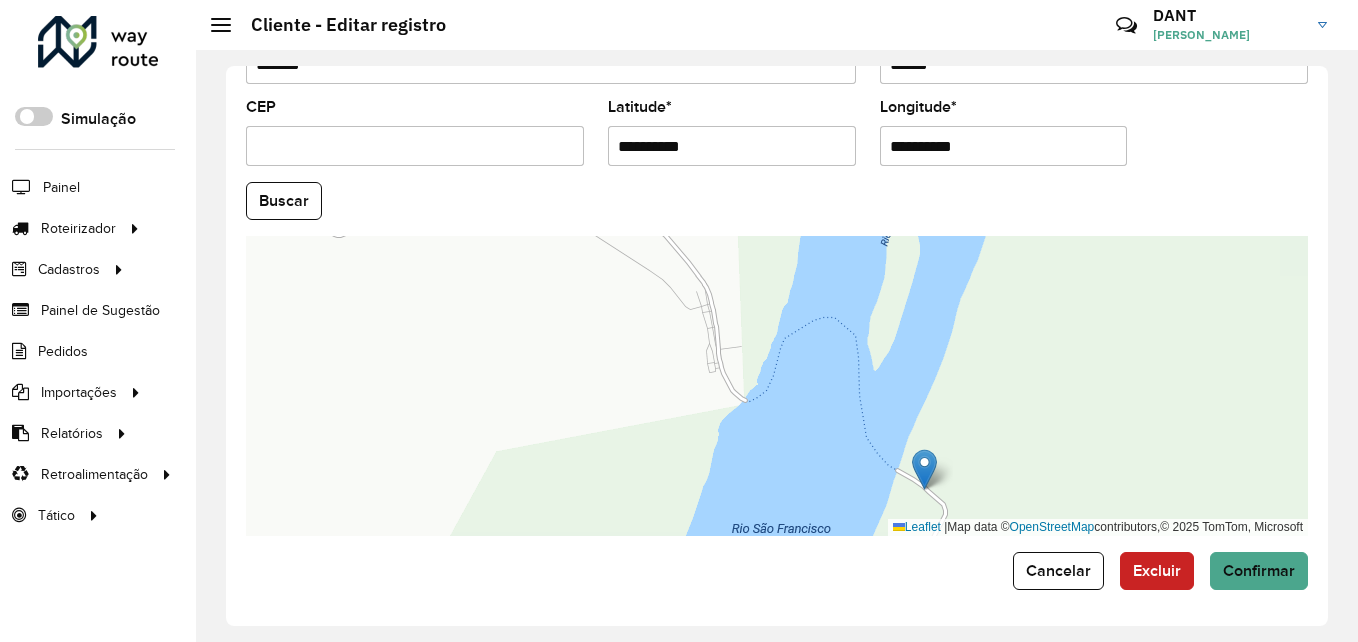 drag, startPoint x: 723, startPoint y: 275, endPoint x: 927, endPoint y: 464, distance: 278.0953 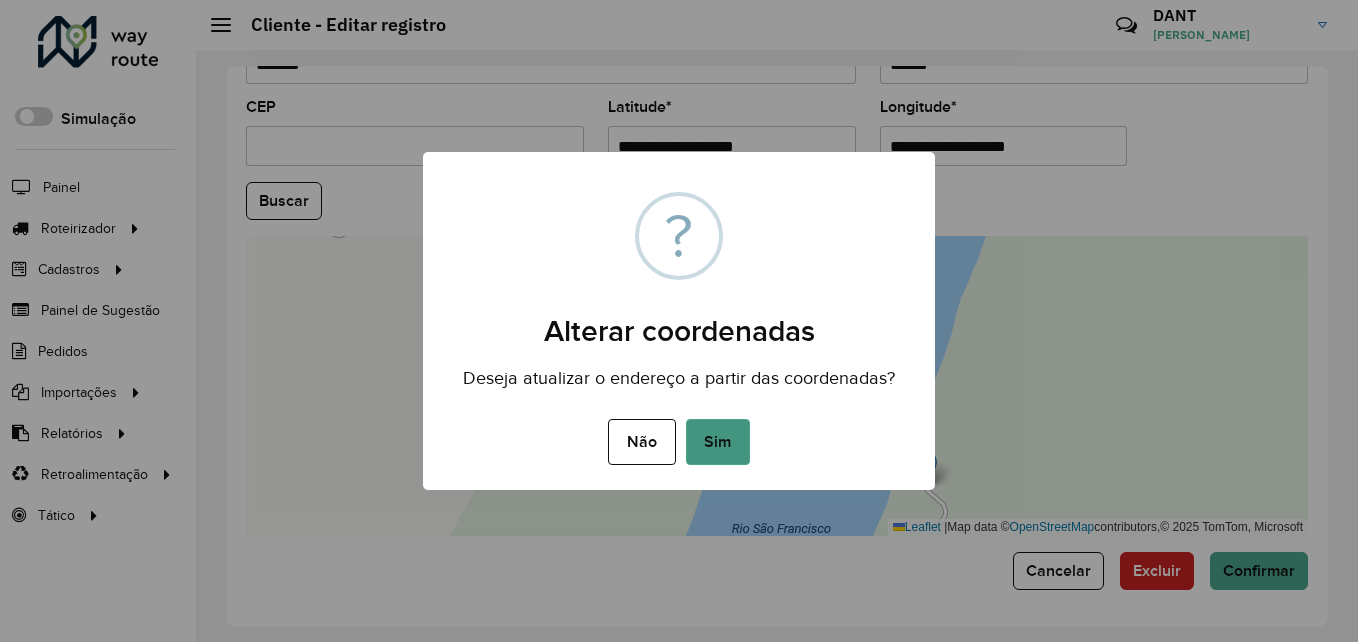 click on "Sim" at bounding box center (718, 442) 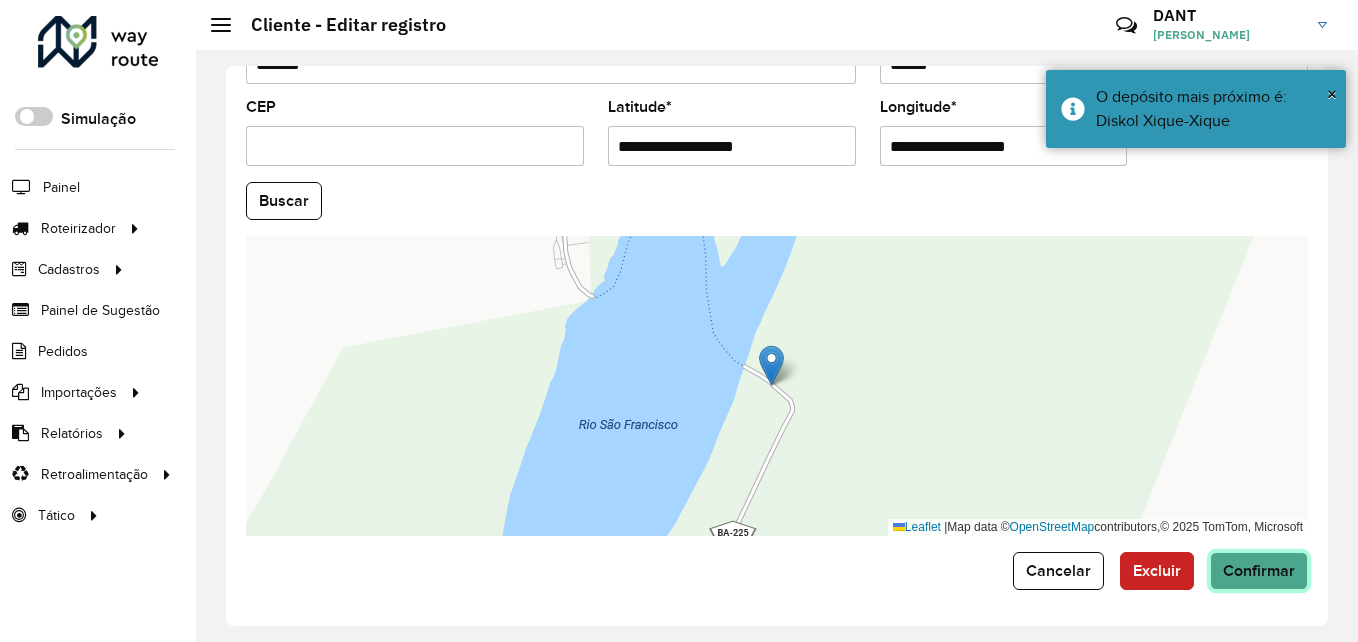 click on "Confirmar" 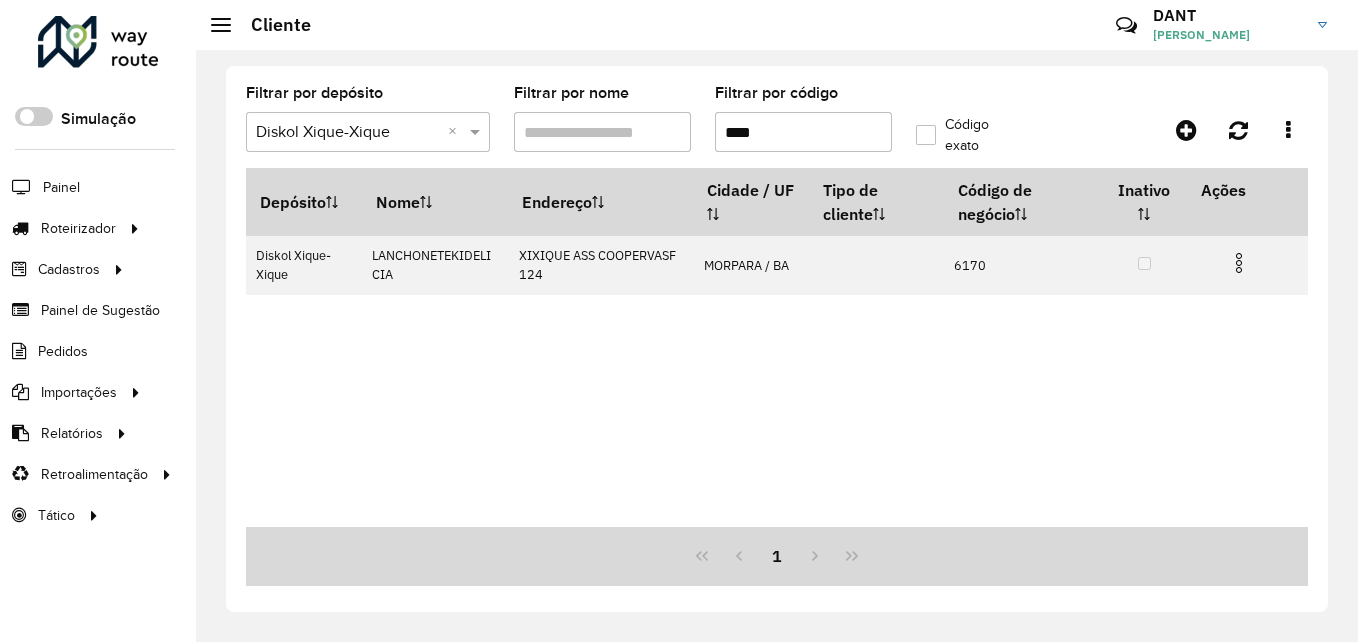 drag, startPoint x: 813, startPoint y: 131, endPoint x: 712, endPoint y: 138, distance: 101.24229 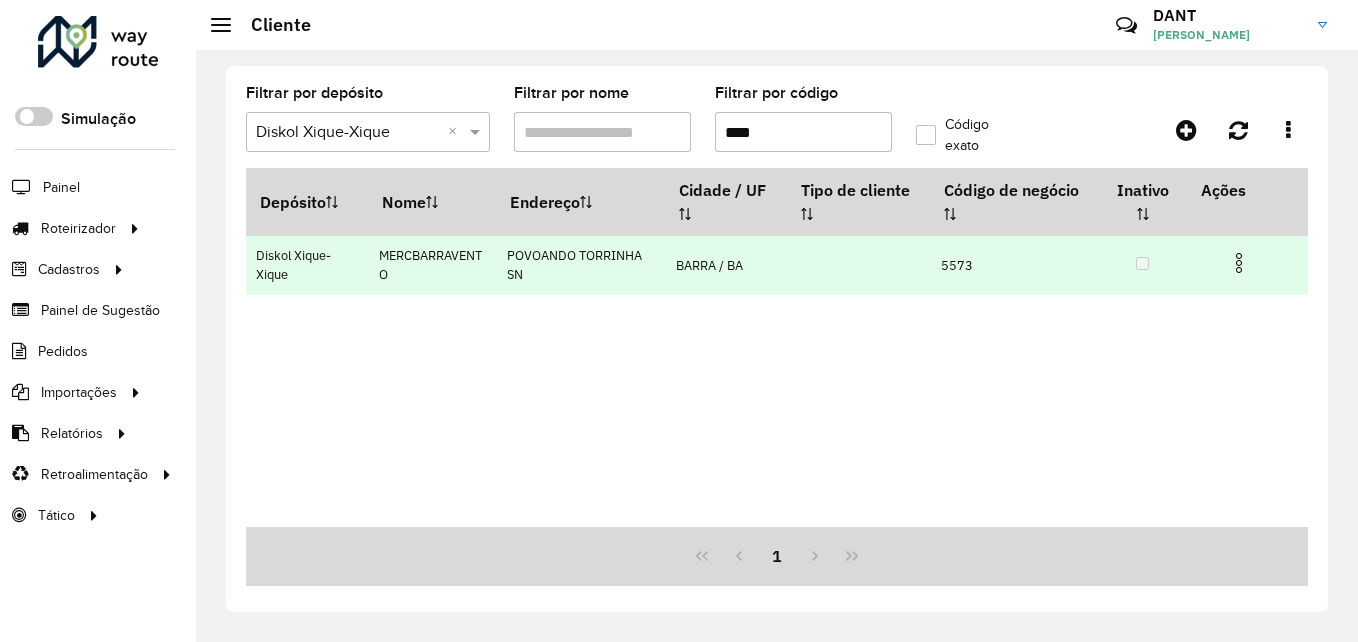 type on "****" 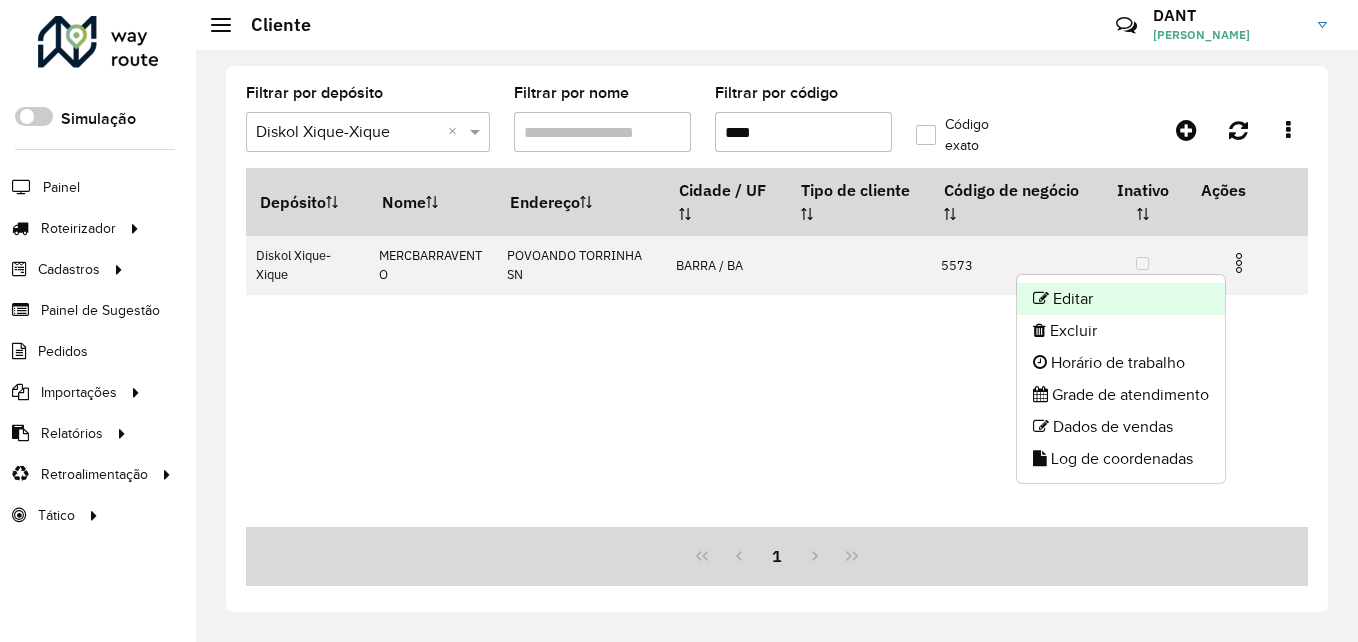 click on "Editar" 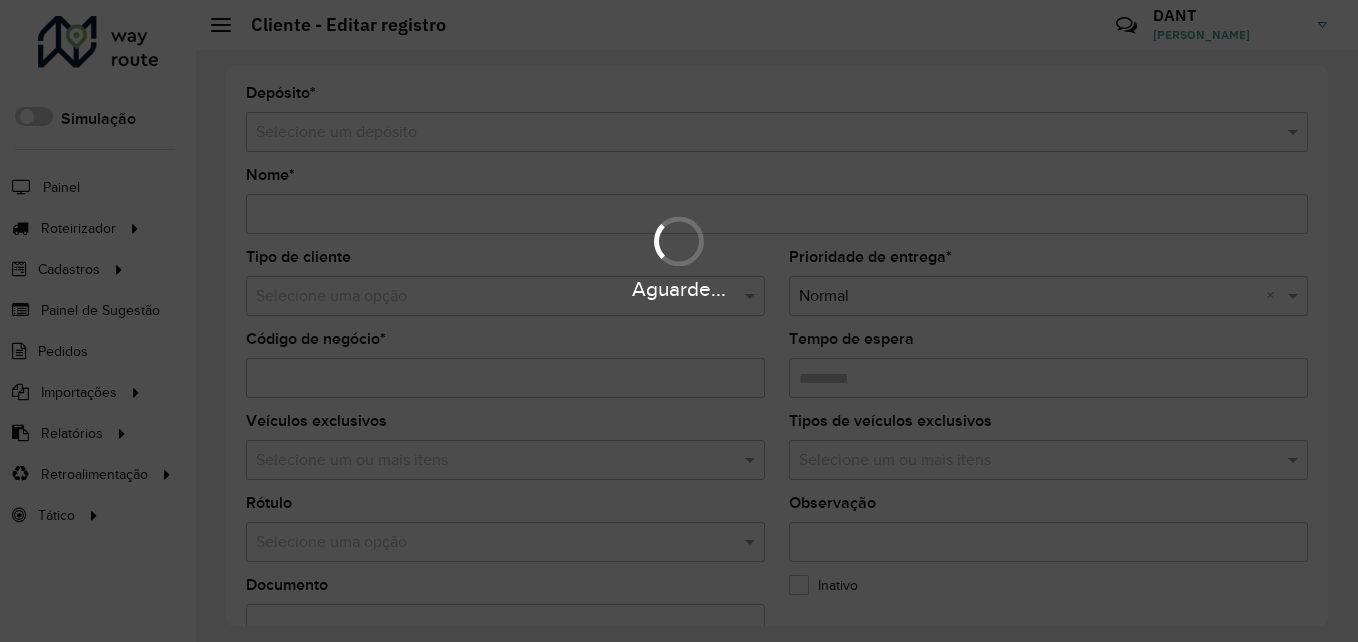 type on "**********" 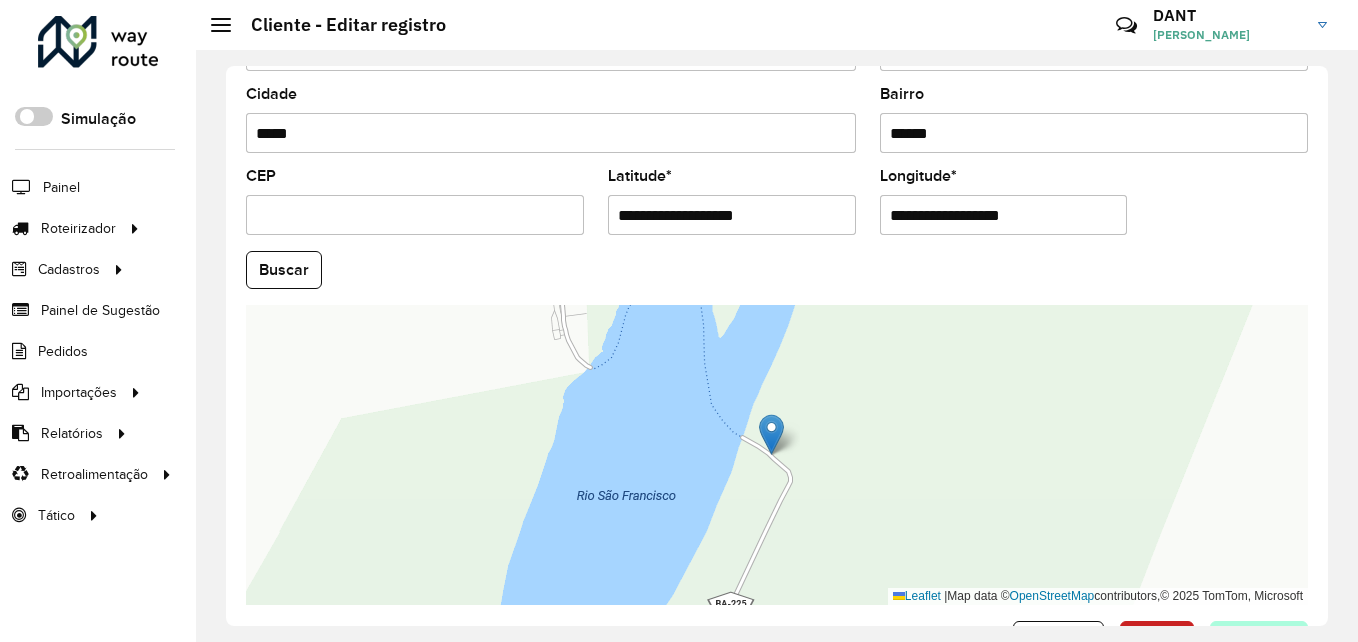 scroll, scrollTop: 846, scrollLeft: 0, axis: vertical 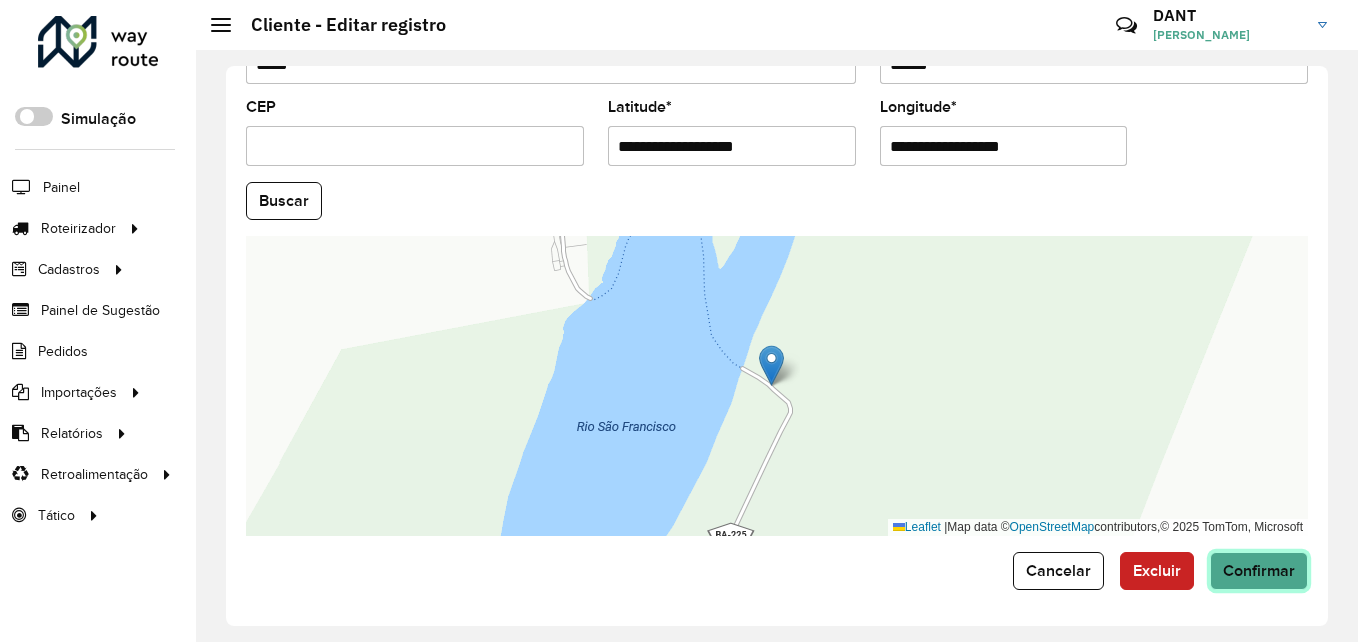 click on "Confirmar" 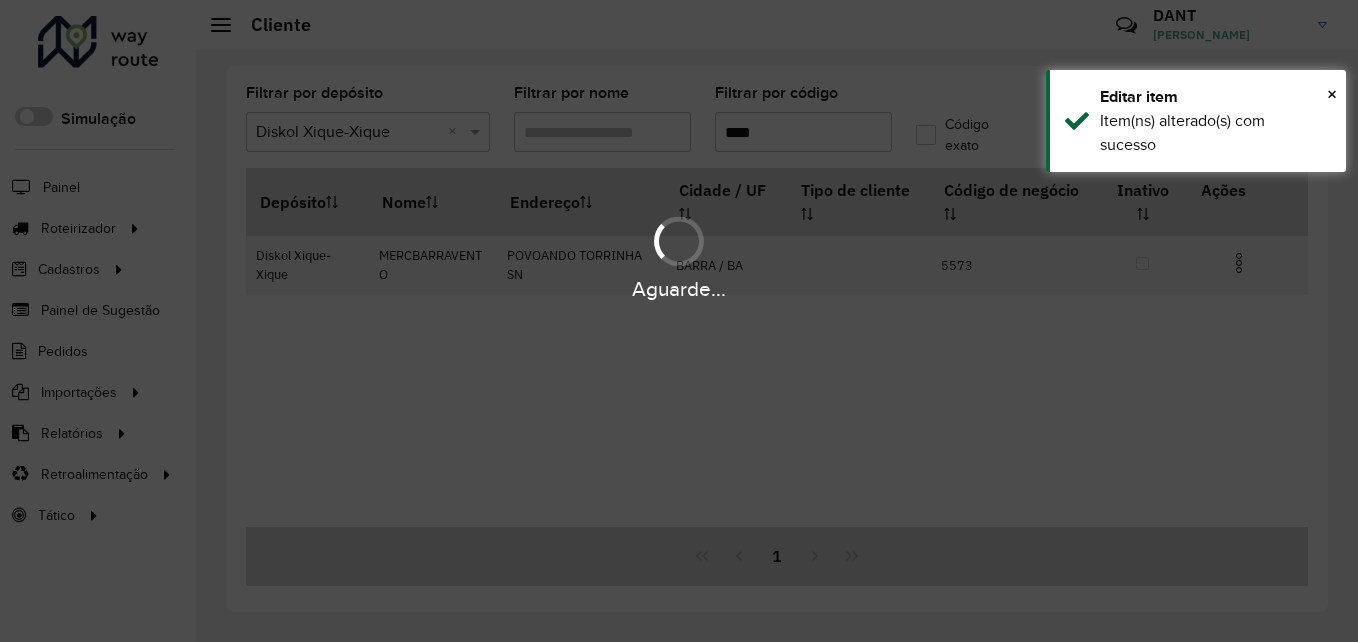click on "Aguarde..." at bounding box center [679, 321] 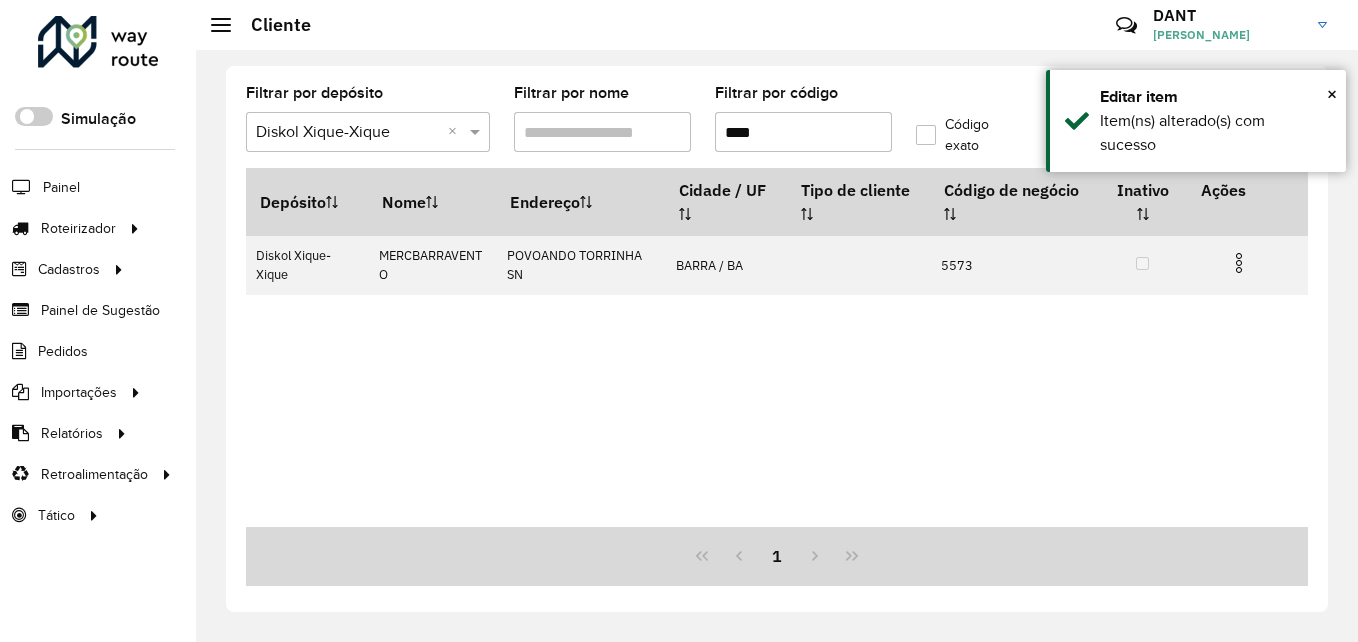 drag, startPoint x: 784, startPoint y: 133, endPoint x: 715, endPoint y: 140, distance: 69.354164 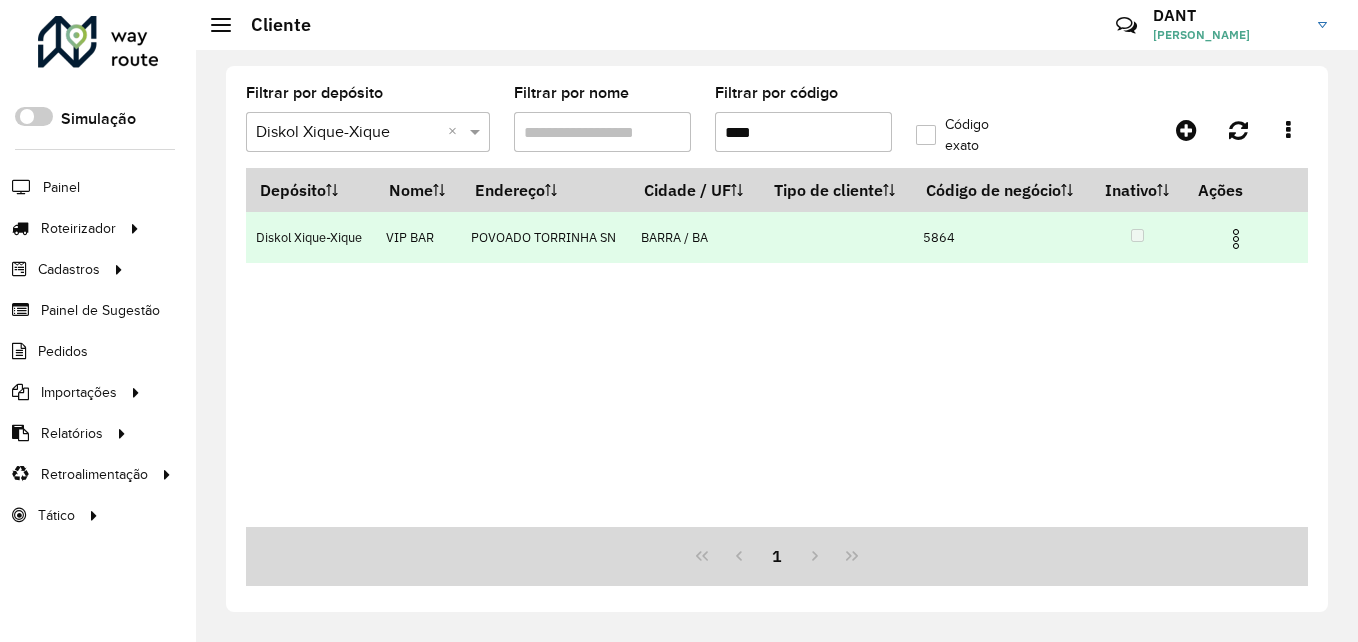 type on "****" 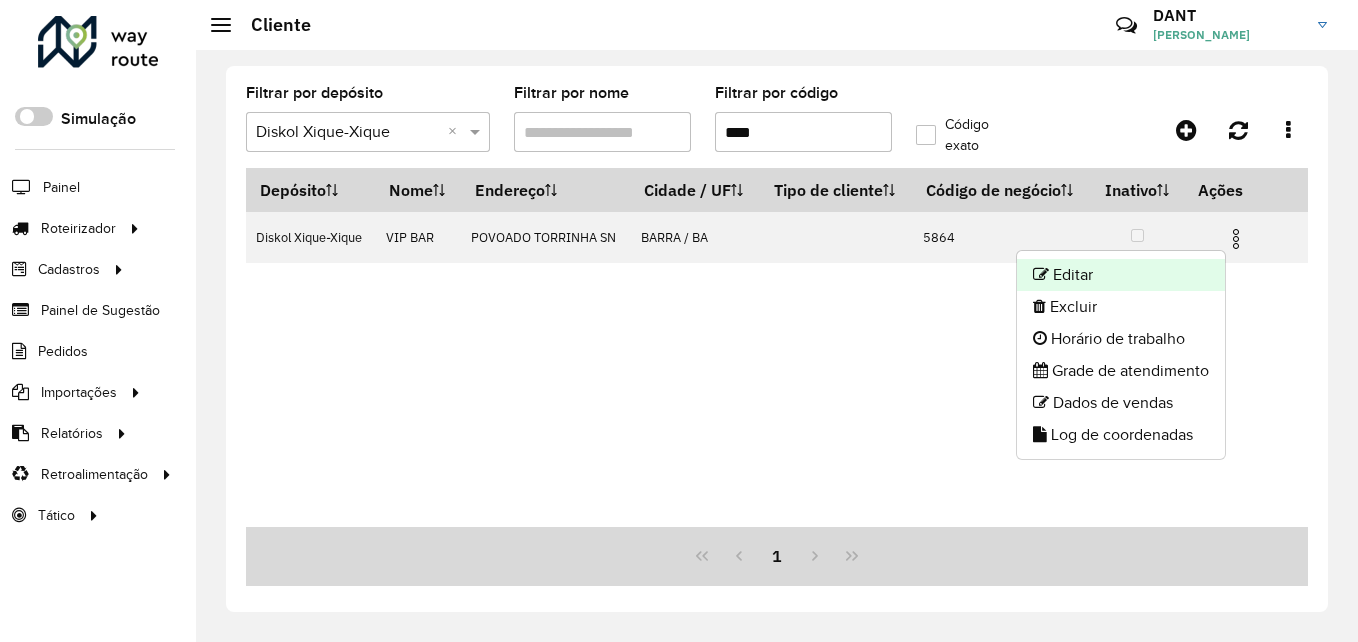 click on "Editar" 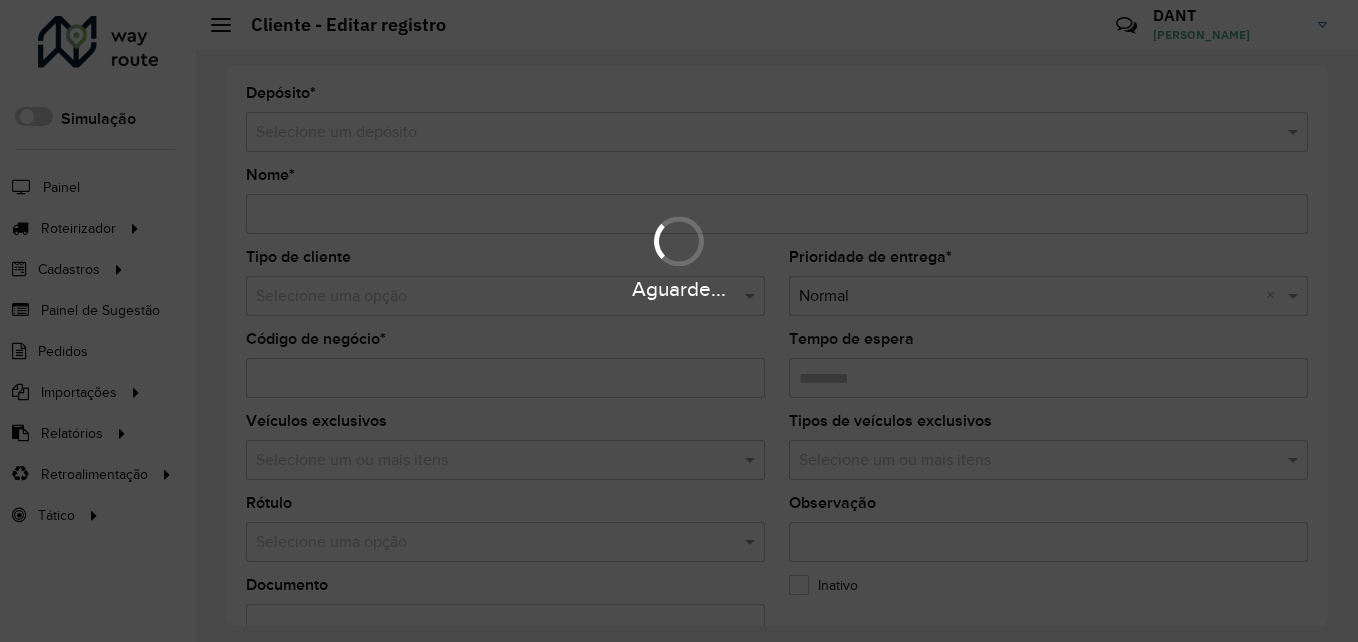 type on "*******" 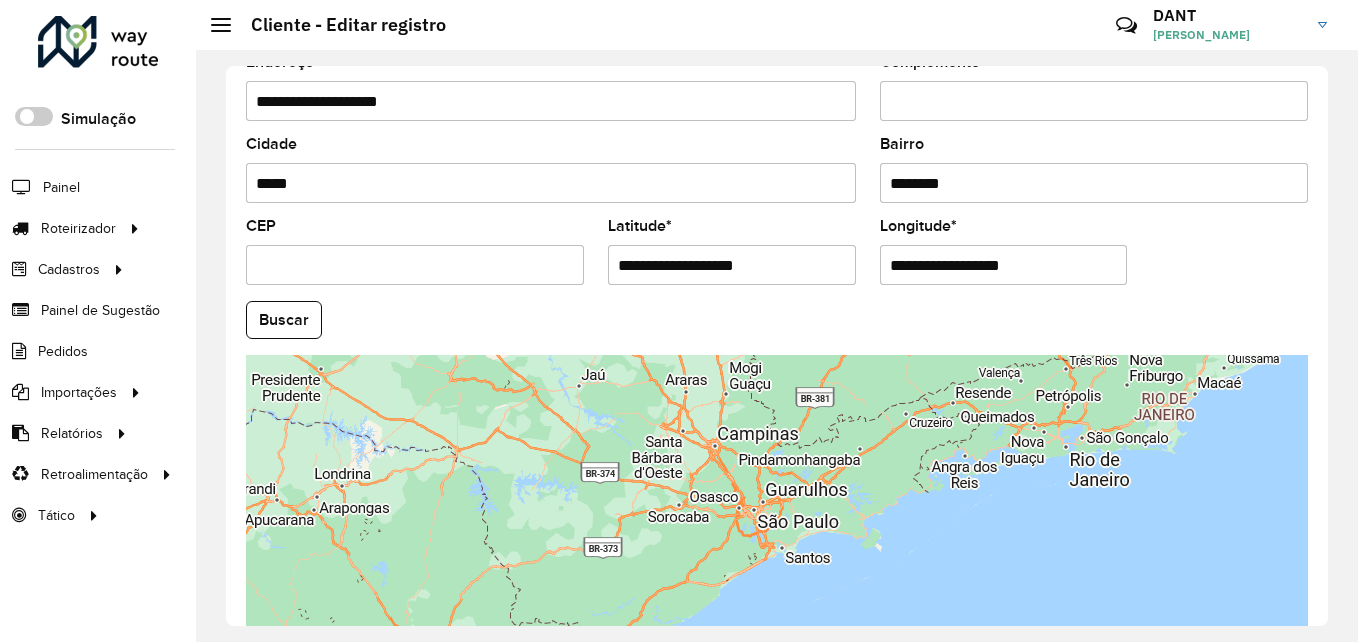 scroll, scrollTop: 846, scrollLeft: 0, axis: vertical 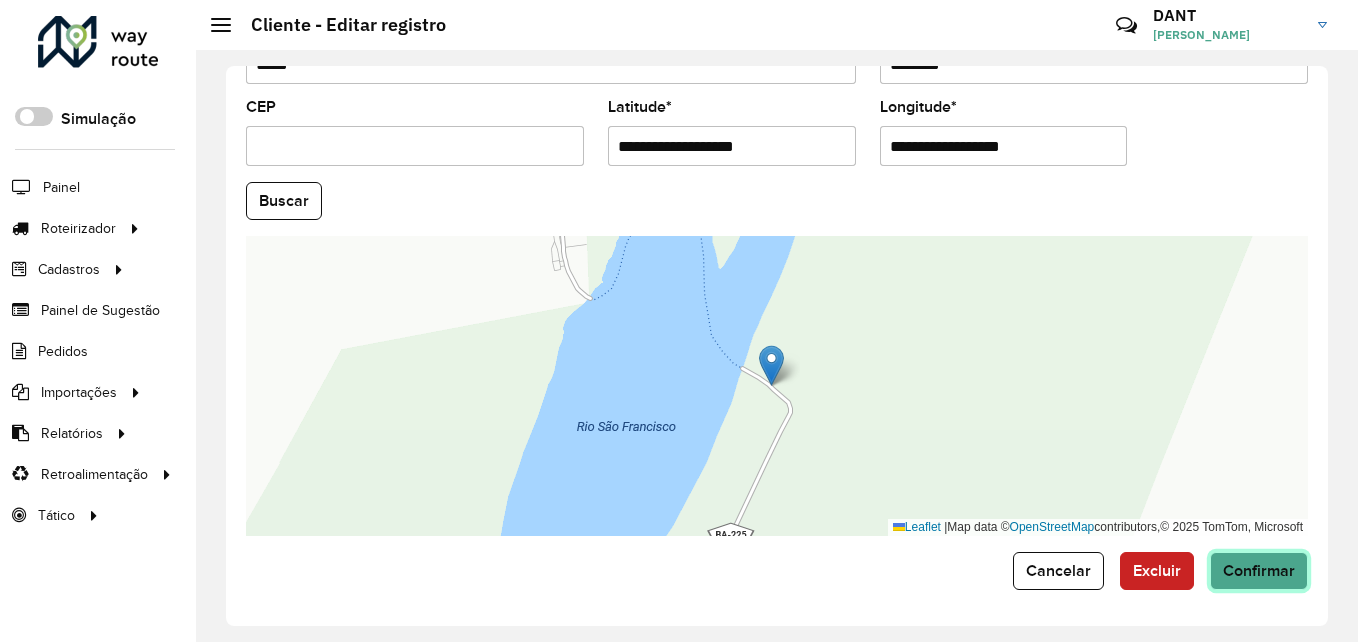 click on "Confirmar" 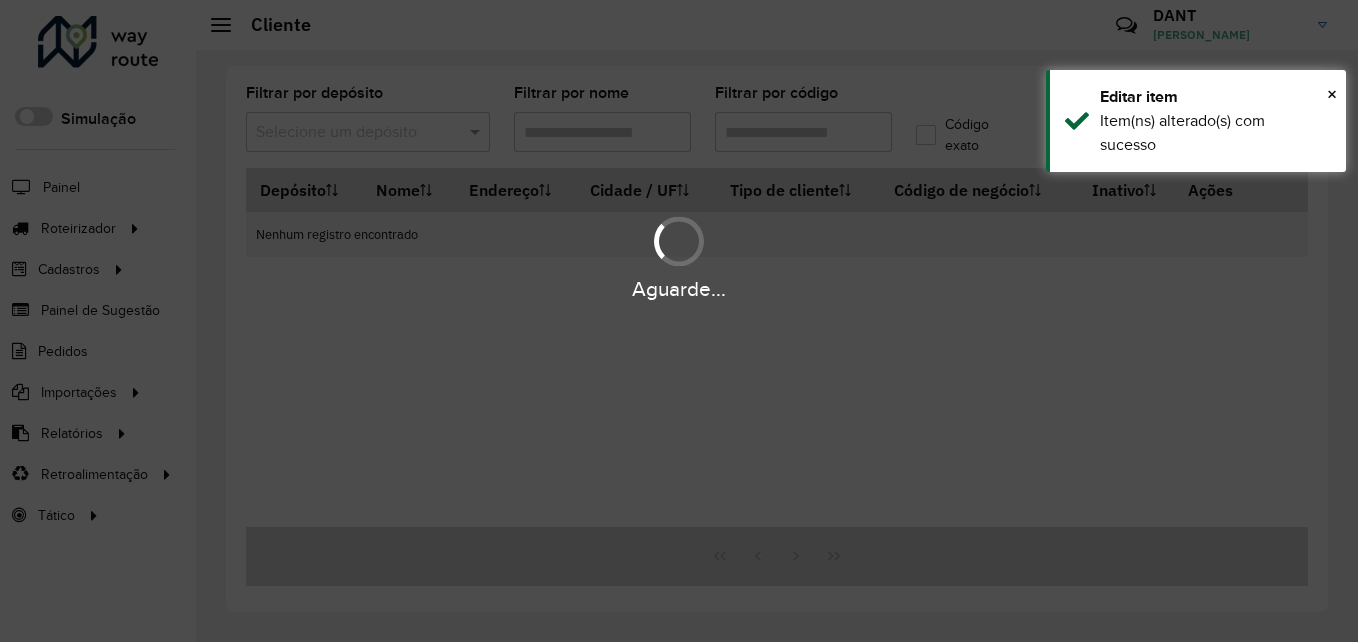 type on "****" 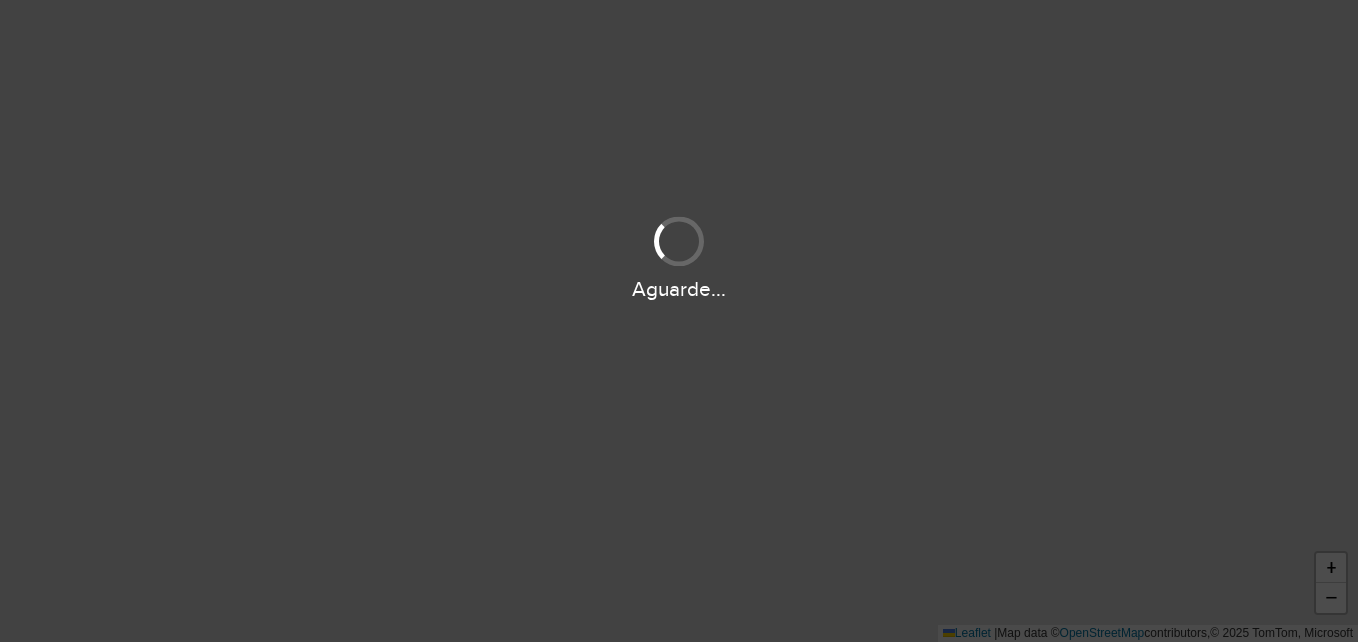 scroll, scrollTop: 0, scrollLeft: 0, axis: both 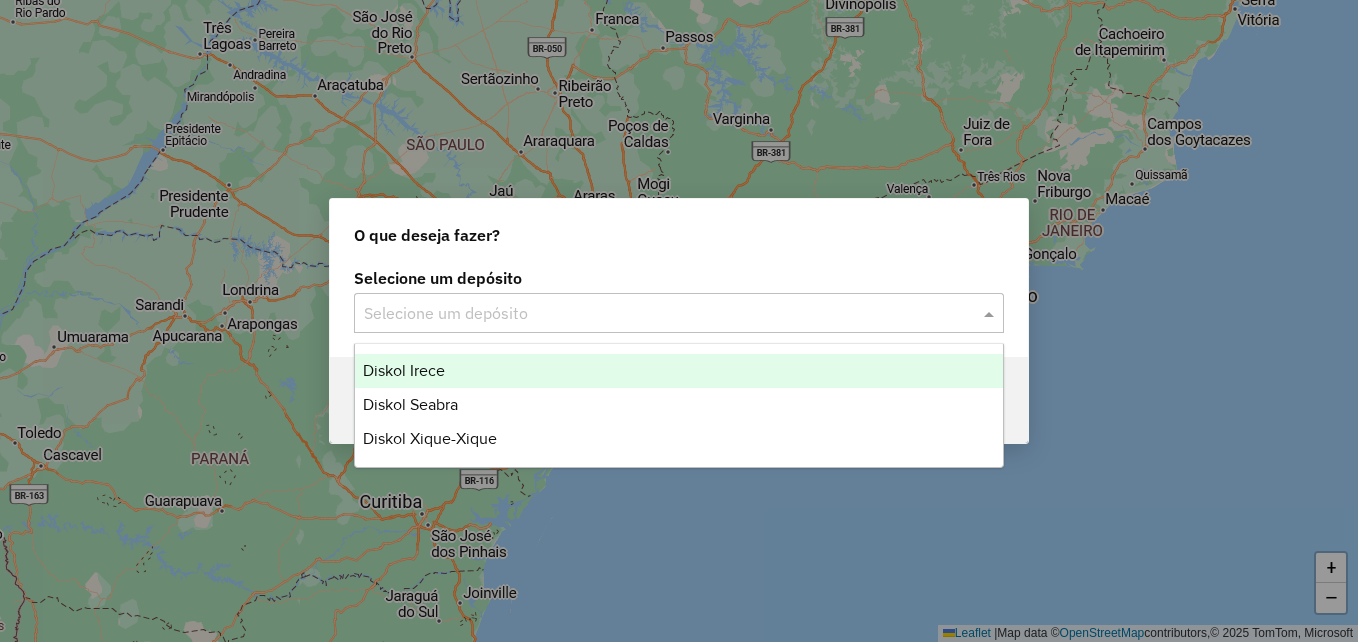 click 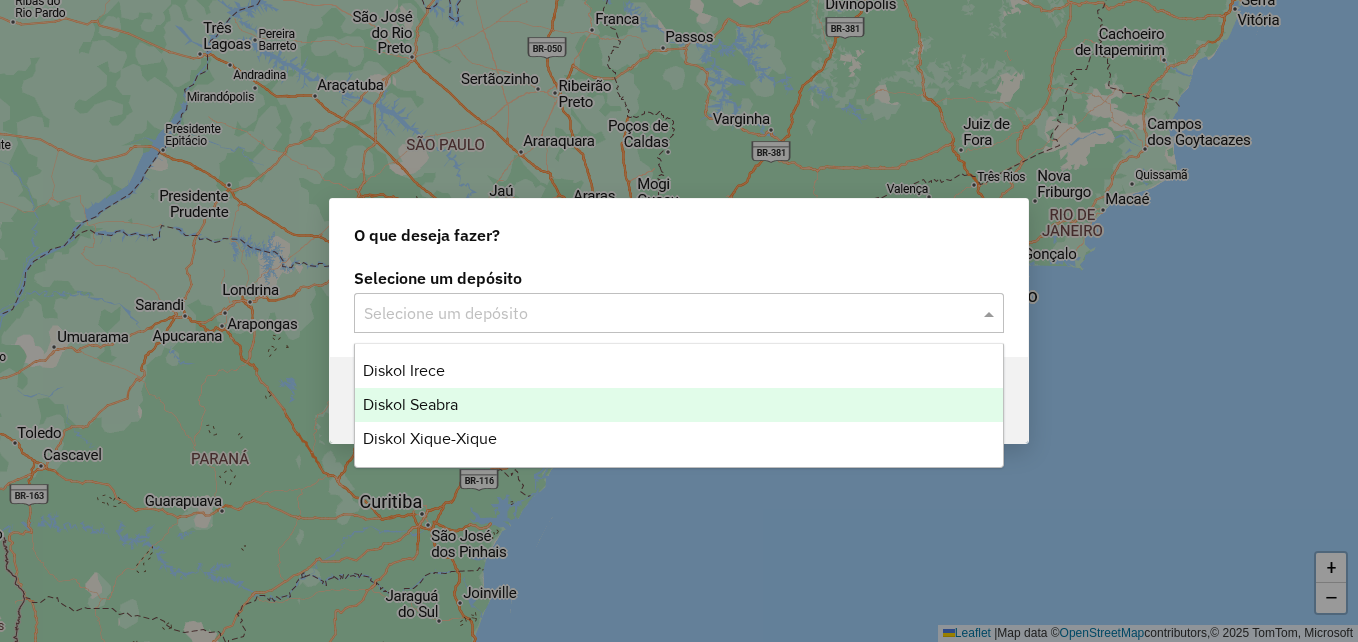 click on "Diskol Seabra" at bounding box center (679, 405) 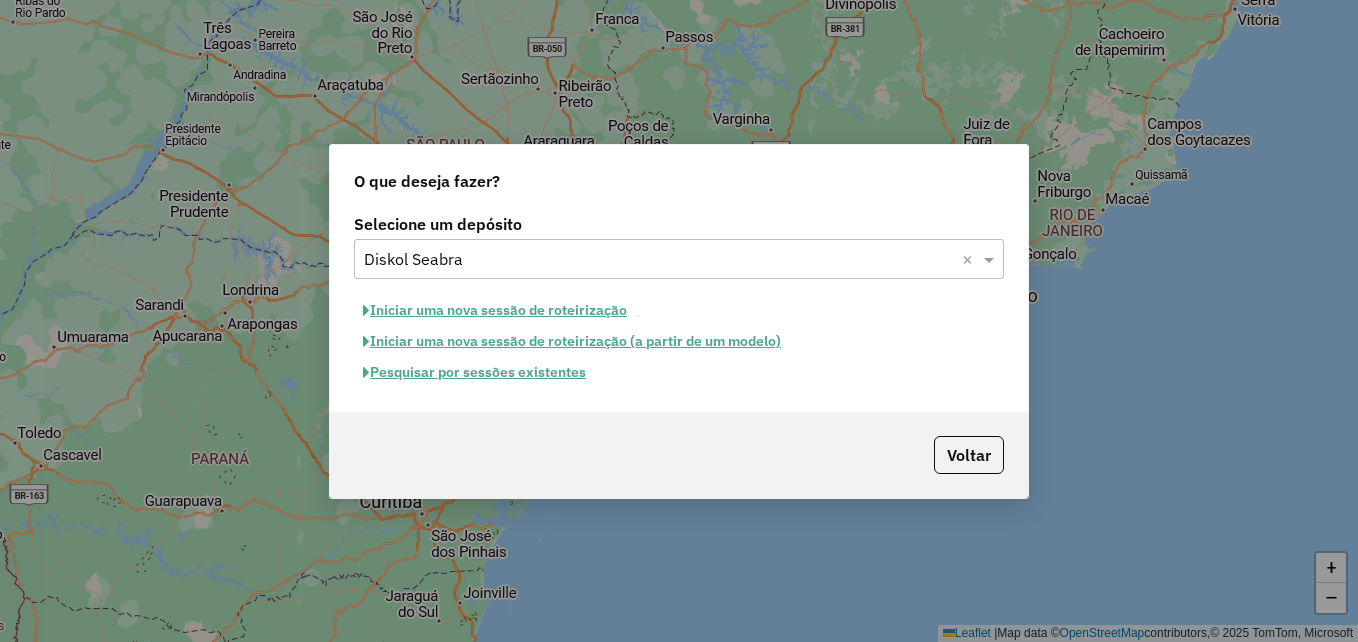 click 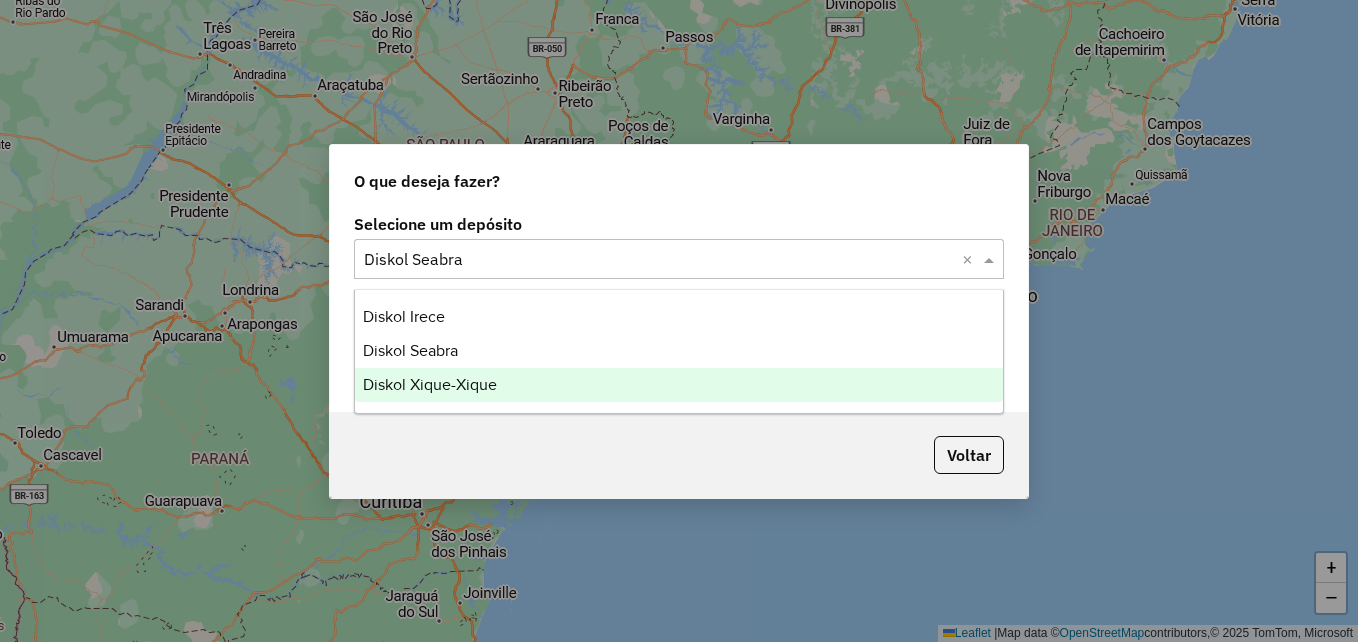click on "Diskol Xique-Xique" at bounding box center (430, 384) 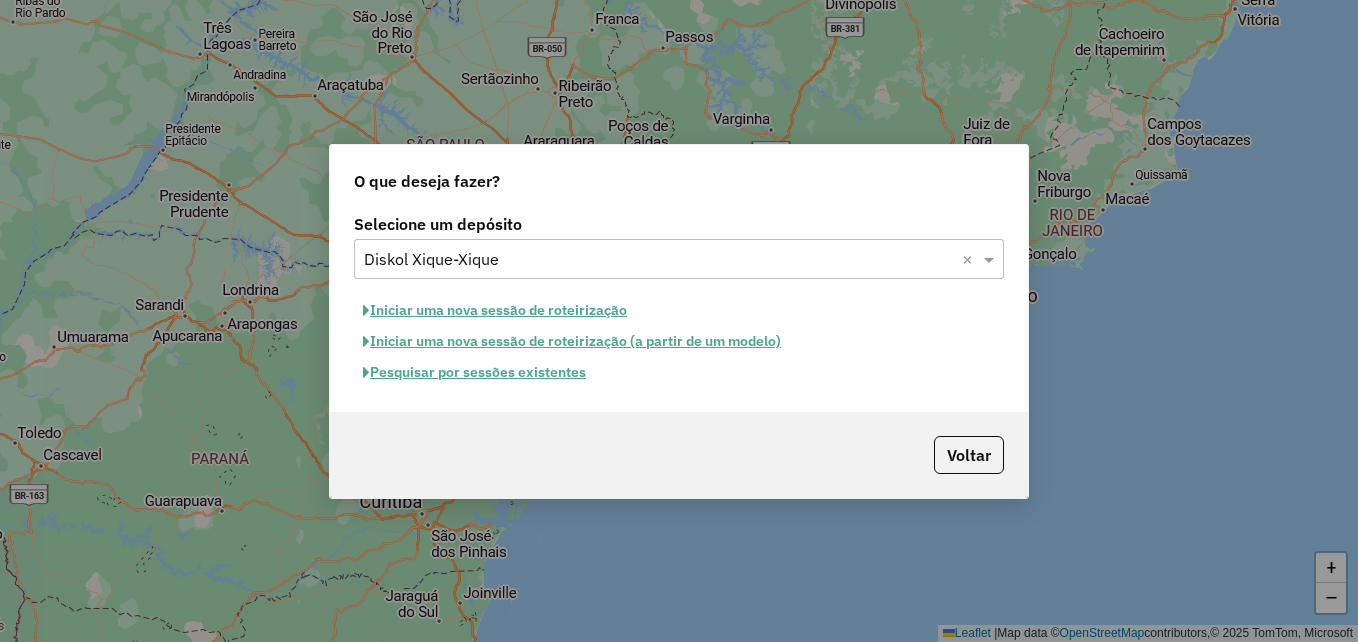 click on "Pesquisar por sessões existentes" 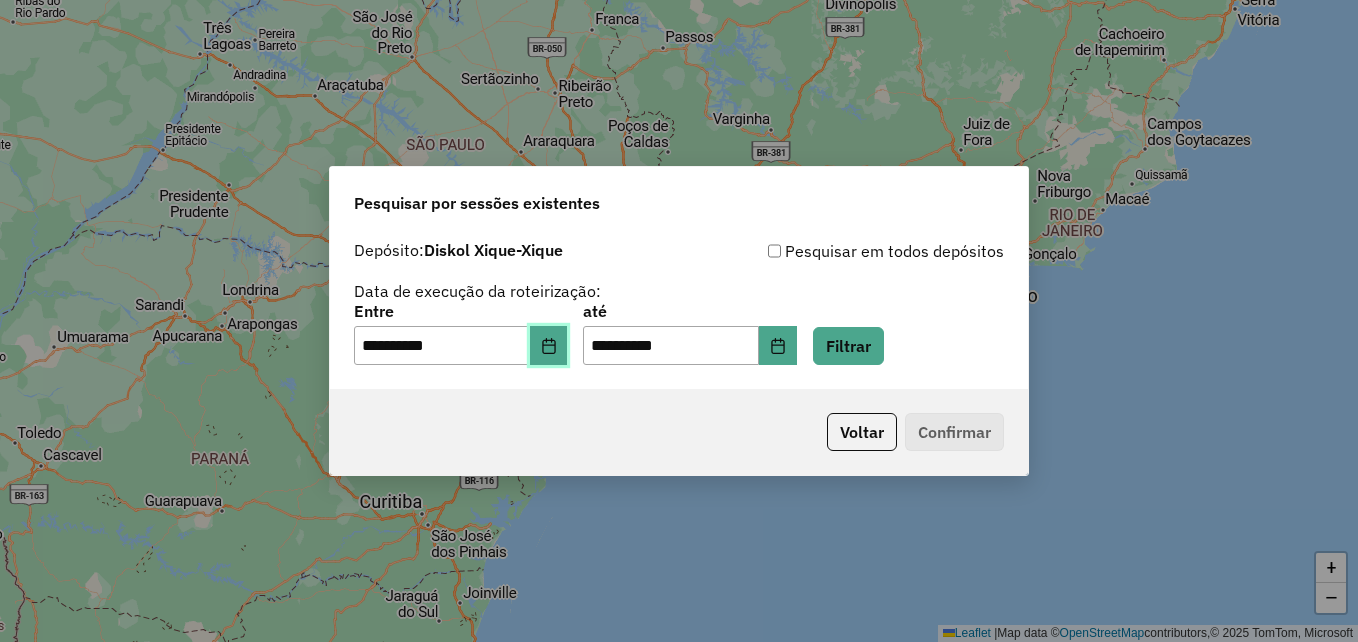 click at bounding box center [549, 346] 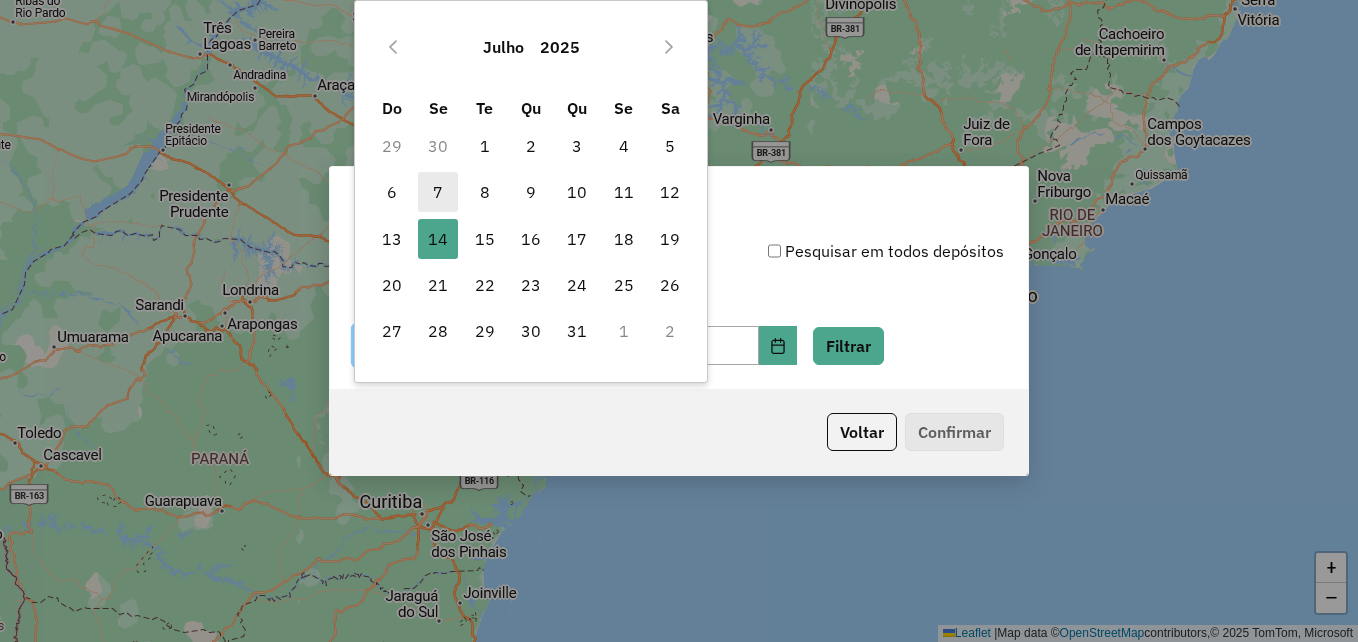 click on "7" at bounding box center (438, 192) 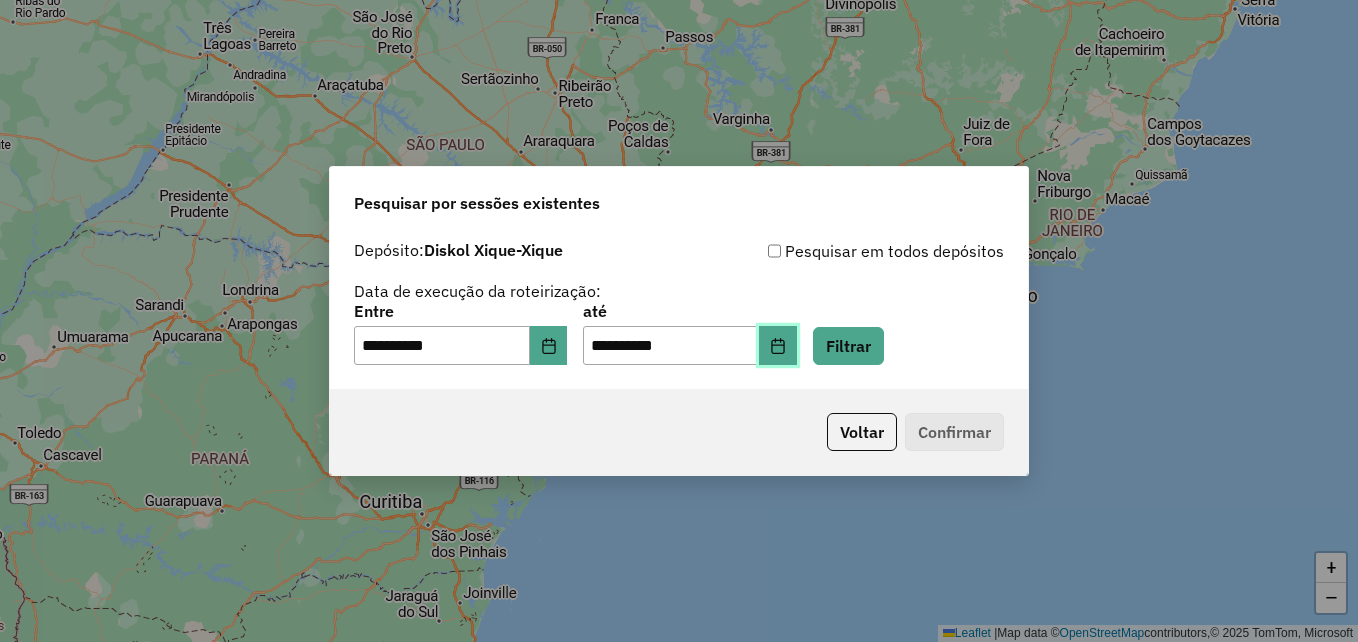 click at bounding box center (778, 346) 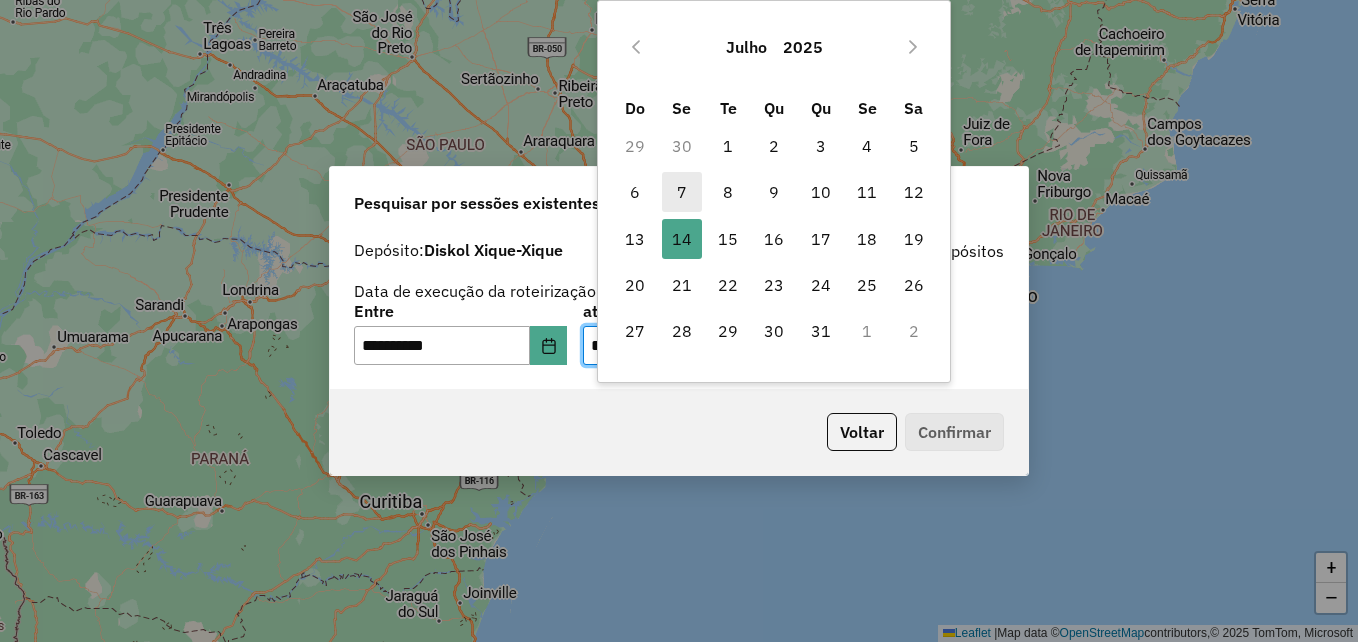 click on "7" at bounding box center [682, 192] 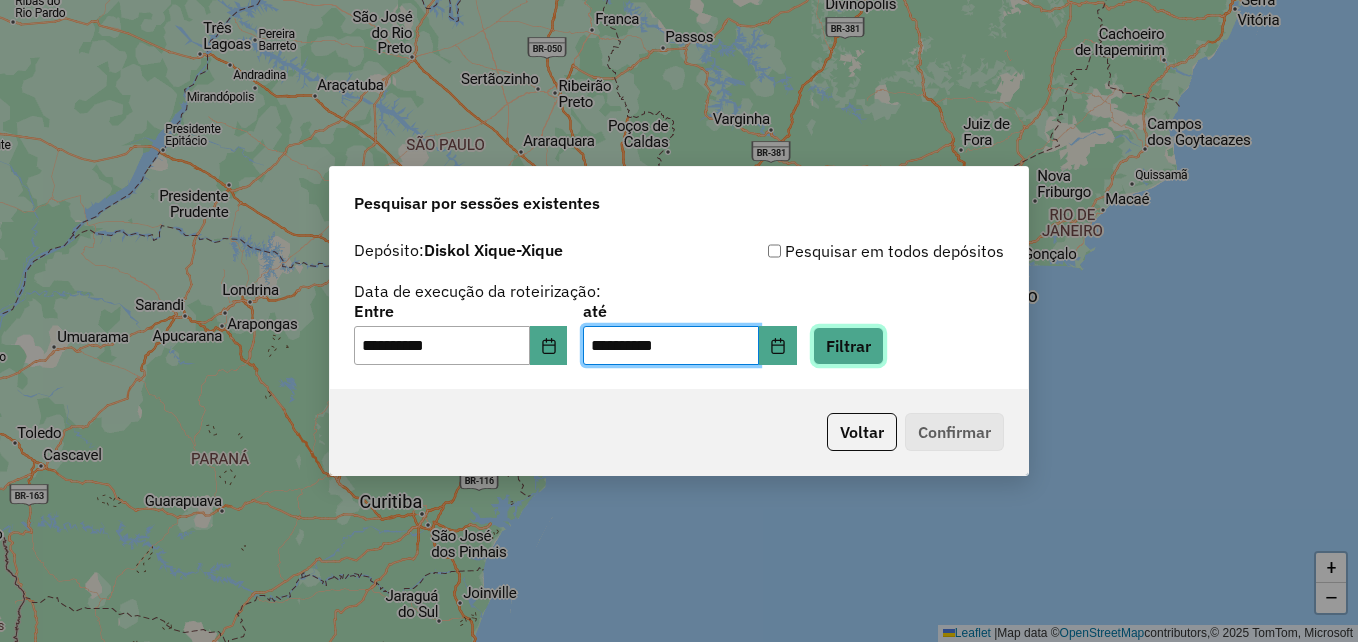 click on "Filtrar" 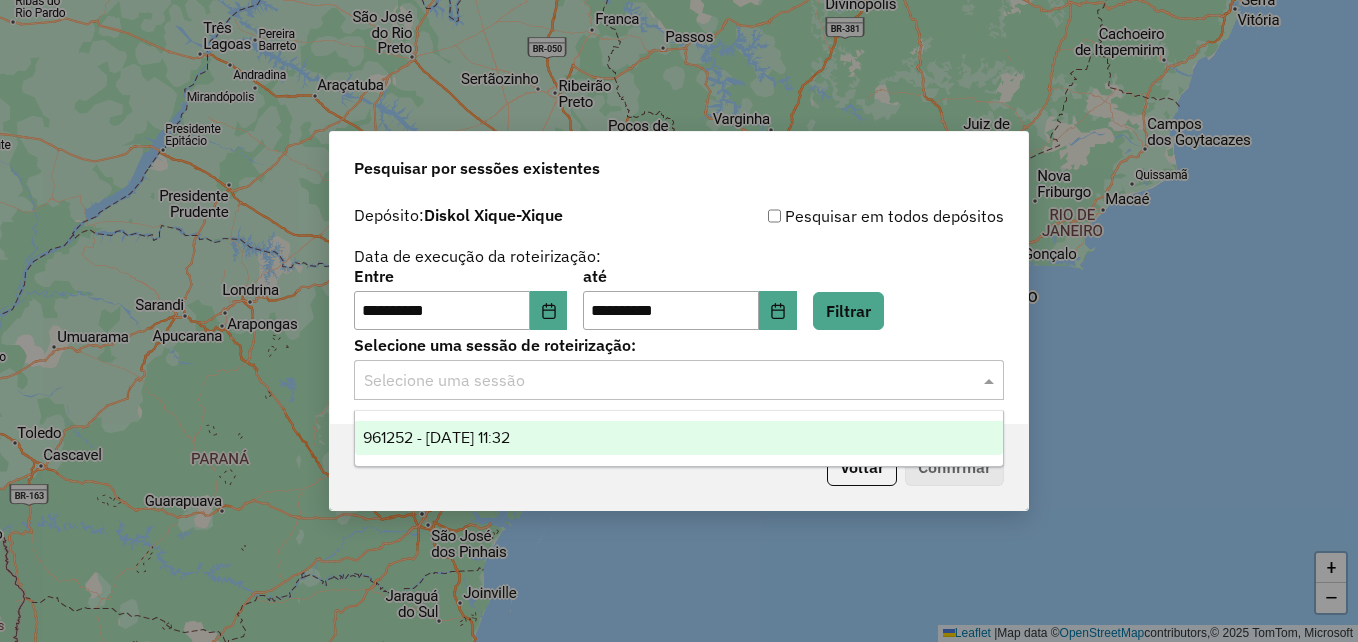 click 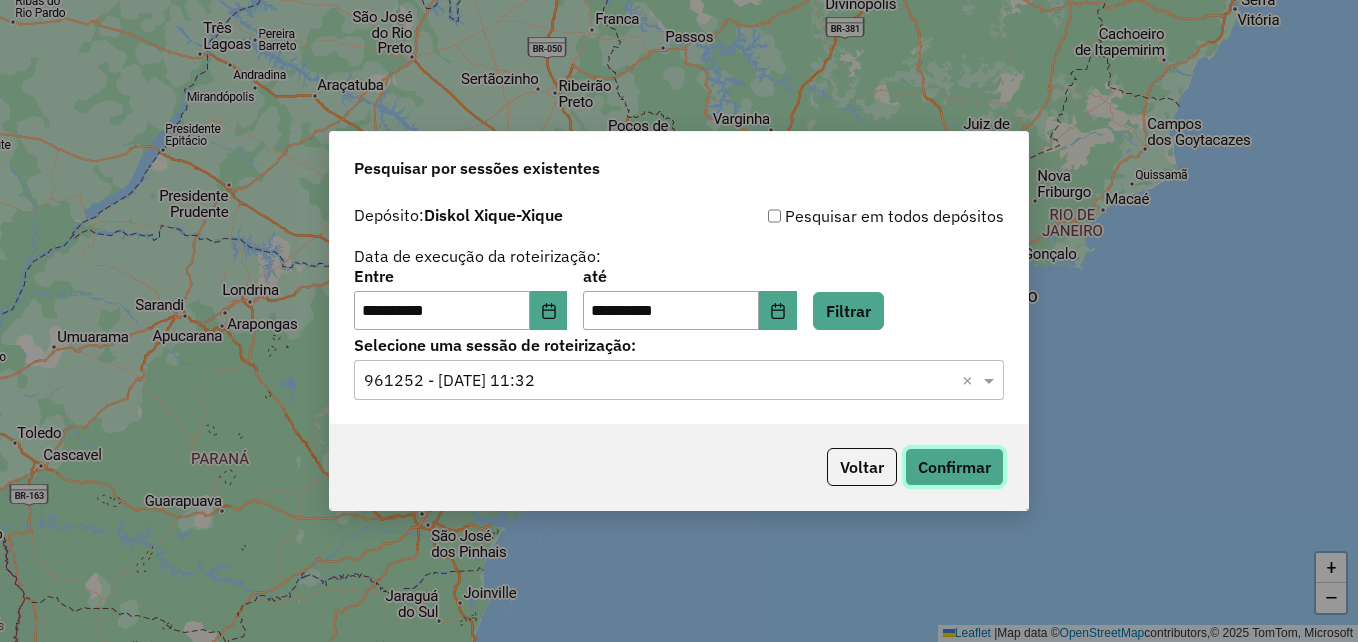 click on "Confirmar" 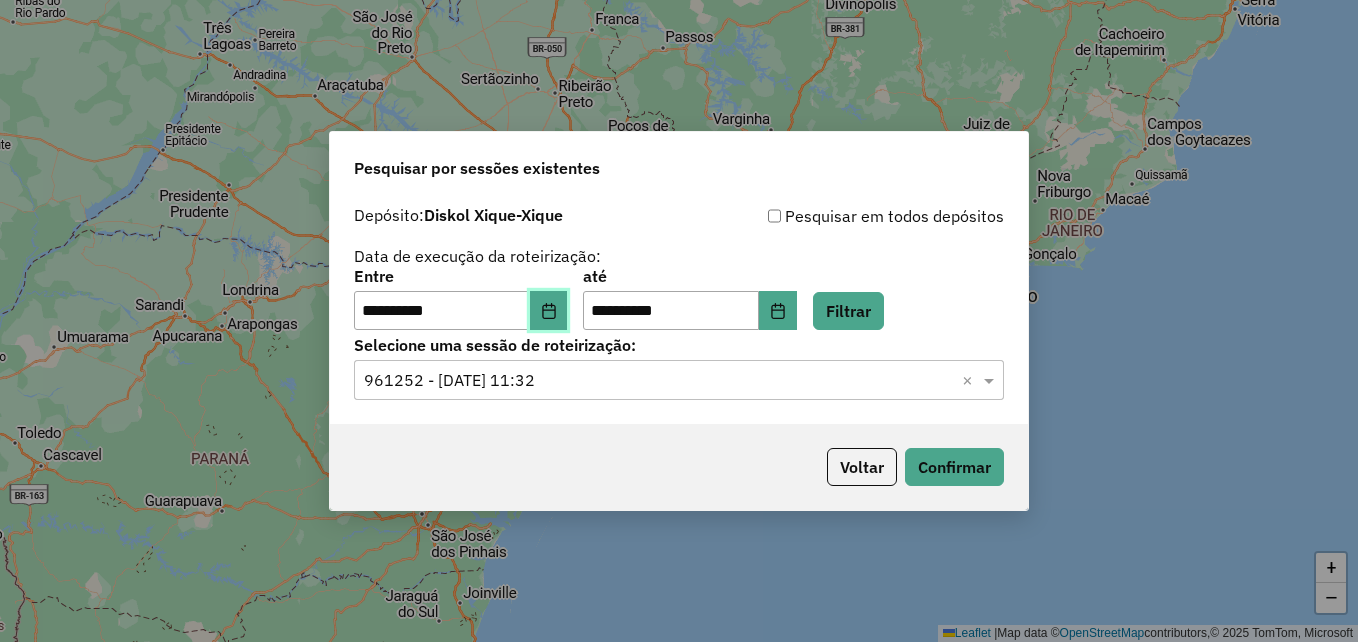 click 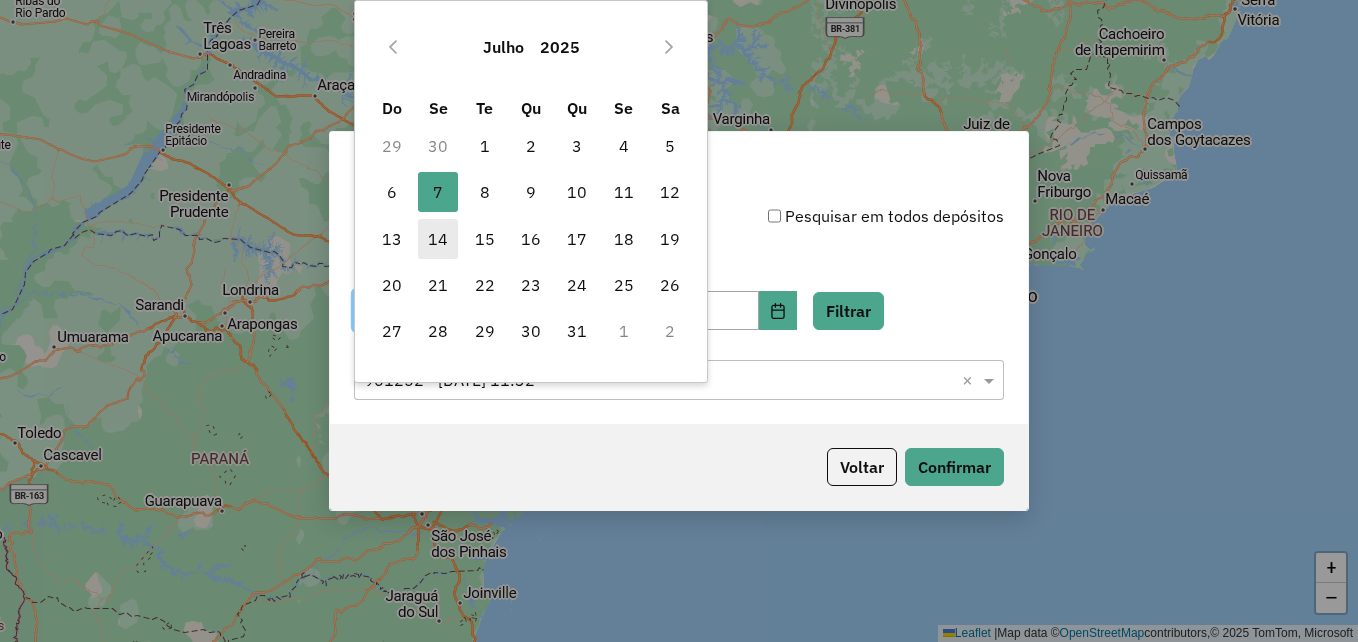 click on "14" at bounding box center [438, 239] 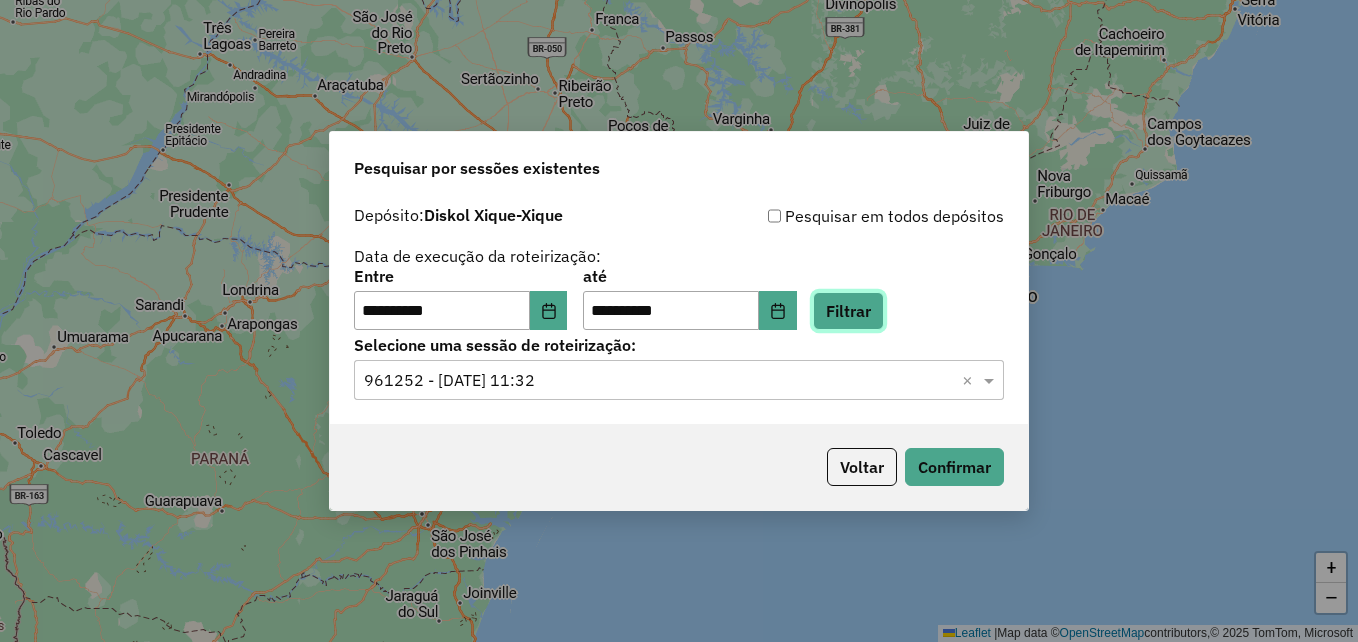 click on "Filtrar" 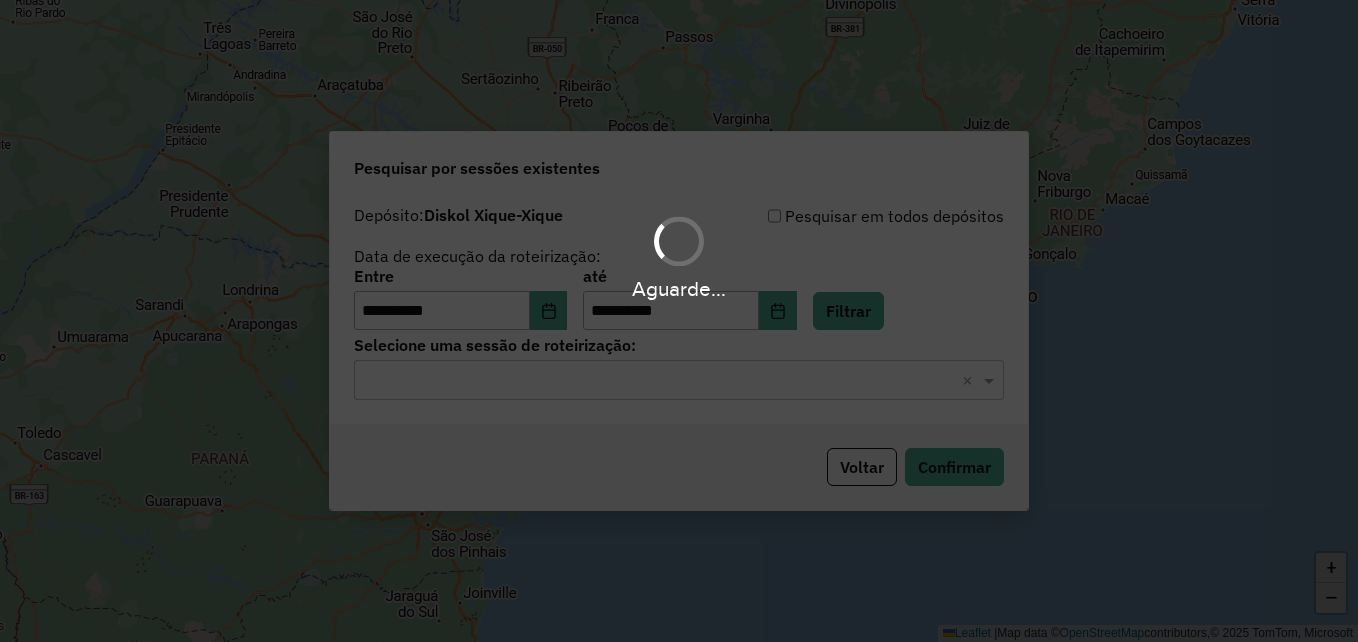 click on "Aguarde..." at bounding box center (679, 321) 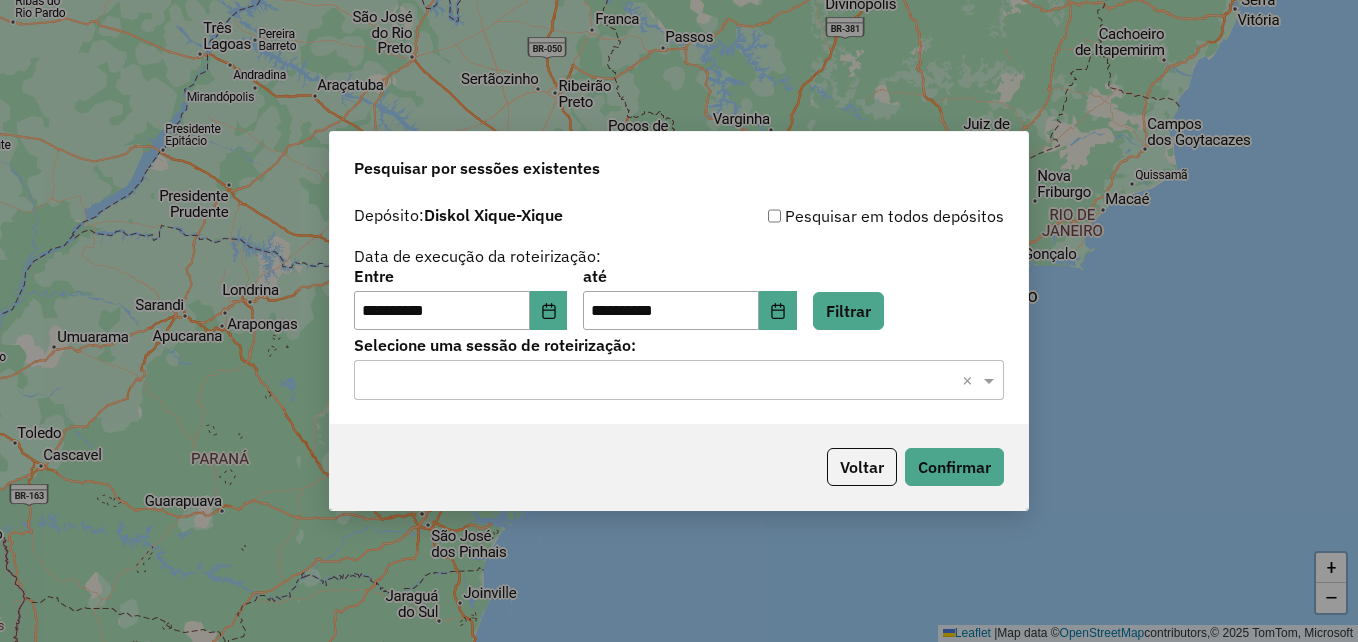click 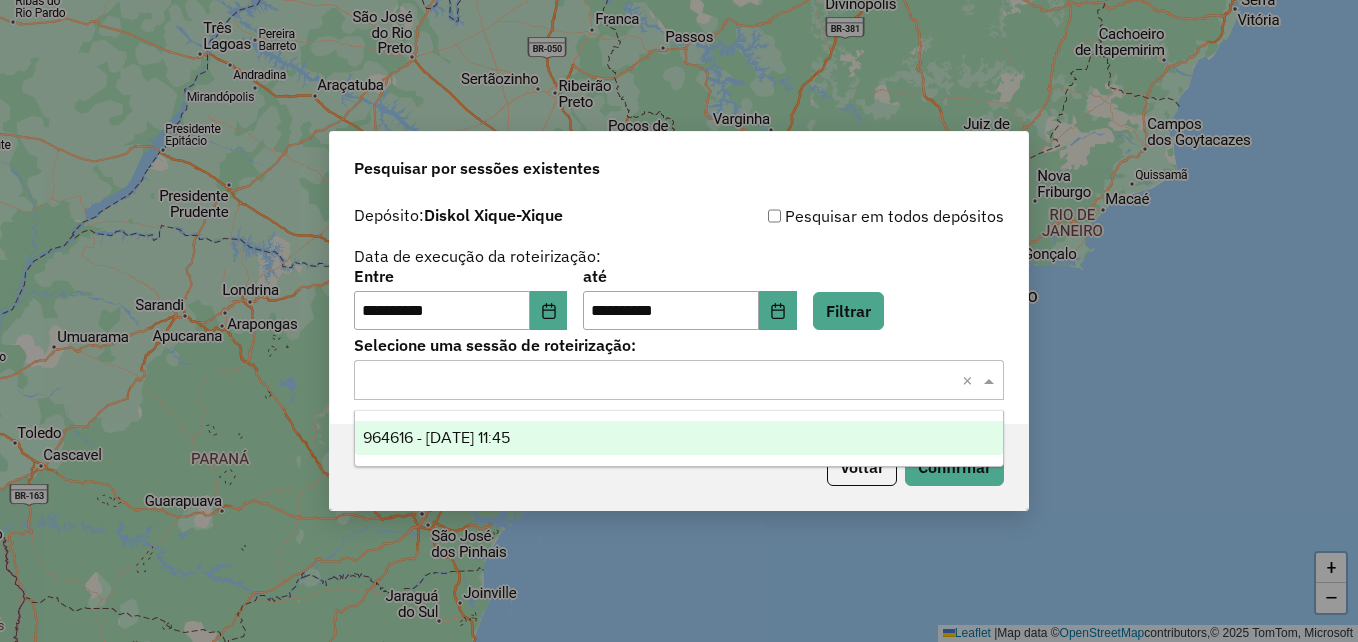 click on "964616 - 14/07/2025 11:45" at bounding box center [679, 438] 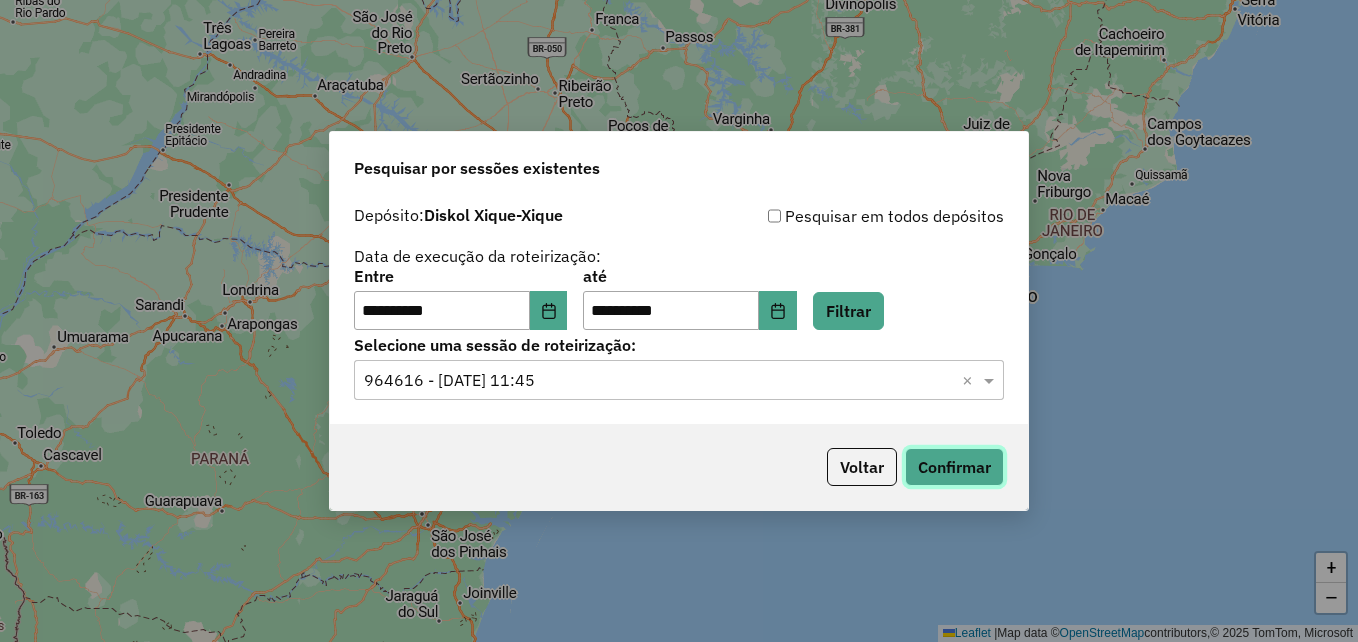 click on "Confirmar" 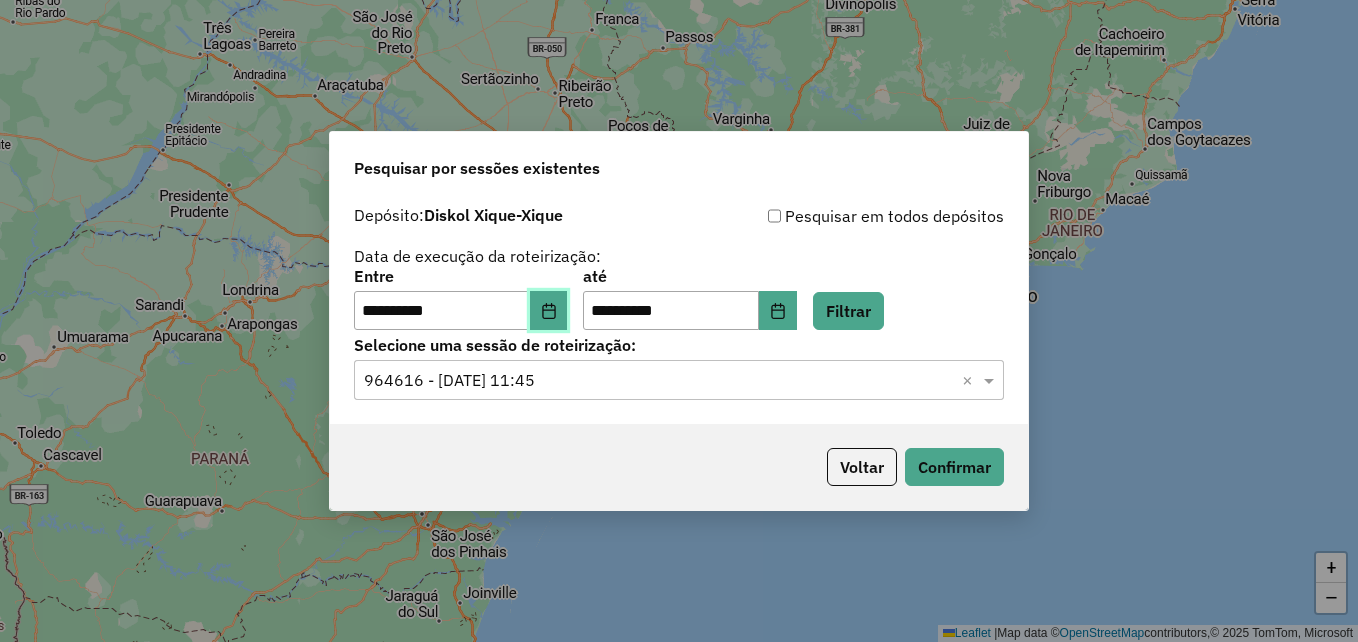 click at bounding box center (549, 311) 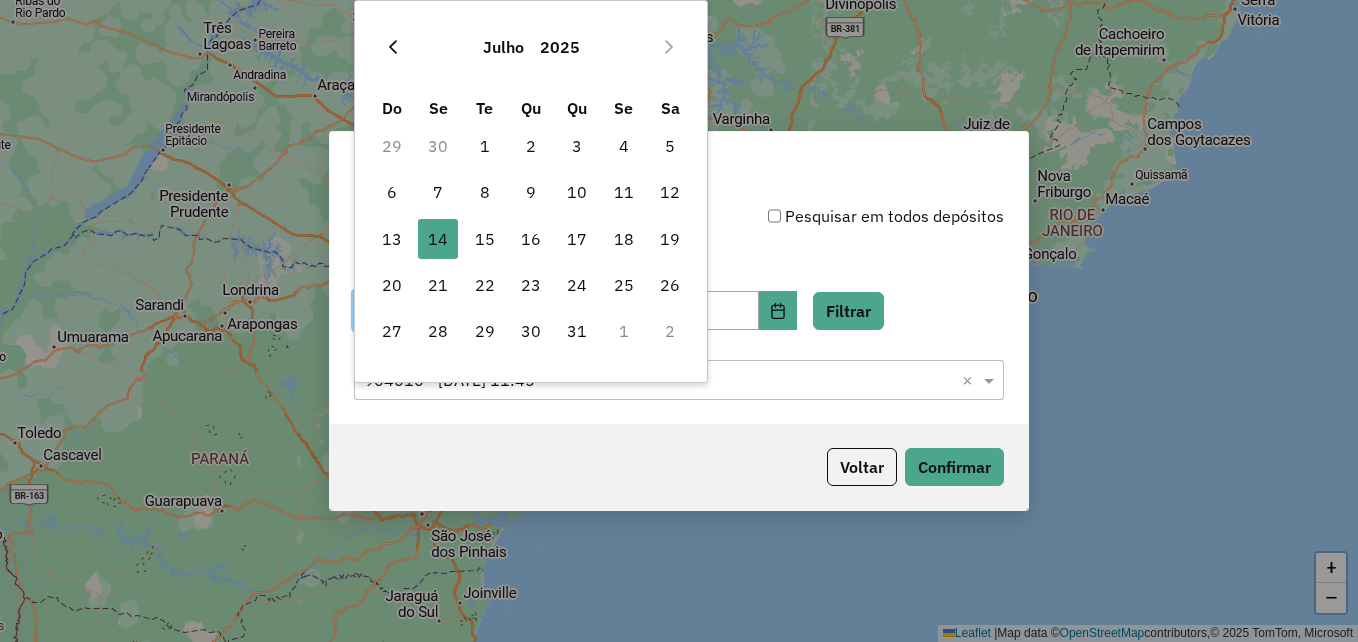 click 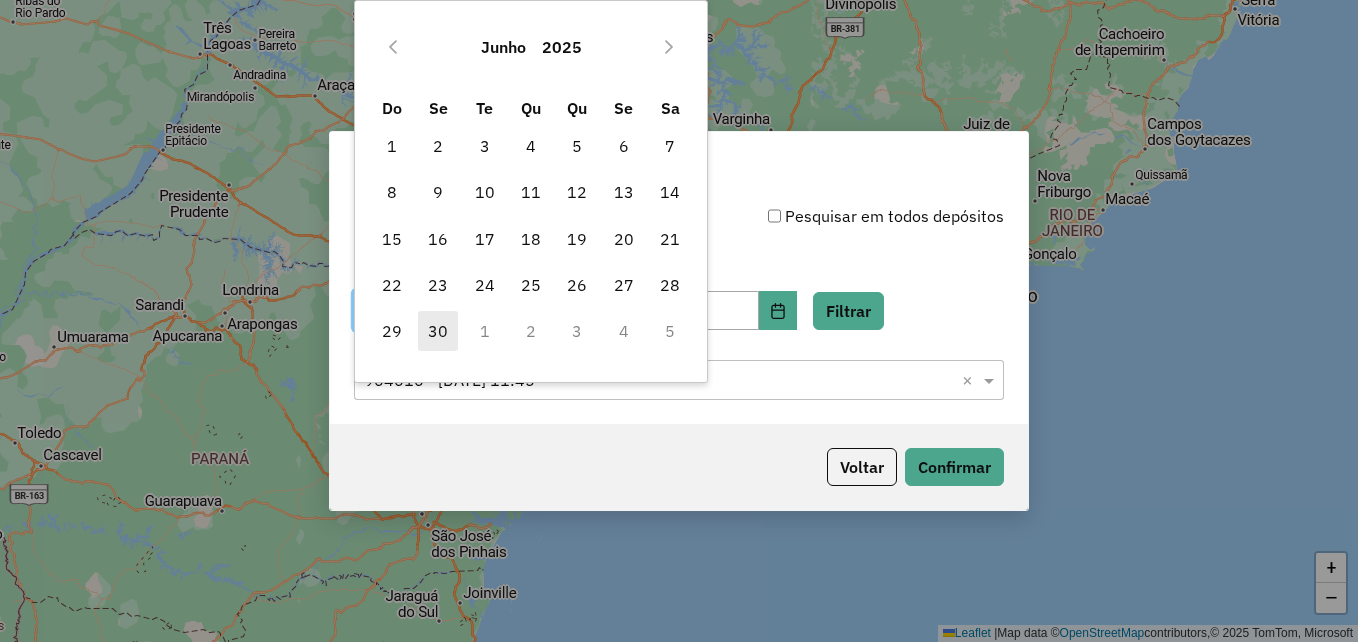 click on "30" at bounding box center (438, 331) 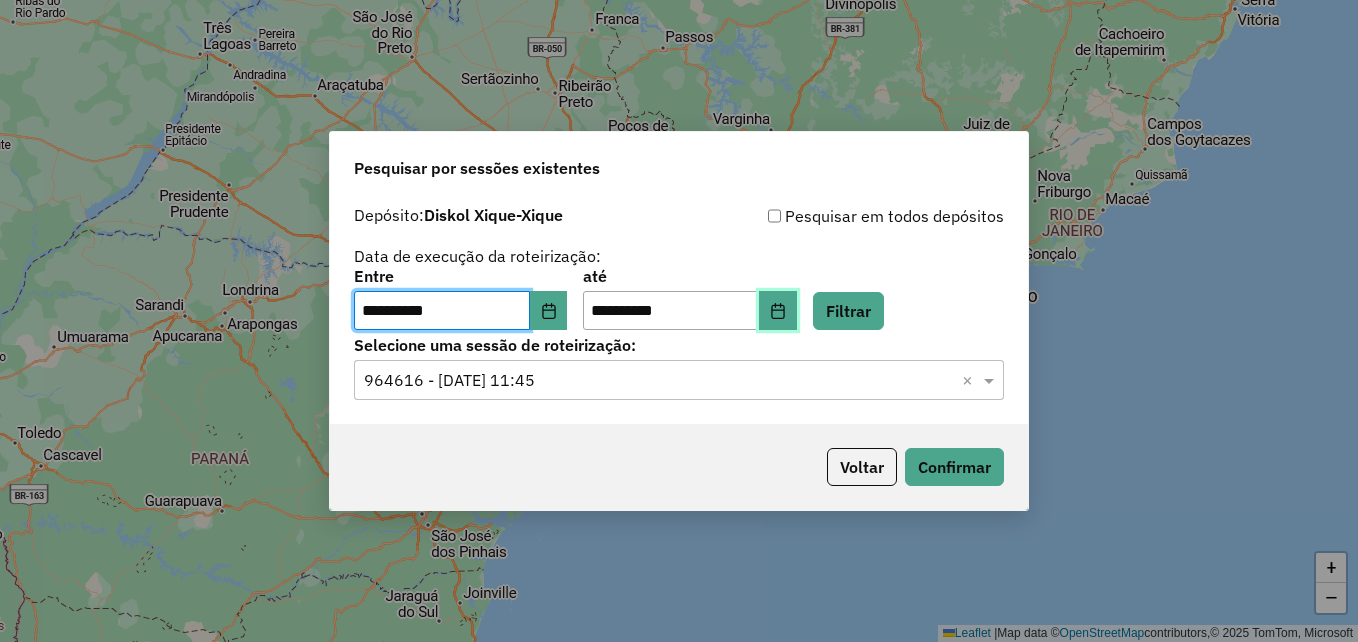 click at bounding box center (778, 311) 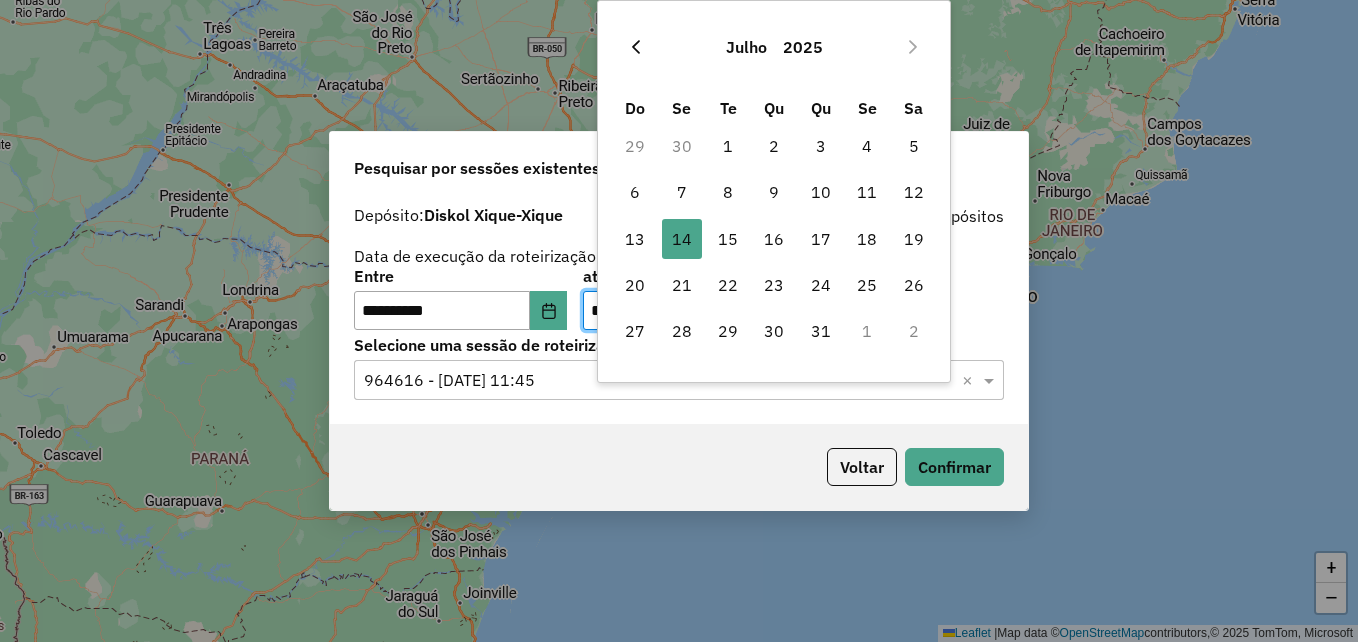 click at bounding box center [636, 47] 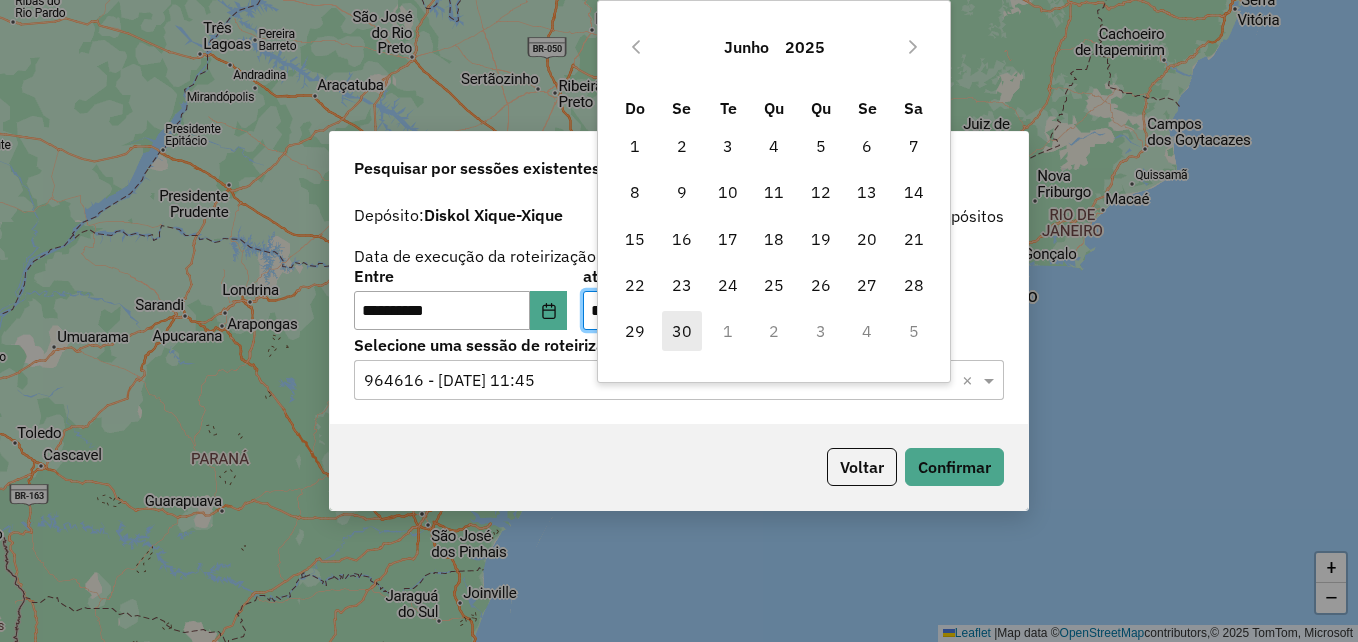 click on "30" at bounding box center (682, 331) 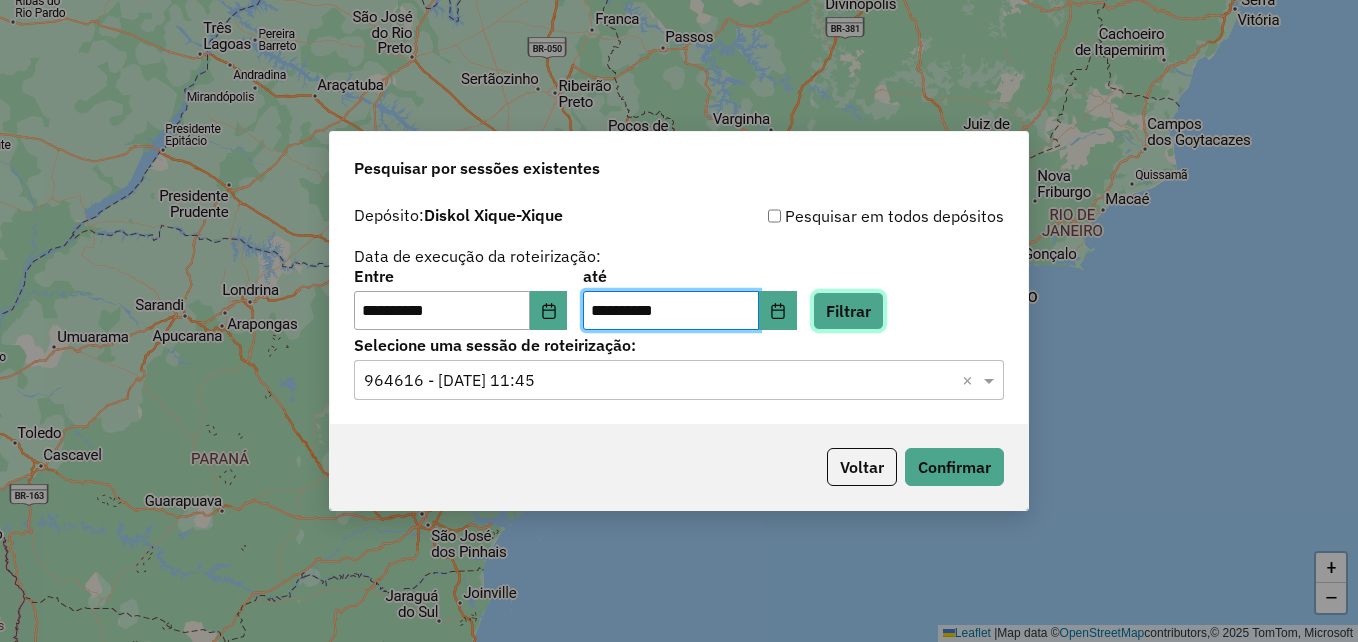 click on "Filtrar" 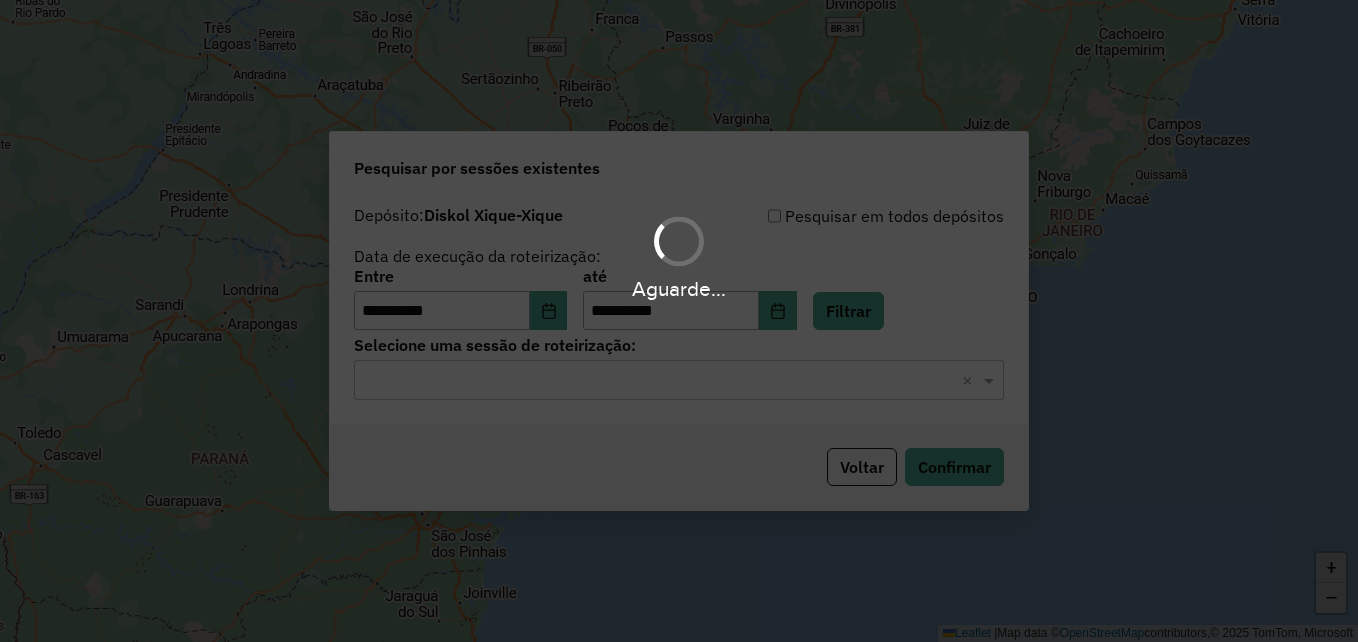 click 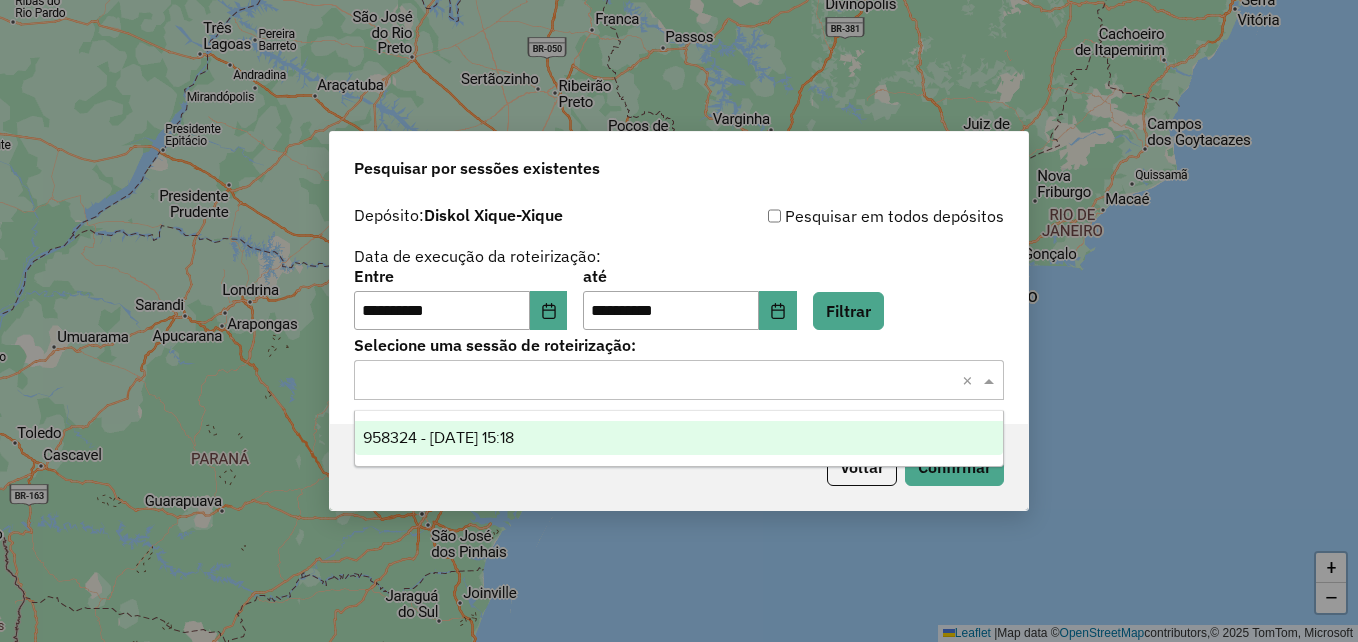 click on "958324 - 30/06/2025 15:18" at bounding box center [679, 438] 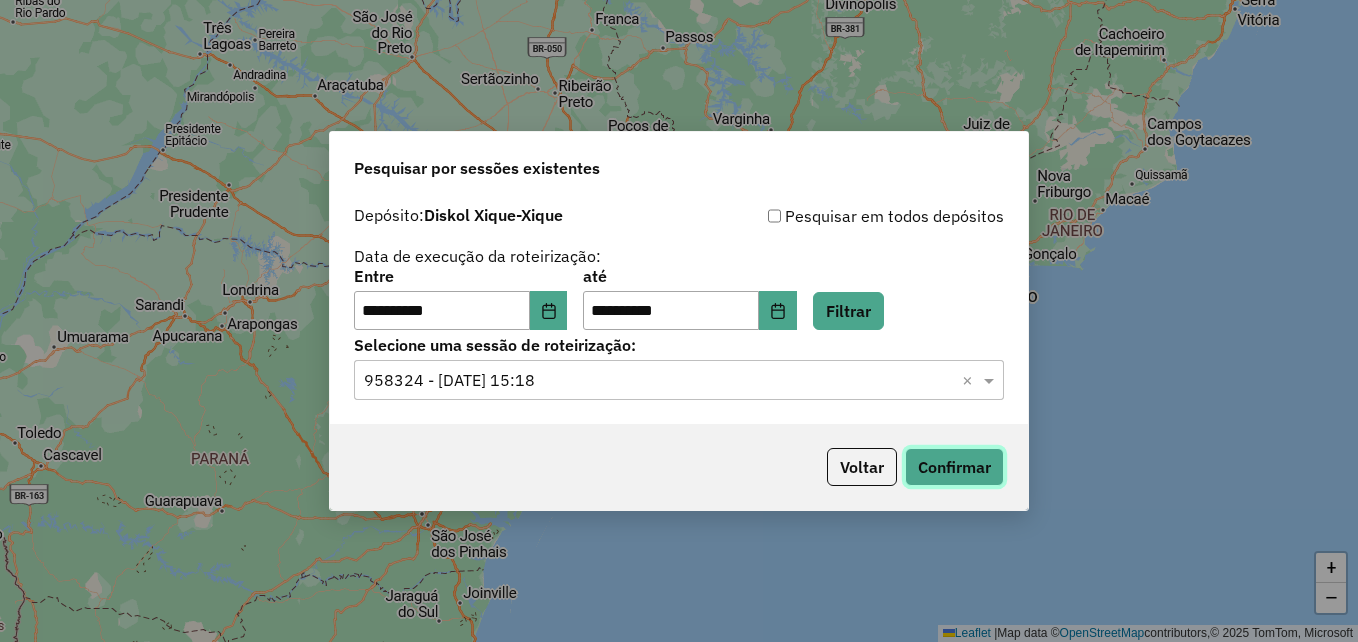 click on "Confirmar" 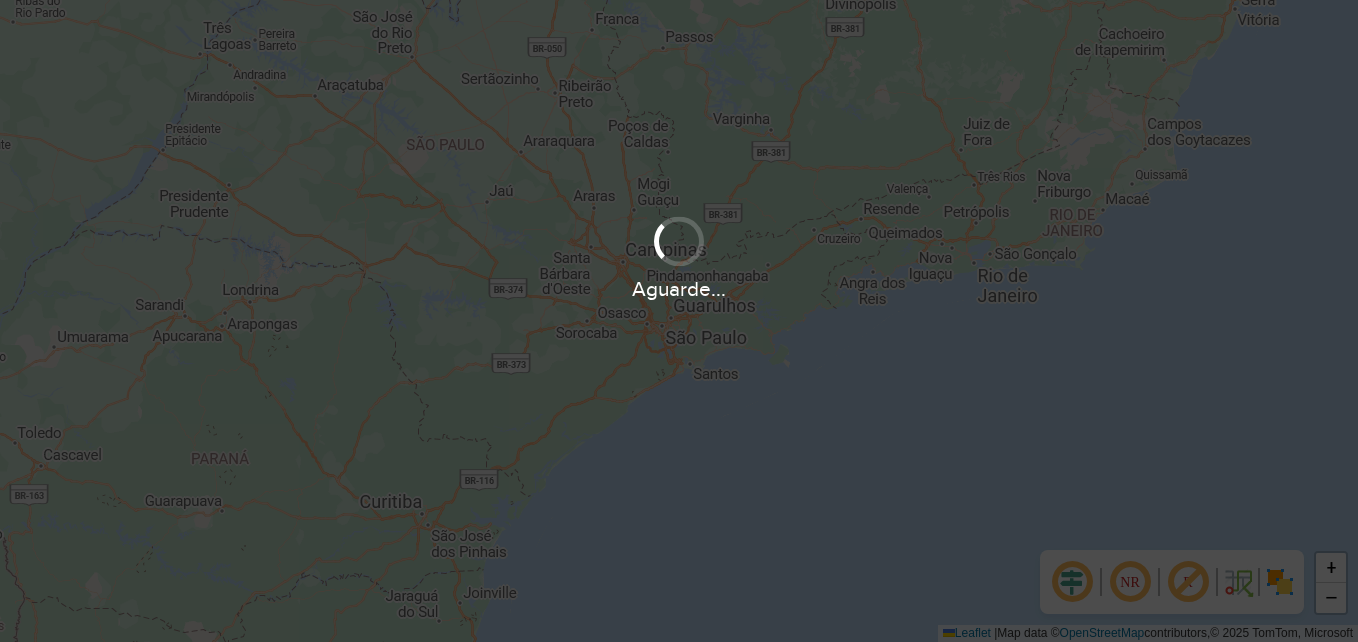 scroll, scrollTop: 0, scrollLeft: 0, axis: both 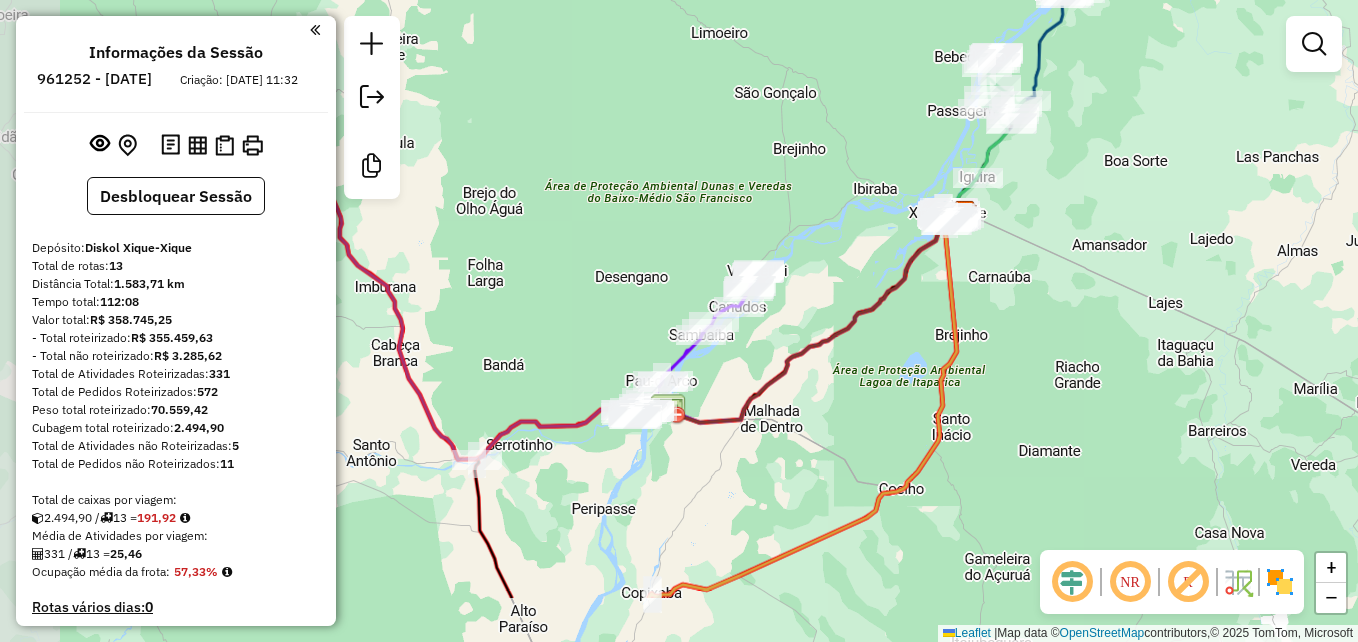 drag, startPoint x: 816, startPoint y: 289, endPoint x: 1064, endPoint y: 123, distance: 298.42923 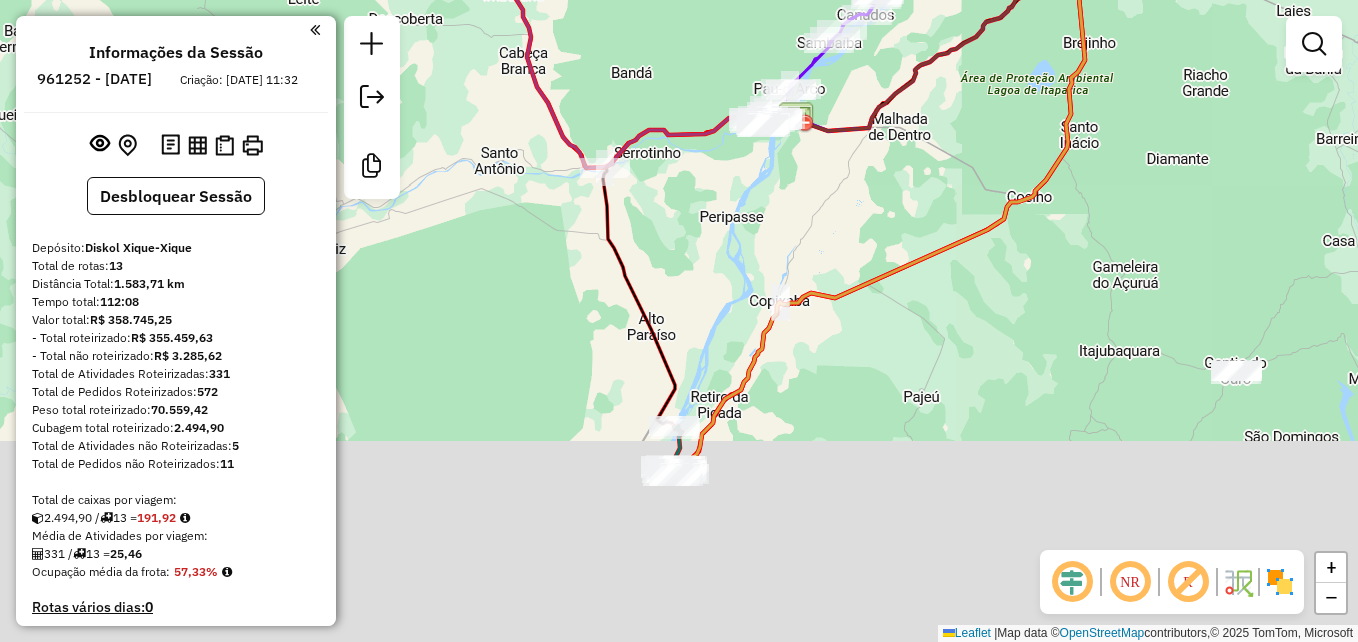 drag, startPoint x: 727, startPoint y: 406, endPoint x: 883, endPoint y: 176, distance: 277.91367 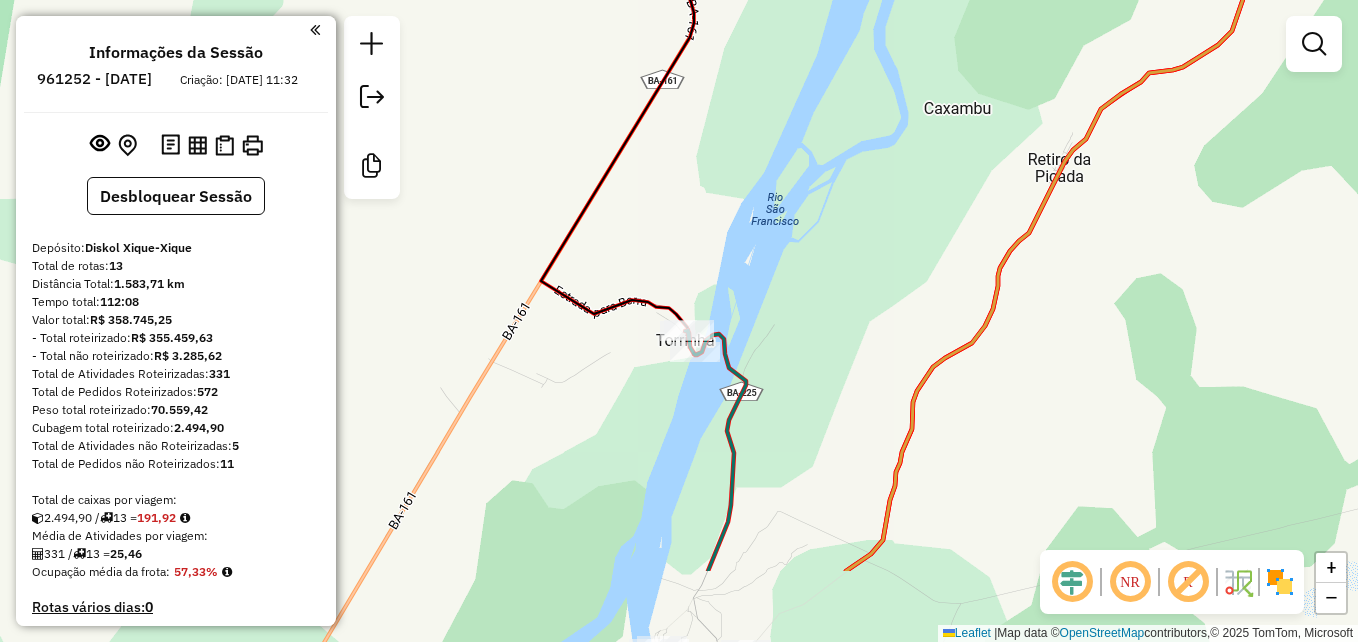 drag, startPoint x: 888, startPoint y: 415, endPoint x: 712, endPoint y: 317, distance: 201.44478 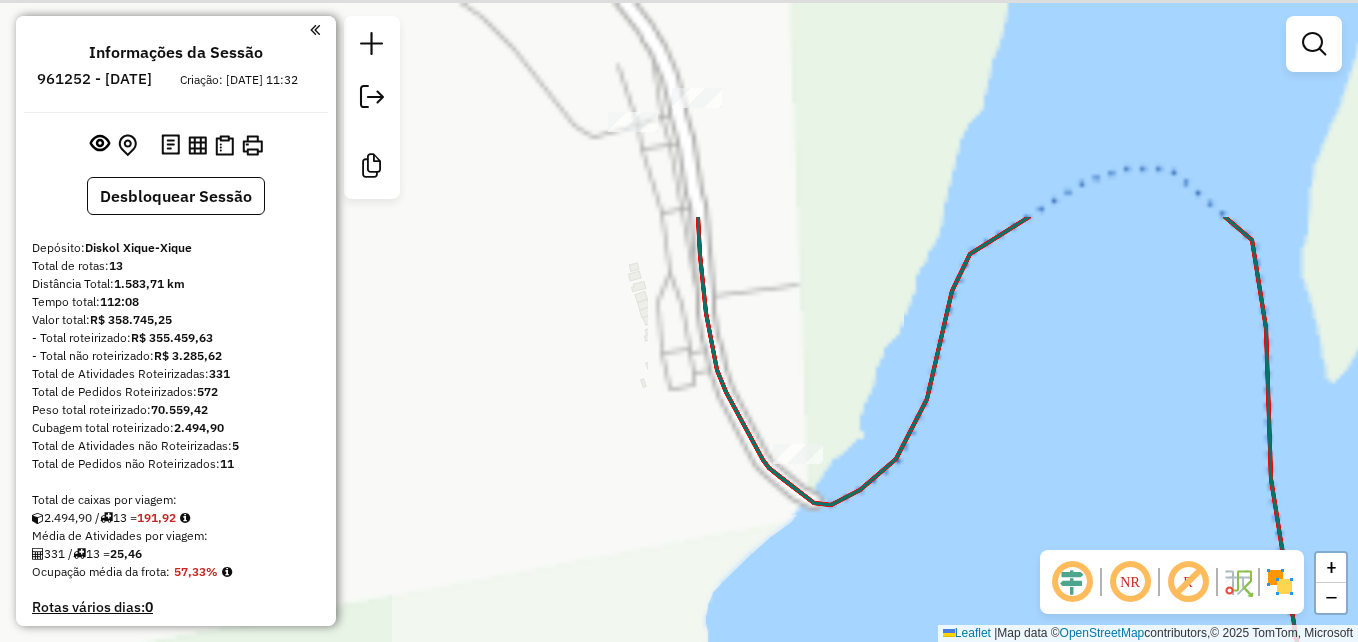 drag, startPoint x: 615, startPoint y: 157, endPoint x: 608, endPoint y: 478, distance: 321.07632 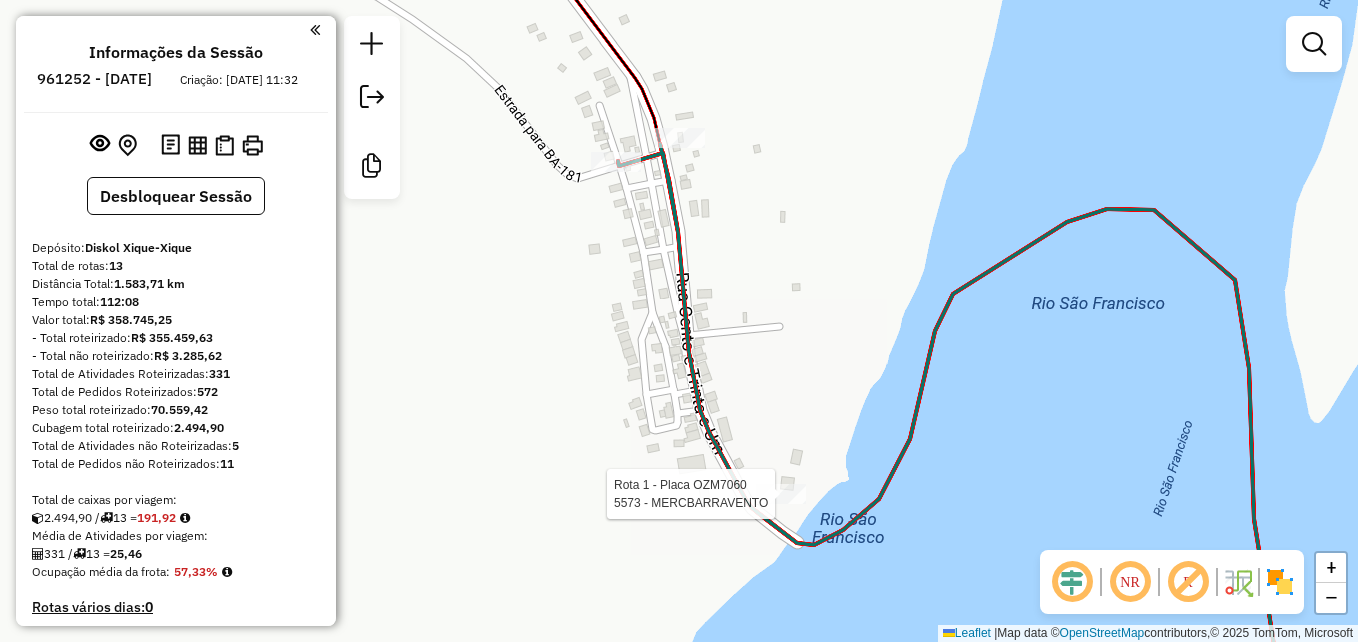 select on "**********" 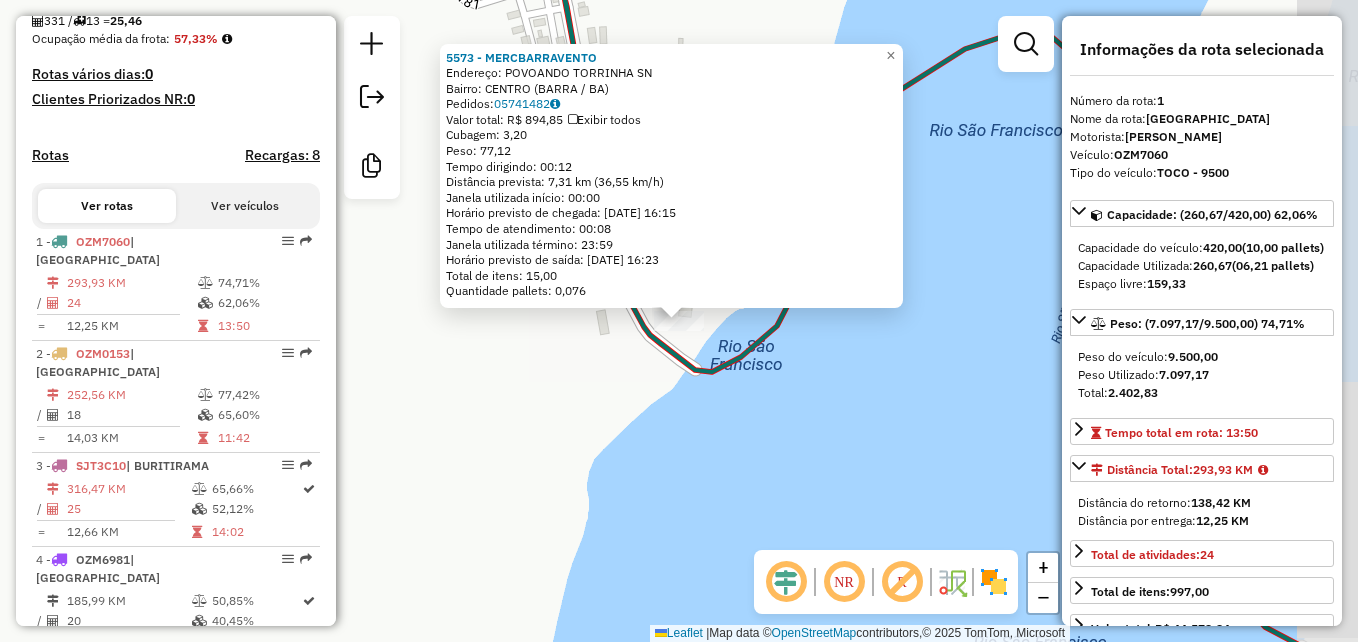 scroll, scrollTop: 764, scrollLeft: 0, axis: vertical 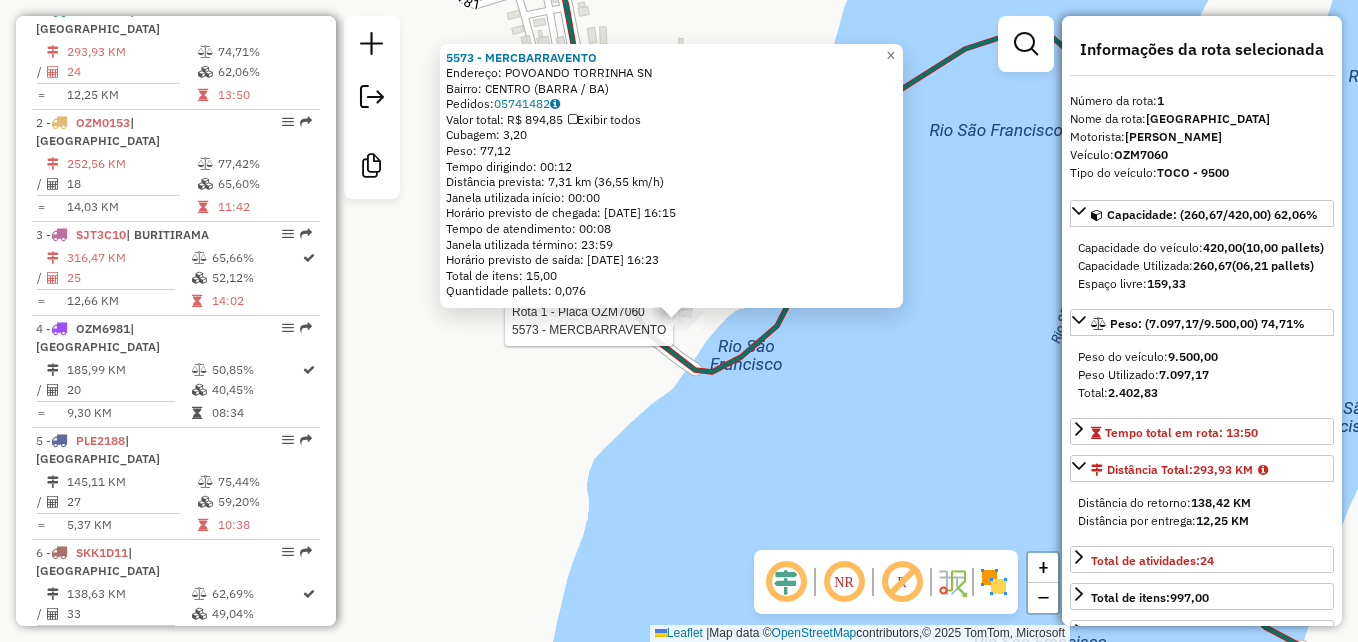 click on "Rota 1 - Placa OZM7060  5573 - MERCBARRAVENTO 5573 - MERCBARRAVENTO  Endereço:  POVOANDO TORRINHA SN   Bairro: CENTRO (BARRA / BA)   Pedidos:  05741482   Valor total: R$ 894,85   Exibir todos   Cubagem: 3,20  Peso: 77,12  Tempo dirigindo: 00:12   Distância prevista: 7,31 km (36,55 km/h)   Janela utilizada início: 00:00   Horário previsto de chegada: 07/07/2025 16:15   Tempo de atendimento: 00:08   Janela utilizada término: 23:59   Horário previsto de saída: 07/07/2025 16:23   Total de itens: 15,00   Quantidade pallets: 0,076  × Janela de atendimento Grade de atendimento Capacidade Transportadoras Veículos Cliente Pedidos  Rotas Selecione os dias de semana para filtrar as janelas de atendimento  Seg   Ter   Qua   Qui   Sex   Sáb   Dom  Informe o período da janela de atendimento: De: Até:  Filtrar exatamente a janela do cliente  Considerar janela de atendimento padrão  Selecione os dias de semana para filtrar as grades de atendimento  Seg   Ter   Qua   Qui   Sex   Sáb   Dom   Peso mínimo:   De:" 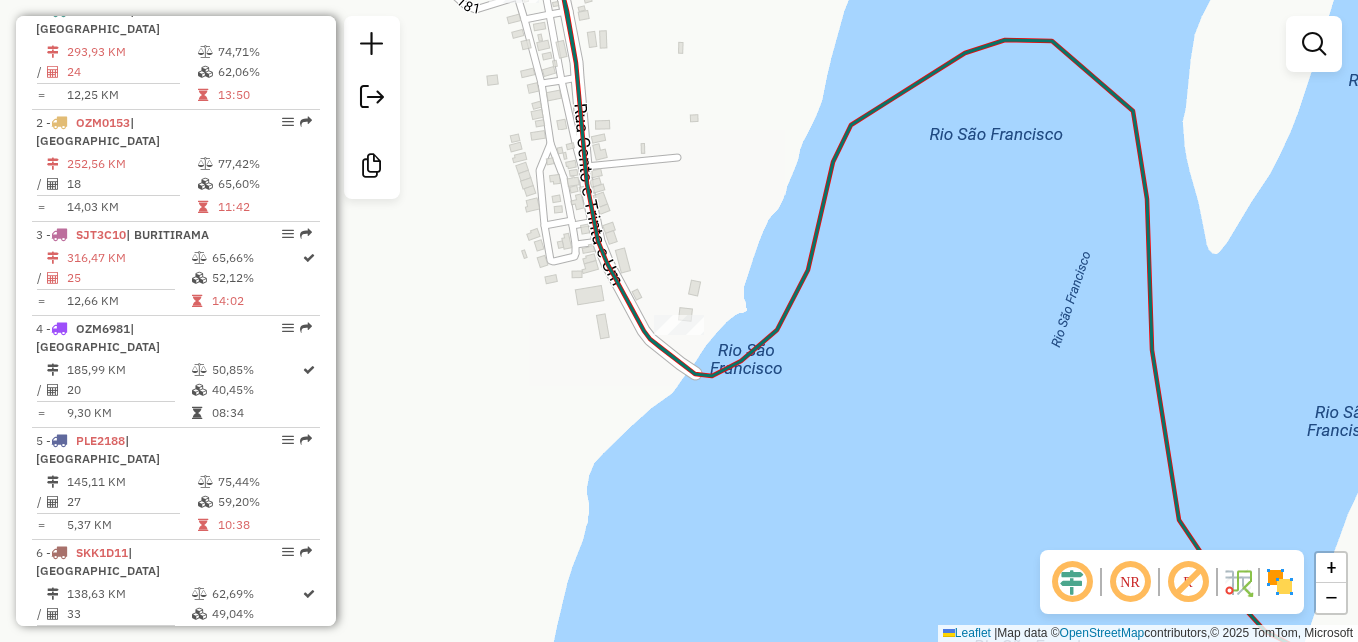drag, startPoint x: 621, startPoint y: 157, endPoint x: 733, endPoint y: 461, distance: 323.9753 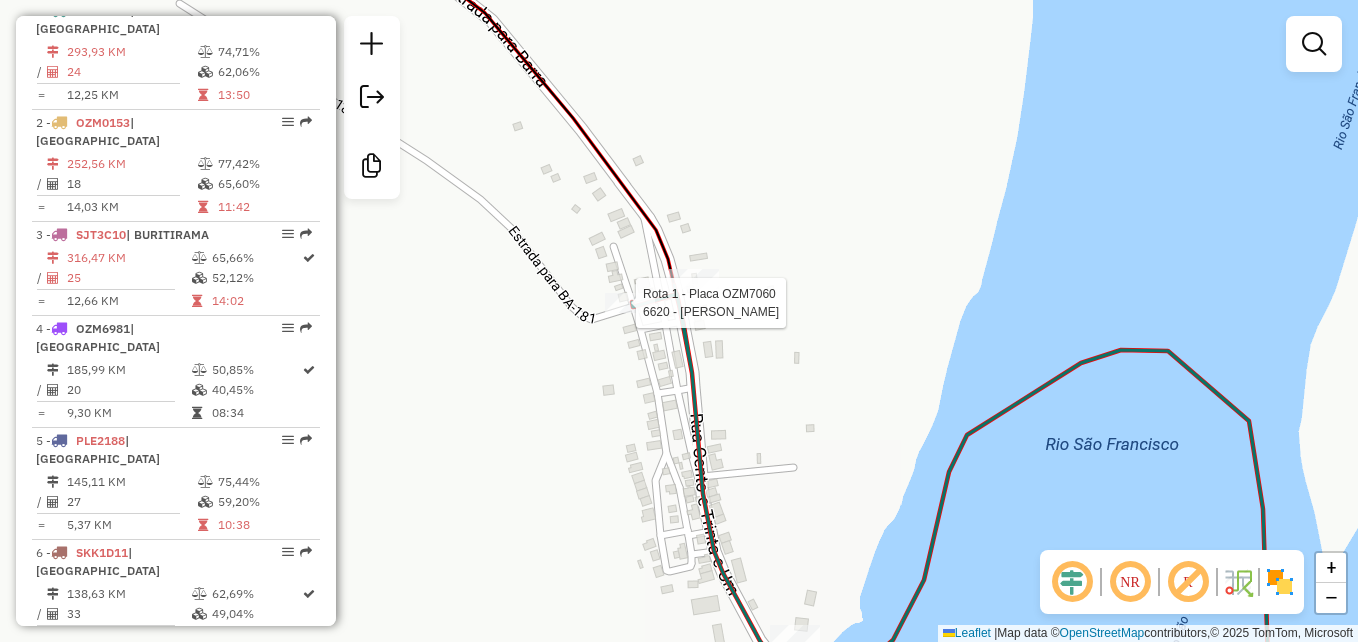 select on "**********" 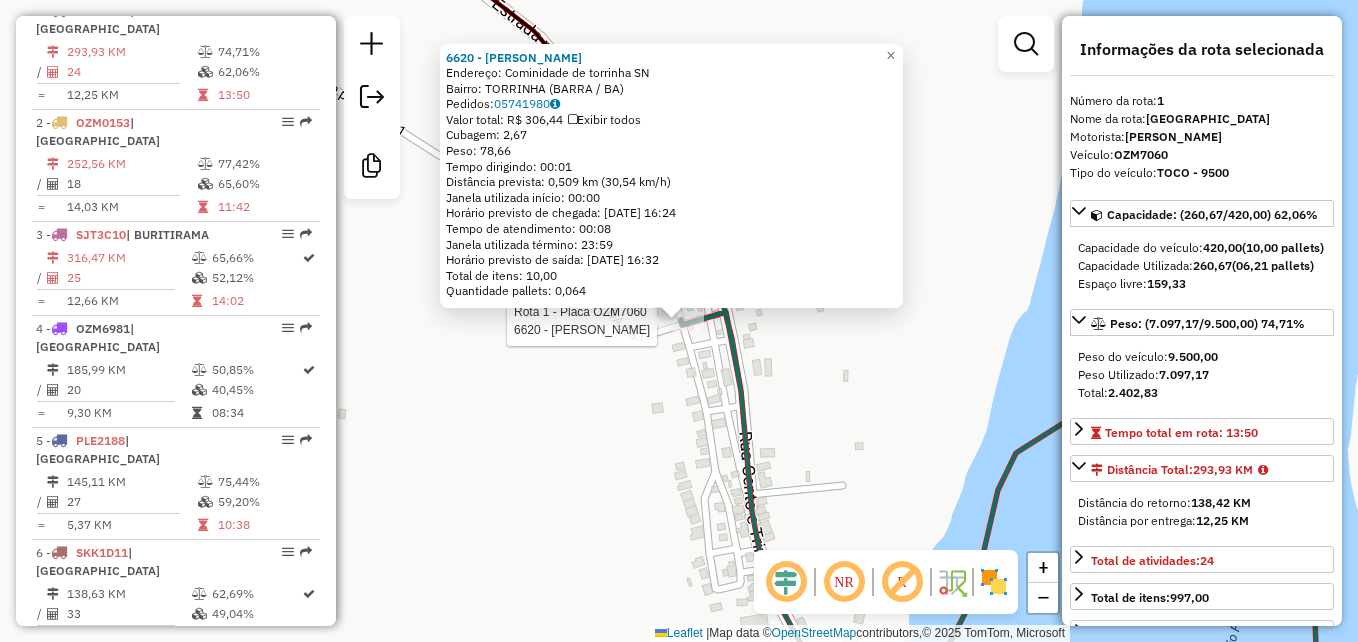 click on "Rota 1 - Placa OZM7060  6620 - JOAO BATISTA LIMA 6620 - JOAO BATISTA LIMA  Endereço:  Cominidade de torrinha SN   Bairro: TORRINHA (BARRA / BA)   Pedidos:  05741980   Valor total: R$ 306,44   Exibir todos   Cubagem: 2,67  Peso: 78,66  Tempo dirigindo: 00:01   Distância prevista: 0,509 km (30,54 km/h)   Janela utilizada início: 00:00   Horário previsto de chegada: 07/07/2025 16:24   Tempo de atendimento: 00:08   Janela utilizada término: 23:59   Horário previsto de saída: 07/07/2025 16:32   Total de itens: 10,00   Quantidade pallets: 0,064  × Janela de atendimento Grade de atendimento Capacidade Transportadoras Veículos Cliente Pedidos  Rotas Selecione os dias de semana para filtrar as janelas de atendimento  Seg   Ter   Qua   Qui   Sex   Sáb   Dom  Informe o período da janela de atendimento: De: Até:  Filtrar exatamente a janela do cliente  Considerar janela de atendimento padrão  Selecione os dias de semana para filtrar as grades de atendimento  Seg   Ter   Qua   Qui   Sex   Sáb   Dom   De:  +" 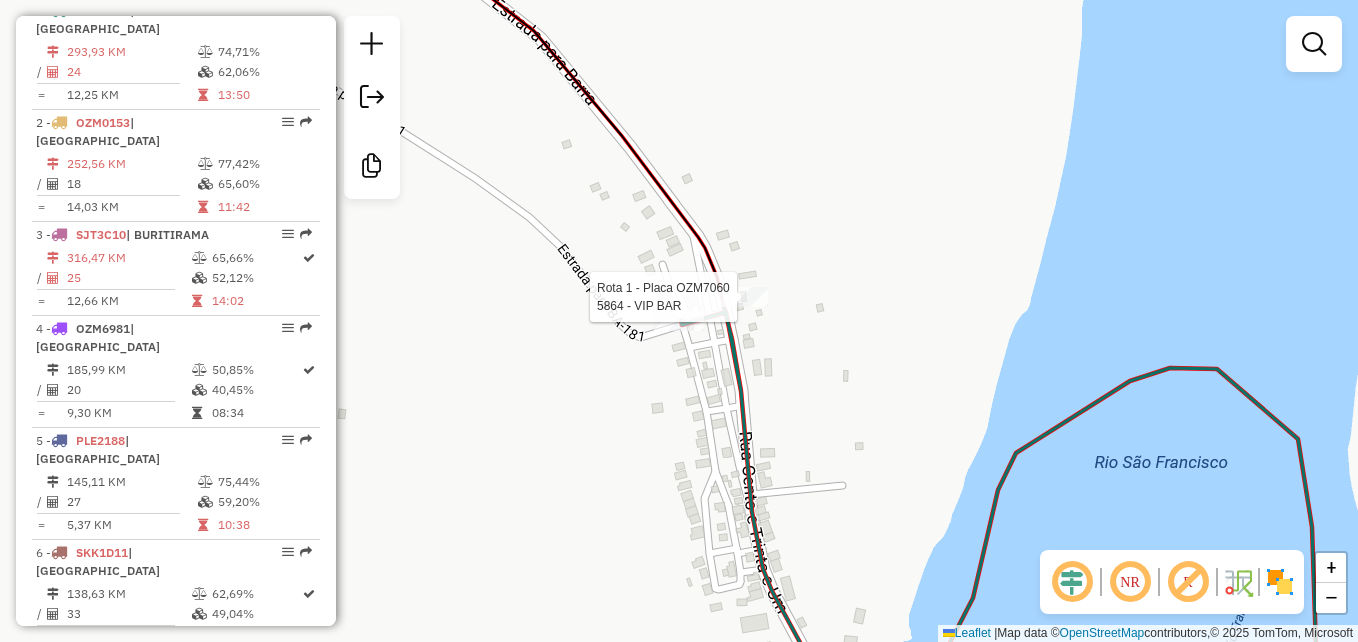 select on "**********" 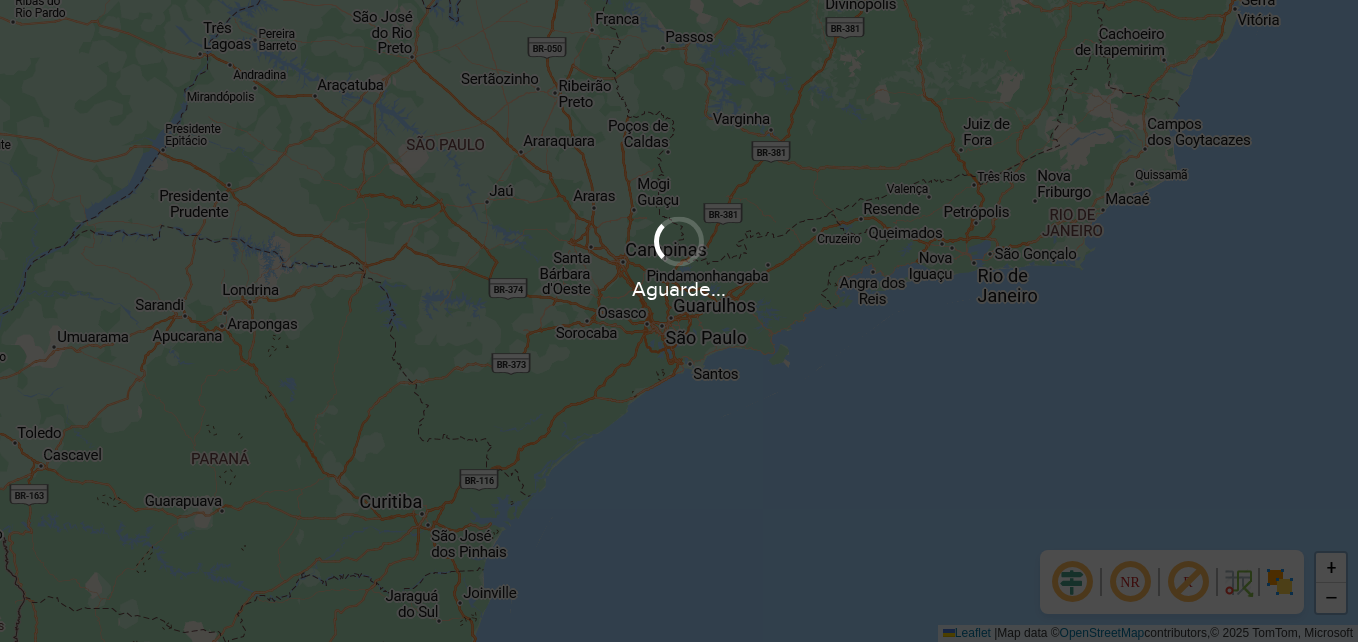 scroll, scrollTop: 0, scrollLeft: 0, axis: both 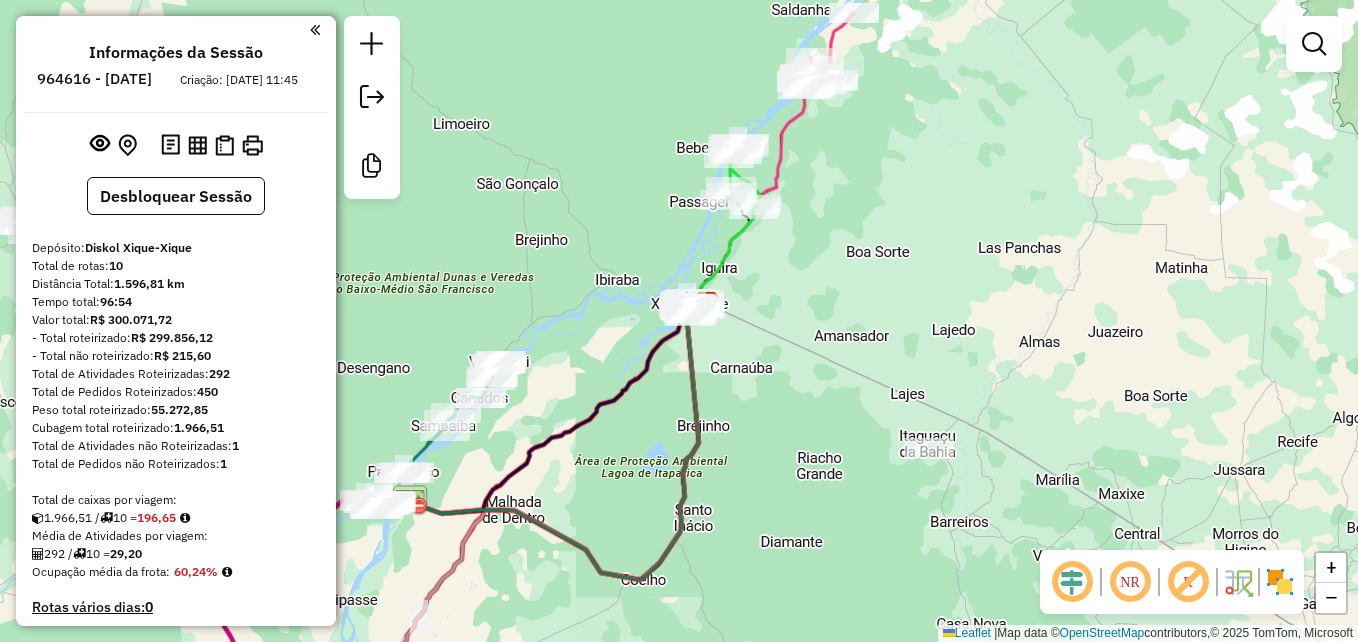 drag, startPoint x: 717, startPoint y: 478, endPoint x: 999, endPoint y: 288, distance: 340.03528 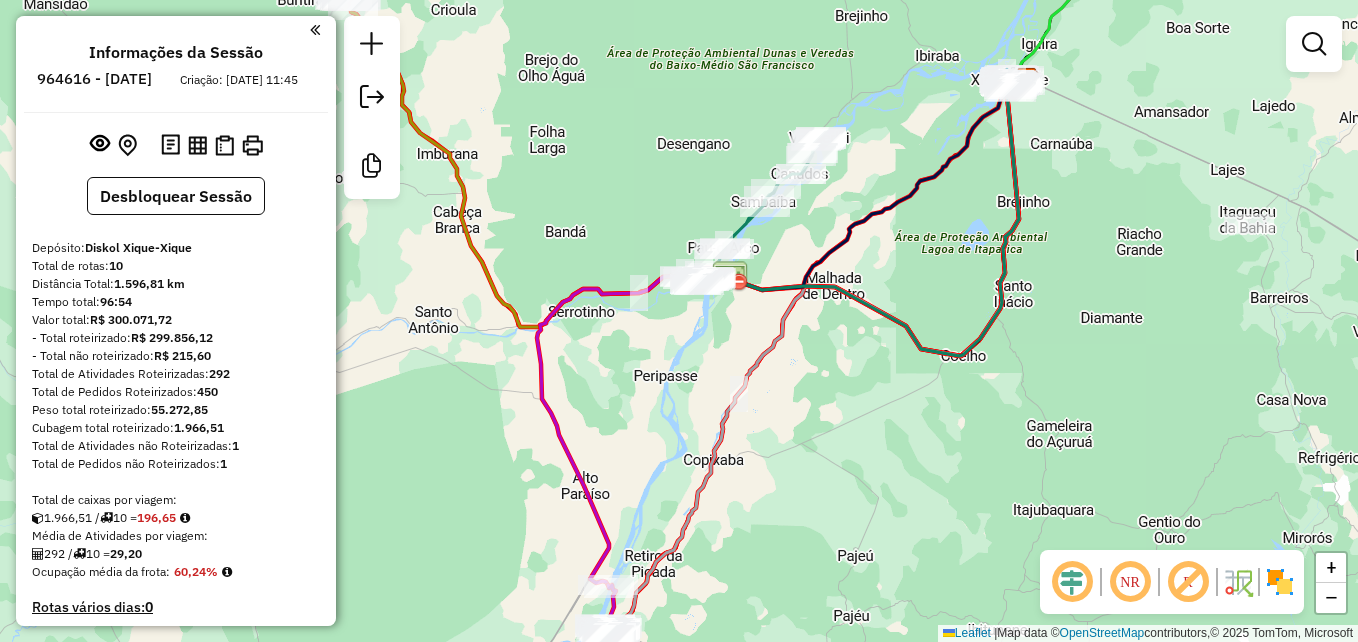 drag, startPoint x: 635, startPoint y: 492, endPoint x: 837, endPoint y: 213, distance: 344.44882 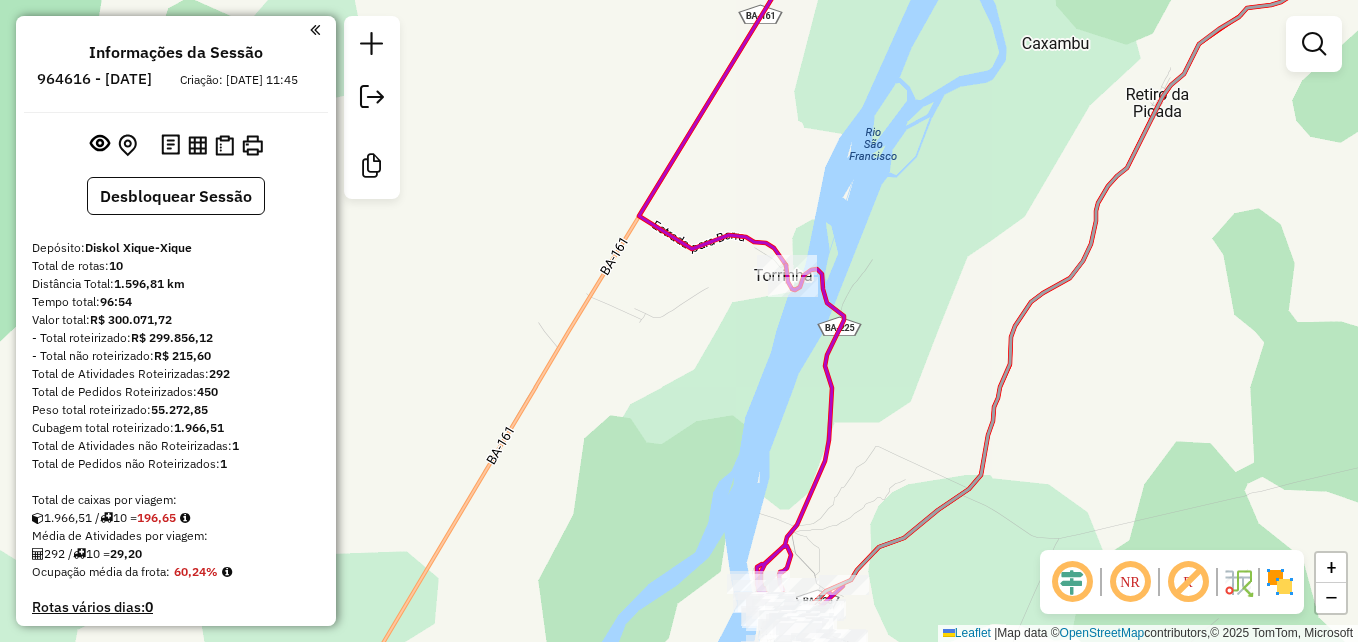 drag, startPoint x: 805, startPoint y: 225, endPoint x: 799, endPoint y: 175, distance: 50.358715 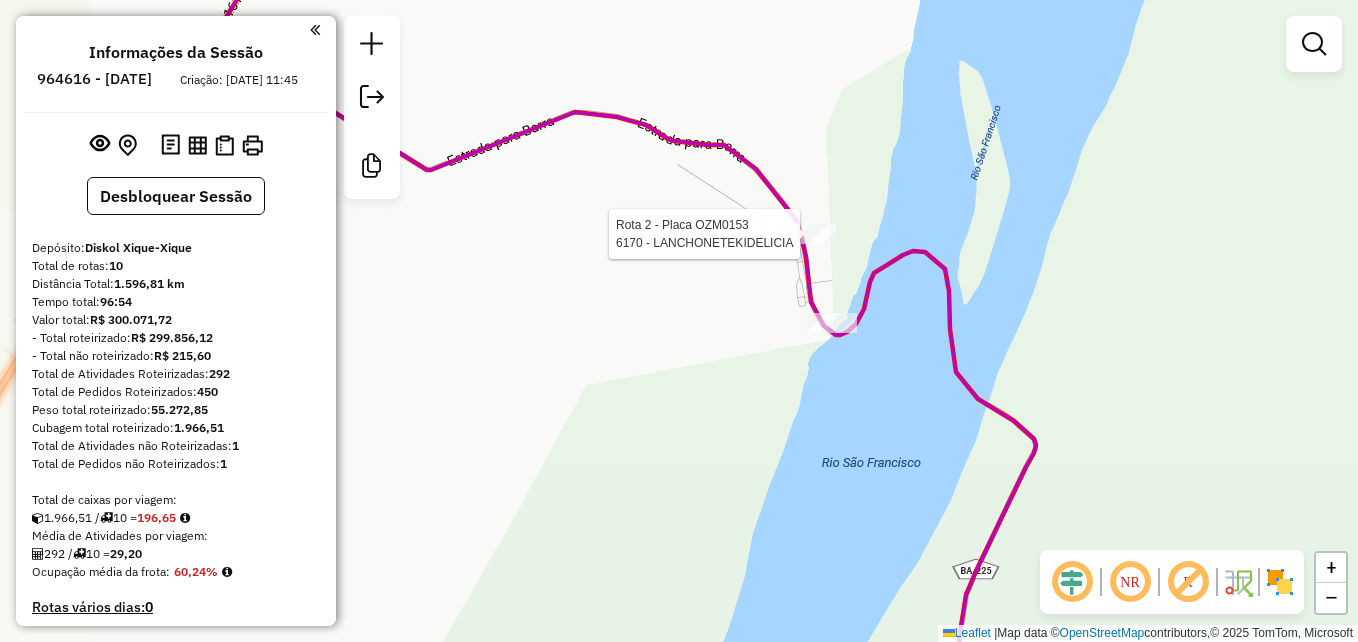 click 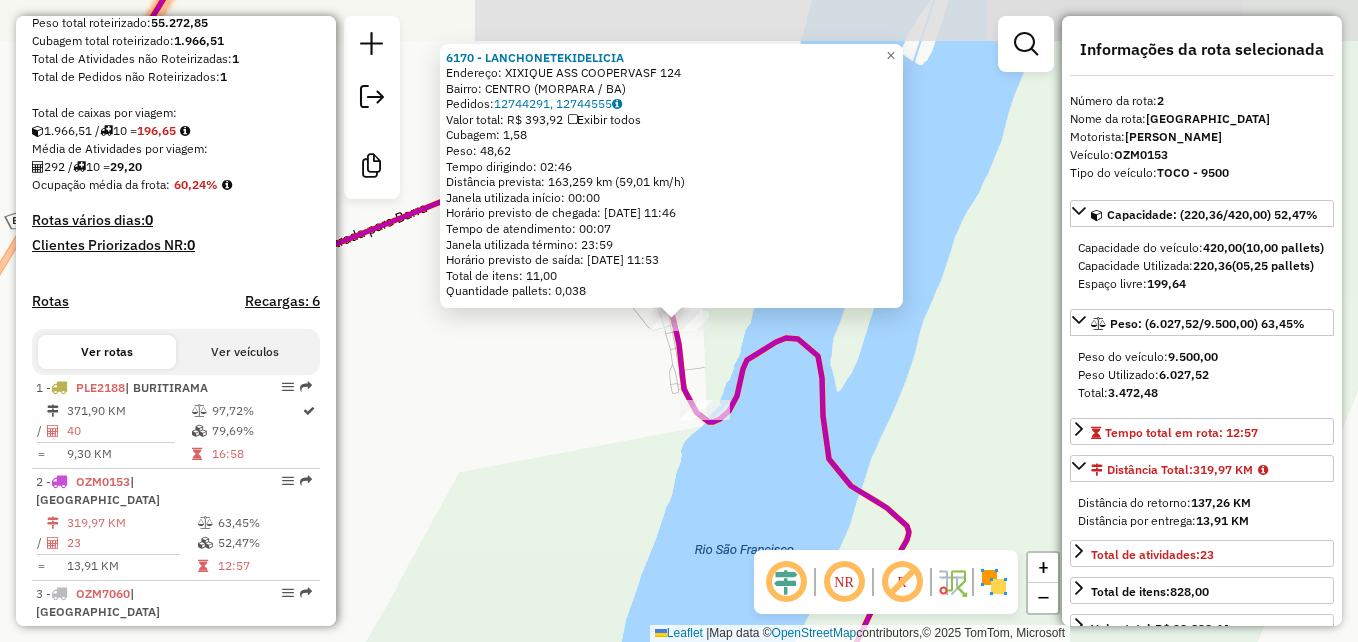 scroll, scrollTop: 858, scrollLeft: 0, axis: vertical 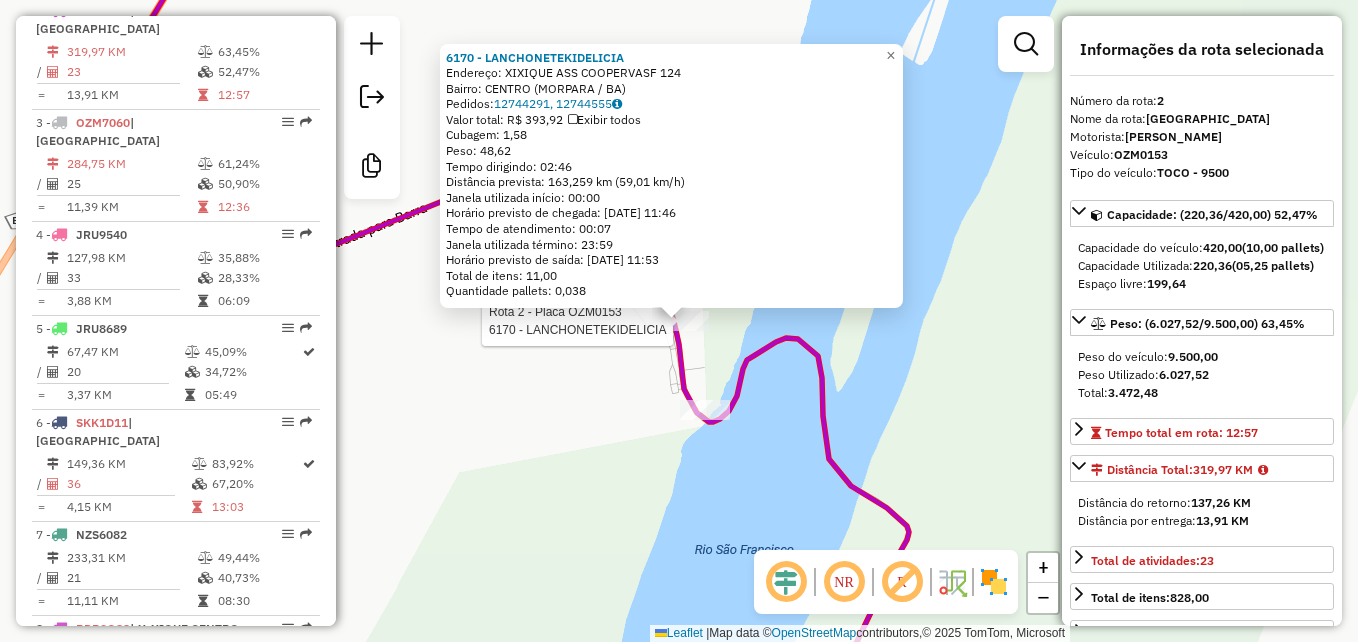 click on "Rota 2 - Placa OZM0153  6170 - LANCHONETEKIDELICIA 6170 - LANCHONETEKIDELICIA  Endereço:  XIXIQUE ASS COOPERVASF 124   Bairro: CENTRO (MORPARA / BA)   Pedidos:  12744291, 12744555   Valor total: R$ 393,92   Exibir todos   Cubagem: 1,58  Peso: 48,62  Tempo dirigindo: 02:46   Distância prevista: 163,259 km (59,01 km/h)   [GEOGRAPHIC_DATA] utilizada início: 00:00   Horário previsto de chegada: [DATE] 11:46   Tempo de atendimento: 00:07   Janela utilizada término: 23:59   Horário previsto de saída: [DATE] 11:53   Total de itens: 11,00   Quantidade pallets: 0,038  × Janela de atendimento Grade de atendimento Capacidade Transportadoras Veículos Cliente Pedidos  Rotas Selecione os dias de semana para filtrar as janelas de atendimento  Seg   Ter   Qua   Qui   Sex   Sáb   Dom  Informe o período da janela de atendimento: De: Até:  Filtrar exatamente a janela do cliente  Considerar janela de atendimento padrão  Selecione os dias de semana para filtrar as grades de atendimento  Seg   Ter   Qua   Qui   Sex  De:" 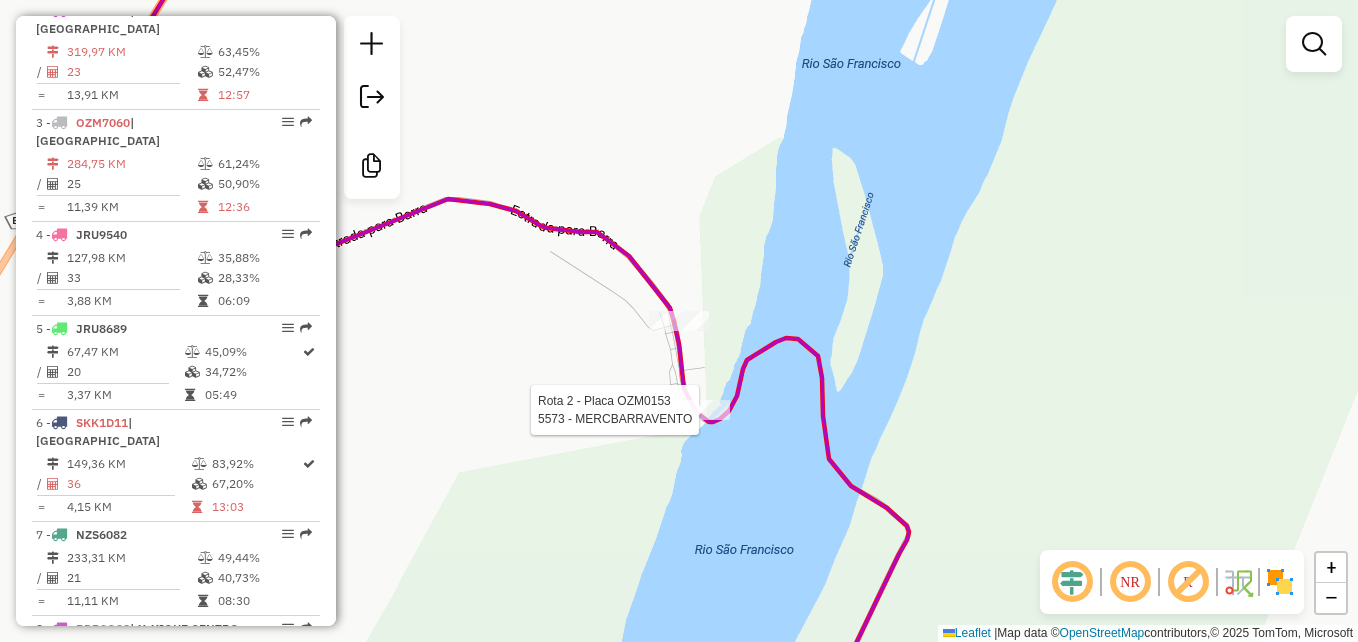 select on "**********" 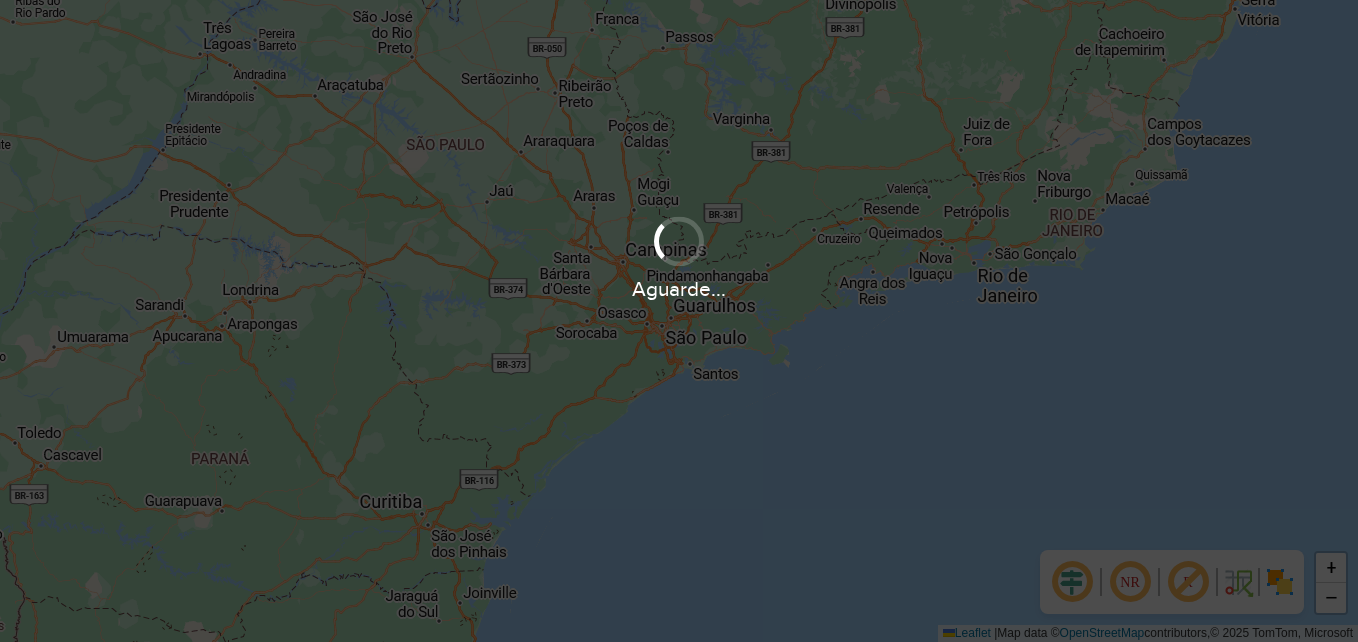 scroll, scrollTop: 0, scrollLeft: 0, axis: both 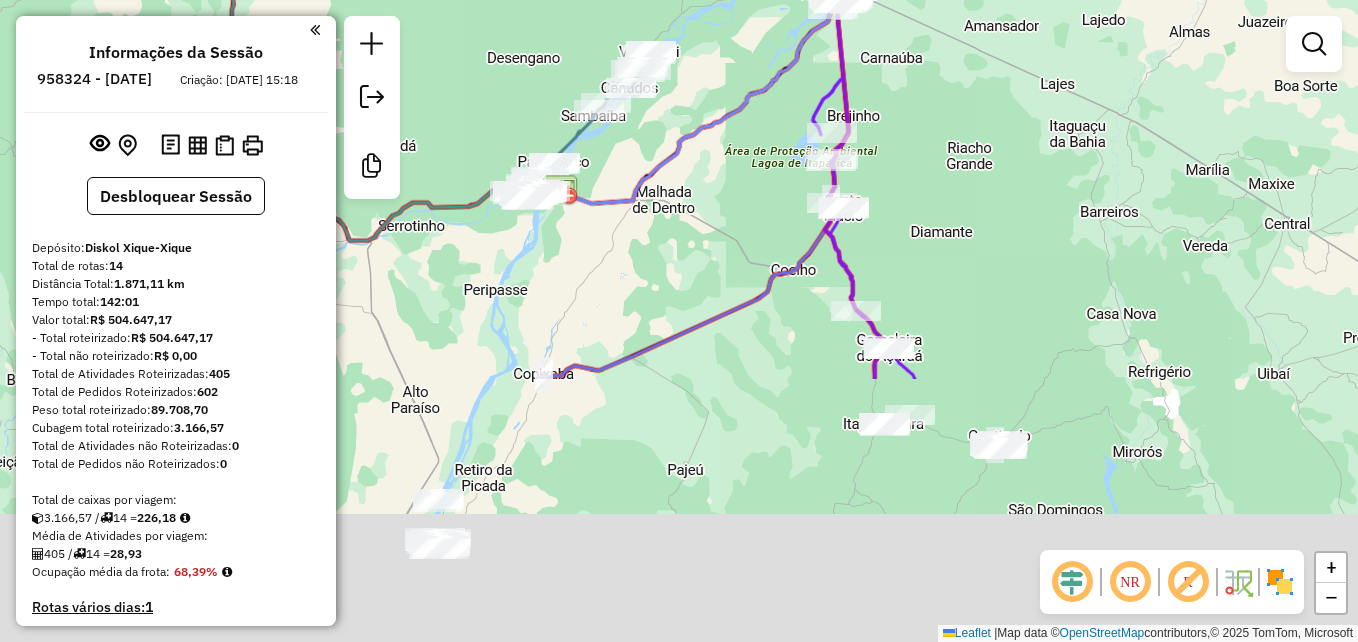 drag, startPoint x: 556, startPoint y: 461, endPoint x: 711, endPoint y: 161, distance: 337.67587 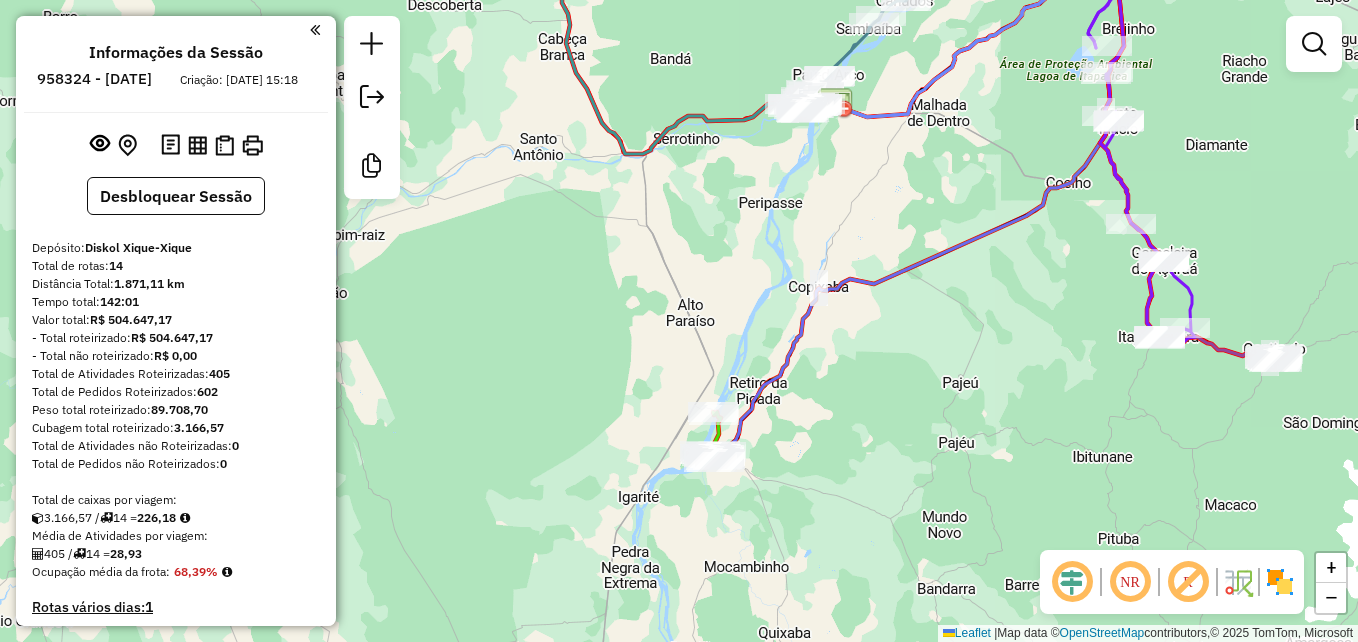 drag, startPoint x: 595, startPoint y: 378, endPoint x: 888, endPoint y: 231, distance: 327.80786 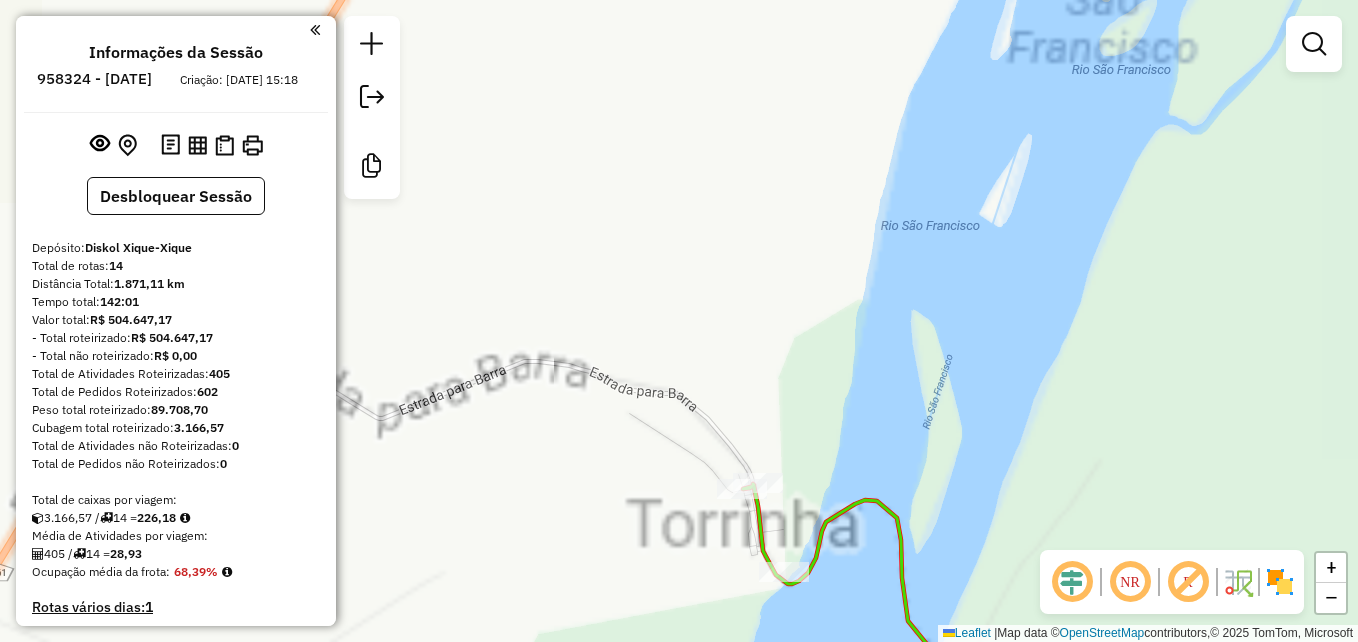 drag, startPoint x: 786, startPoint y: 392, endPoint x: 747, endPoint y: 190, distance: 205.73041 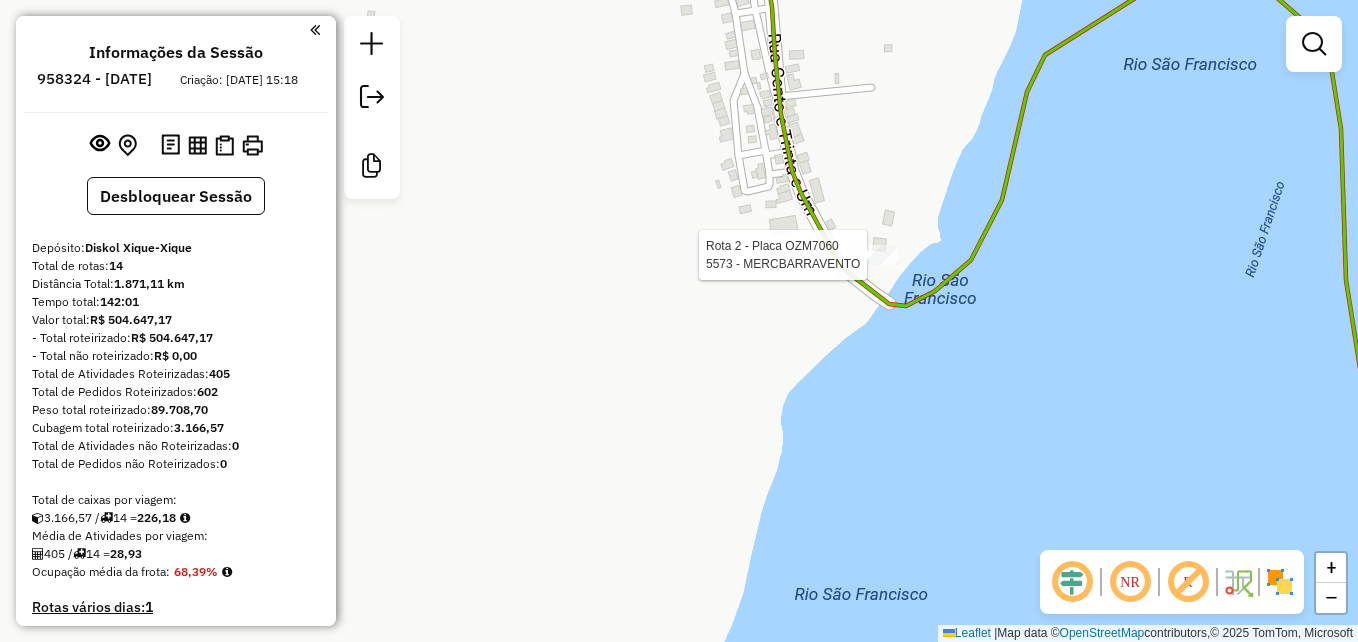 select on "**********" 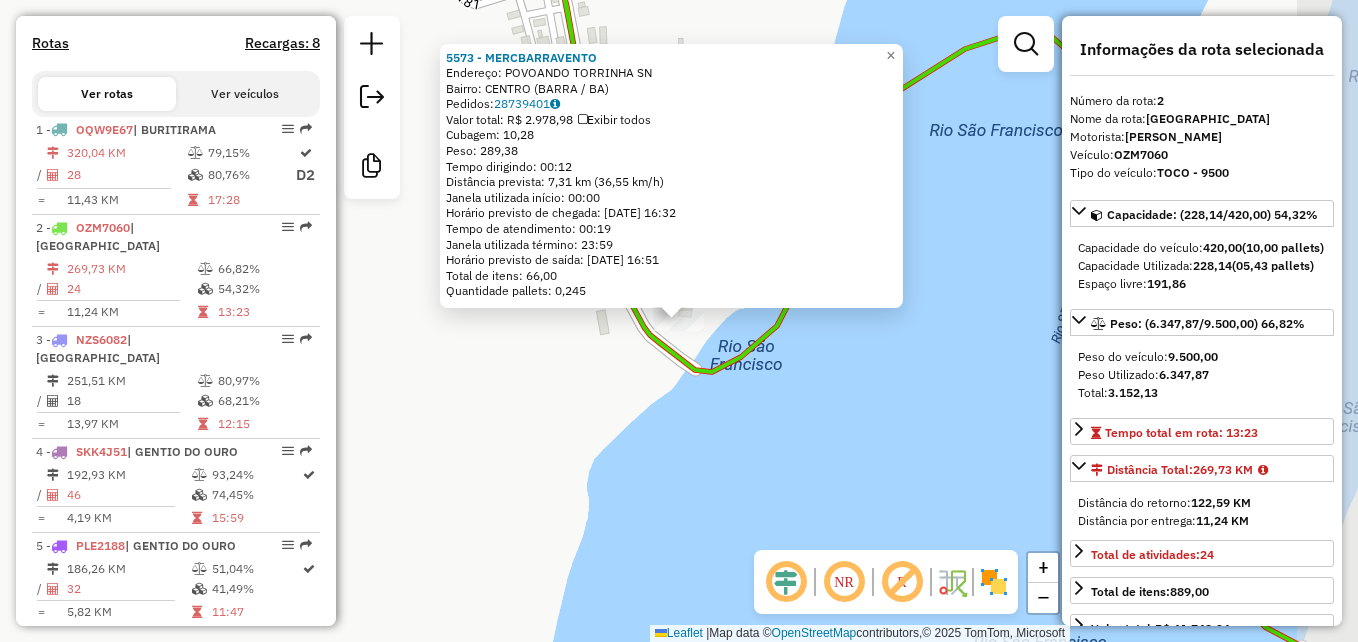 scroll, scrollTop: 862, scrollLeft: 0, axis: vertical 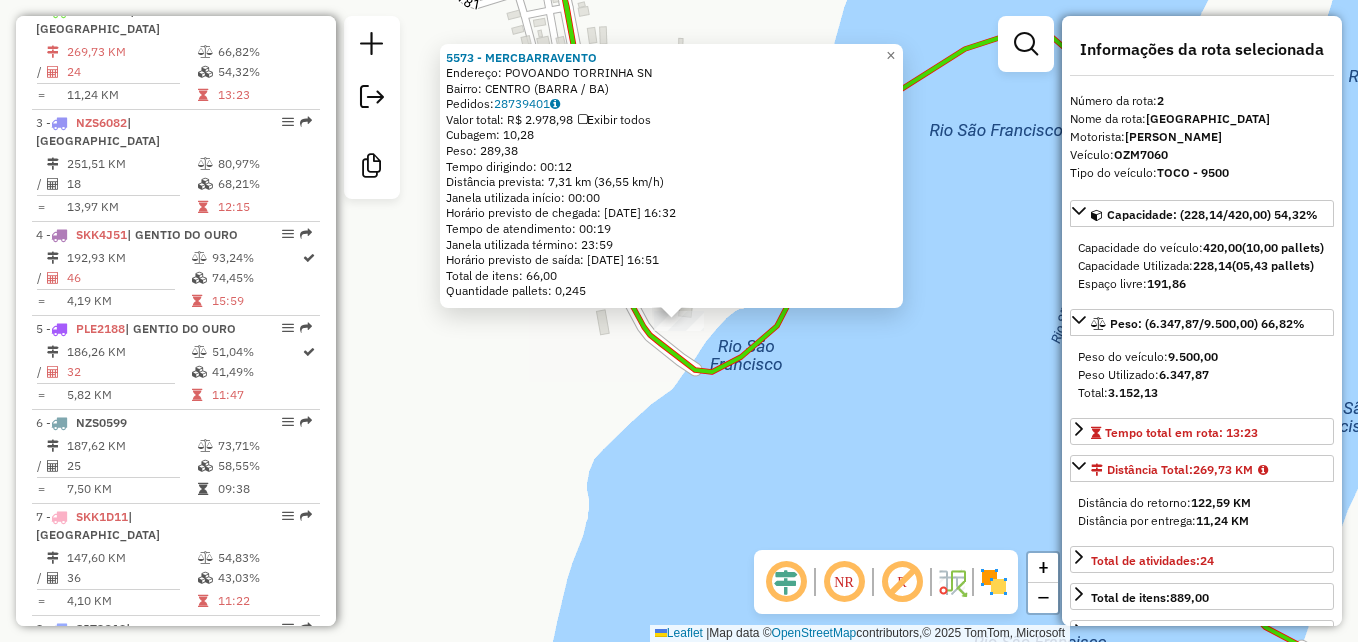 click on "5573 - MERCBARRAVENTO  Endereço:  POVOANDO TORRINHA SN   Bairro: CENTRO (BARRA / BA)   Pedidos:  28739401   Valor total: R$ 2.978,98   Exibir todos   Cubagem: 10,28  Peso: 289,38  Tempo dirigindo: 00:12   Distância prevista: 7,31 km (36,55 km/h)   Janela utilizada início: 00:00   Horário previsto de chegada: 30/06/2025 16:32   Tempo de atendimento: 00:19   Janela utilizada término: 23:59   Horário previsto de saída: 30/06/2025 16:51   Total de itens: 66,00   Quantidade pallets: 0,245  × Janela de atendimento Grade de atendimento Capacidade Transportadoras Veículos Cliente Pedidos  Rotas Selecione os dias de semana para filtrar as janelas de atendimento  Seg   Ter   Qua   Qui   Sex   Sáb   Dom  Informe o período da janela de atendimento: De: Até:  Filtrar exatamente a janela do cliente  Considerar janela de atendimento padrão  Selecione os dias de semana para filtrar as grades de atendimento  Seg   Ter   Qua   Qui   Sex   Sáb   Dom   Considerar clientes sem dia de atendimento cadastrado  De:  De:" 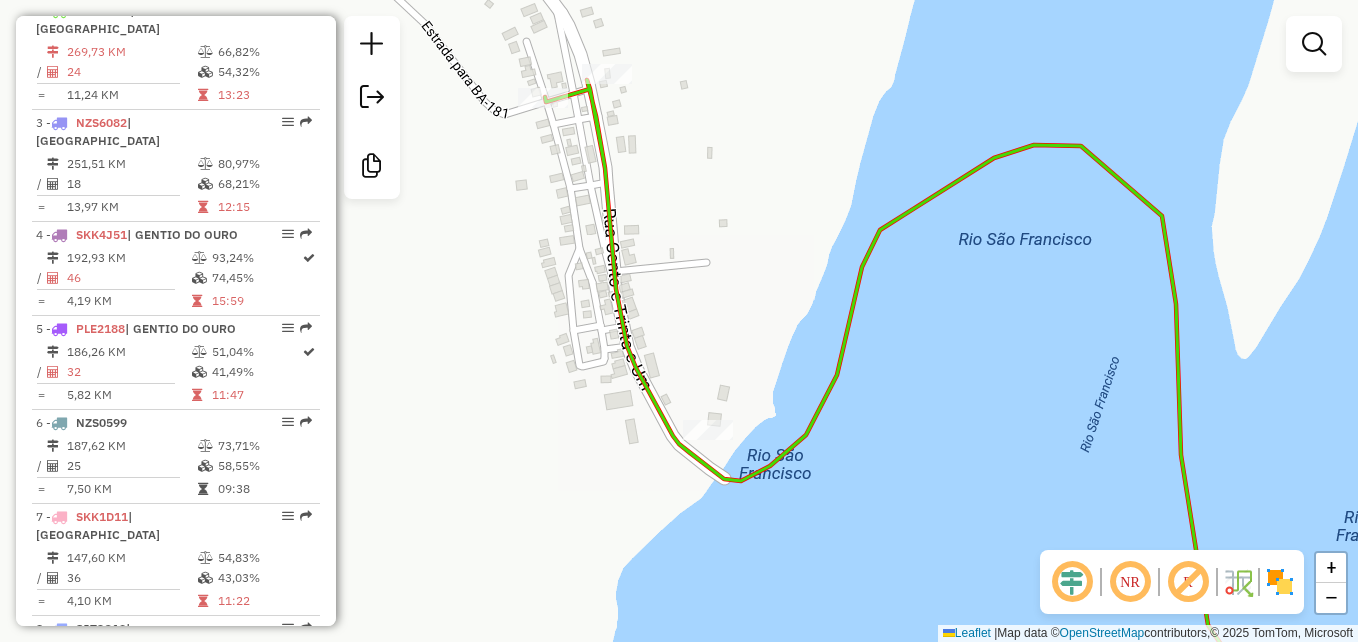 drag, startPoint x: 733, startPoint y: 139, endPoint x: 802, endPoint y: 352, distance: 223.8973 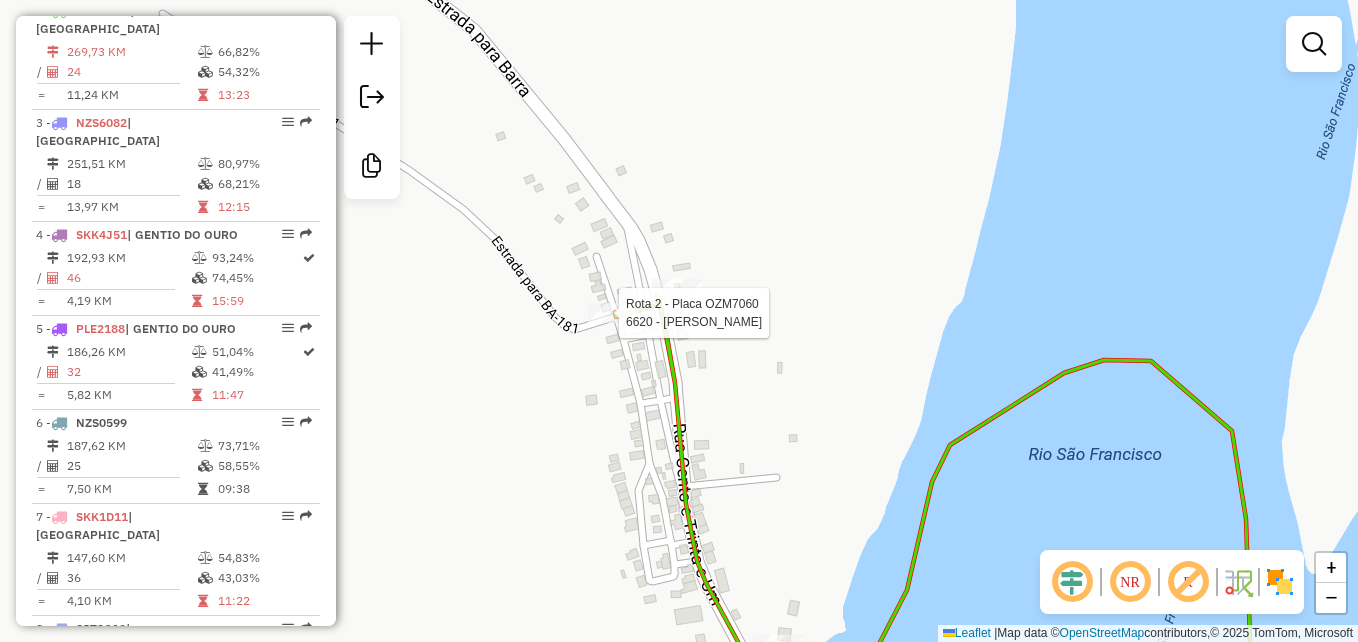 select on "**********" 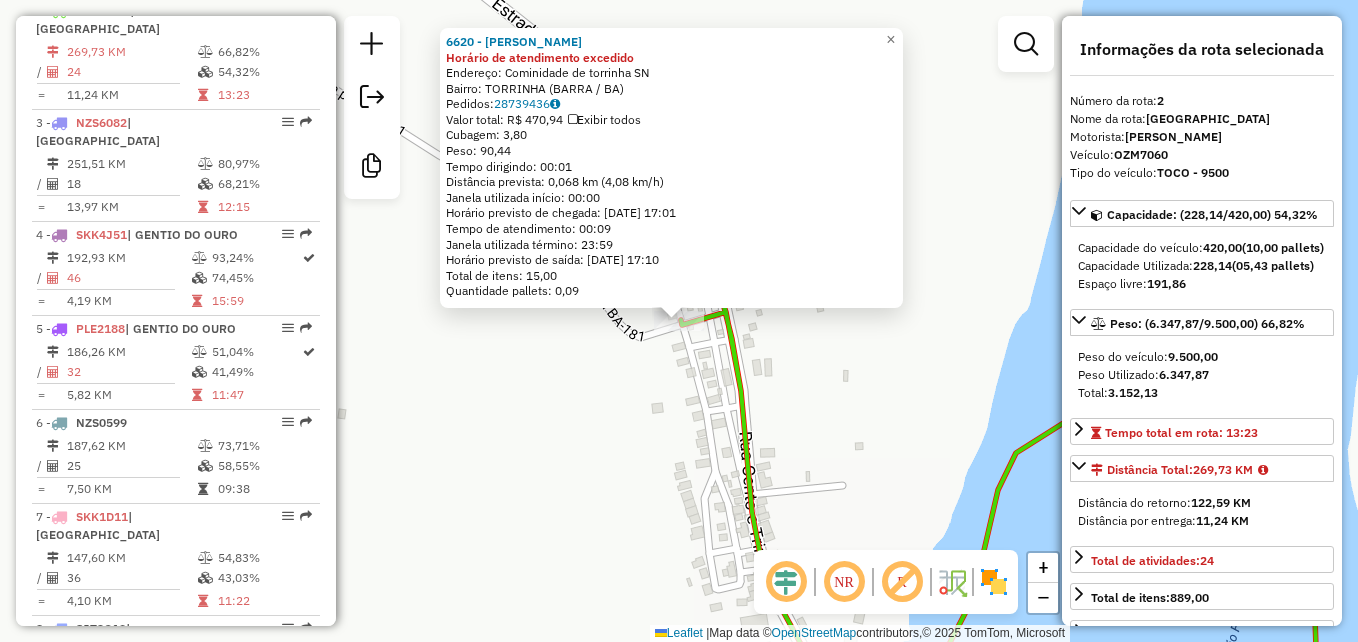 click on "6620 - JOAO BATISTA LIMA Horário de atendimento excedido  Endereço:  Cominidade de torrinha SN   Bairro: TORRINHA (BARRA / BA)   Pedidos:  28739436   Valor total: R$ 470,94   Exibir todos   Cubagem: 3,80  Peso: 90,44  Tempo dirigindo: 00:01   Distância prevista: 0,068 km (4,08 km/h)   Janela utilizada início: 00:00   Horário previsto de chegada: 30/06/2025 17:01   Tempo de atendimento: 00:09   Janela utilizada término: 23:59   Horário previsto de saída: 30/06/2025 17:10   Total de itens: 15,00   Quantidade pallets: 0,09  × Janela de atendimento Grade de atendimento Capacidade Transportadoras Veículos Cliente Pedidos  Rotas Selecione os dias de semana para filtrar as janelas de atendimento  Seg   Ter   Qua   Qui   Sex   Sáb   Dom  Informe o período da janela de atendimento: De: Até:  Filtrar exatamente a janela do cliente  Considerar janela de atendimento padrão  Selecione os dias de semana para filtrar as grades de atendimento  Seg   Ter   Qua   Qui   Sex   Sáb   Dom   Peso mínimo:   De:  De:" 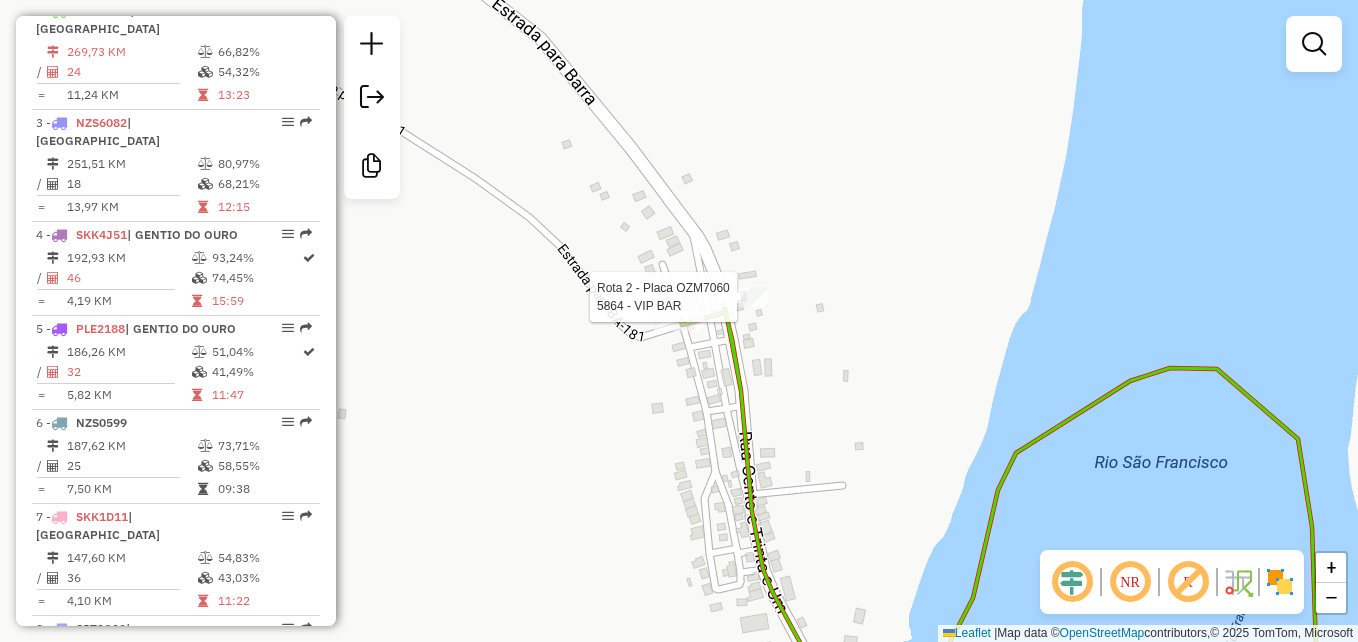 select on "**********" 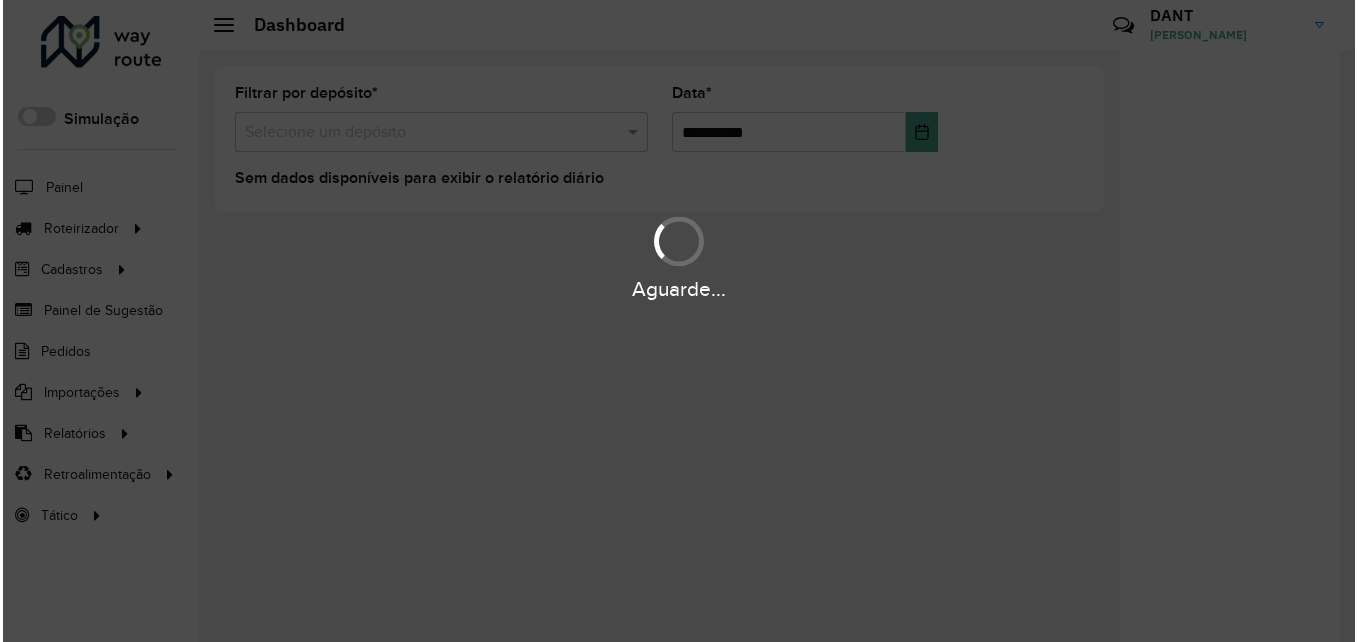 scroll, scrollTop: 0, scrollLeft: 0, axis: both 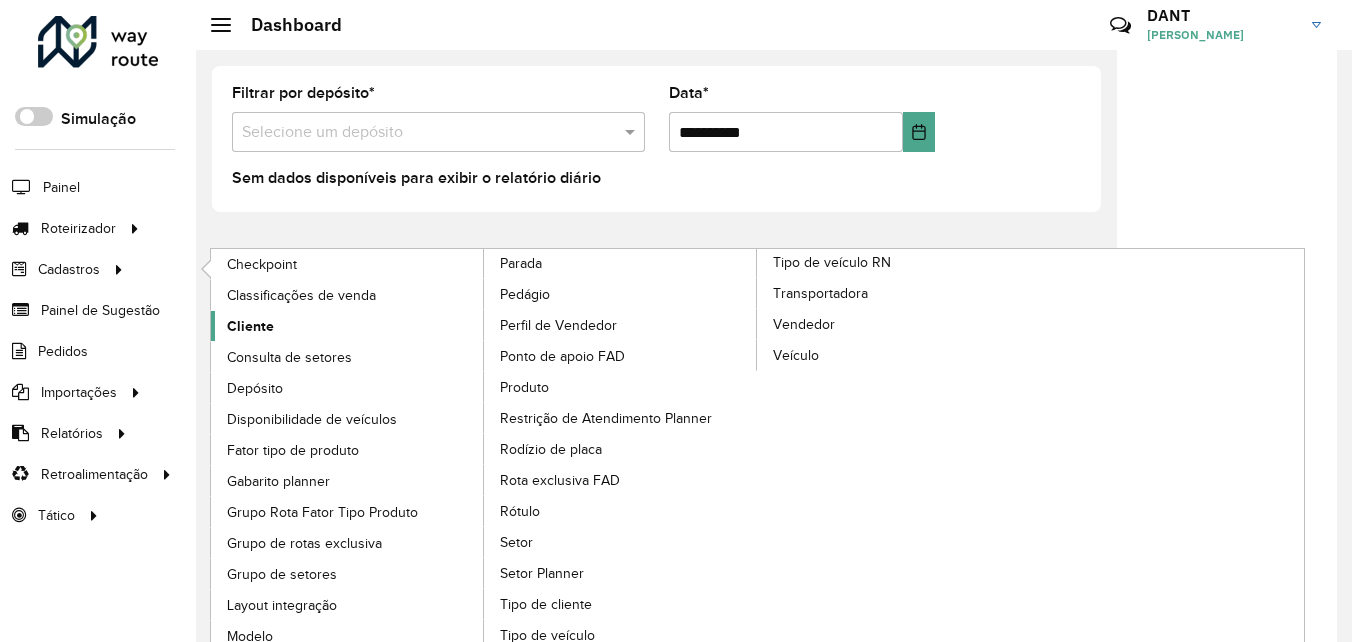 click on "Cliente" 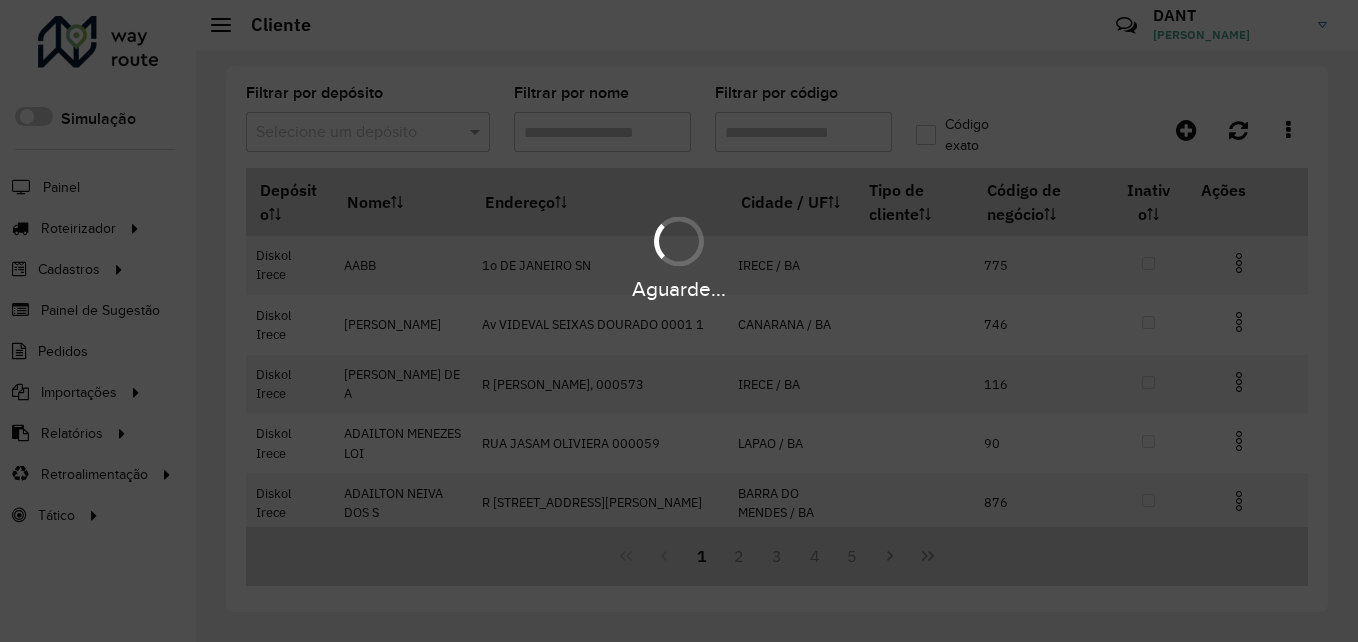 click on "Aguarde..." at bounding box center (679, 321) 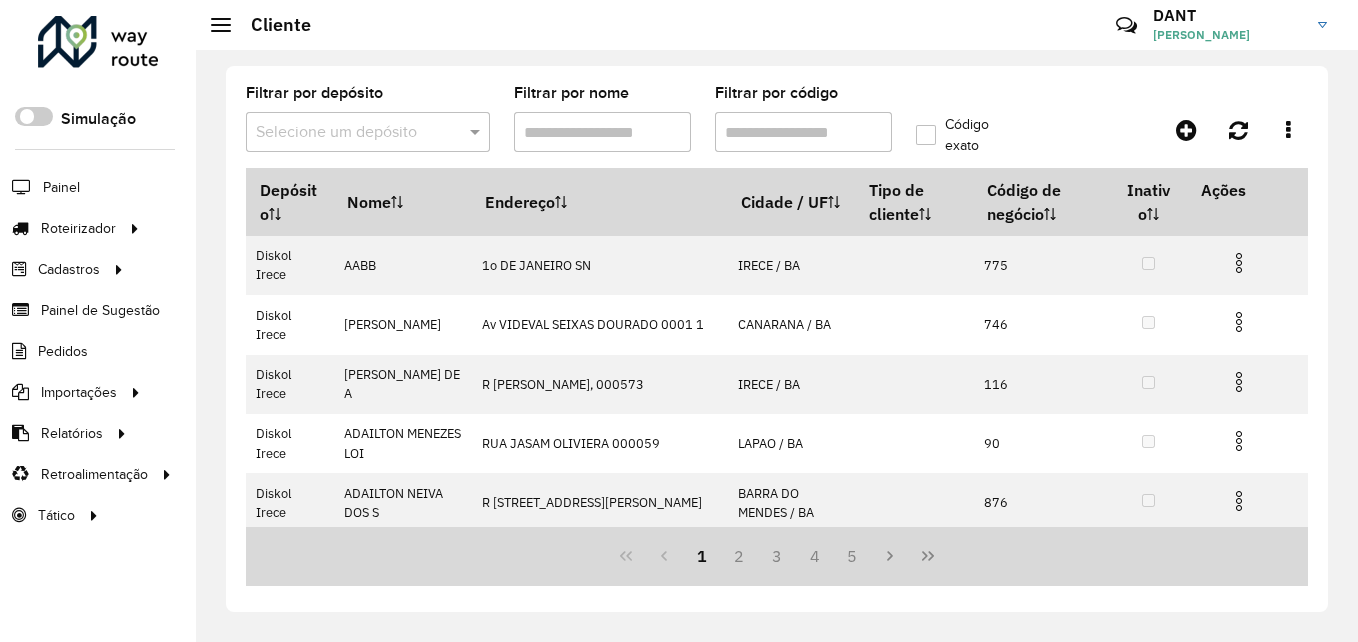 click on "Selecione um depósito" at bounding box center [368, 132] 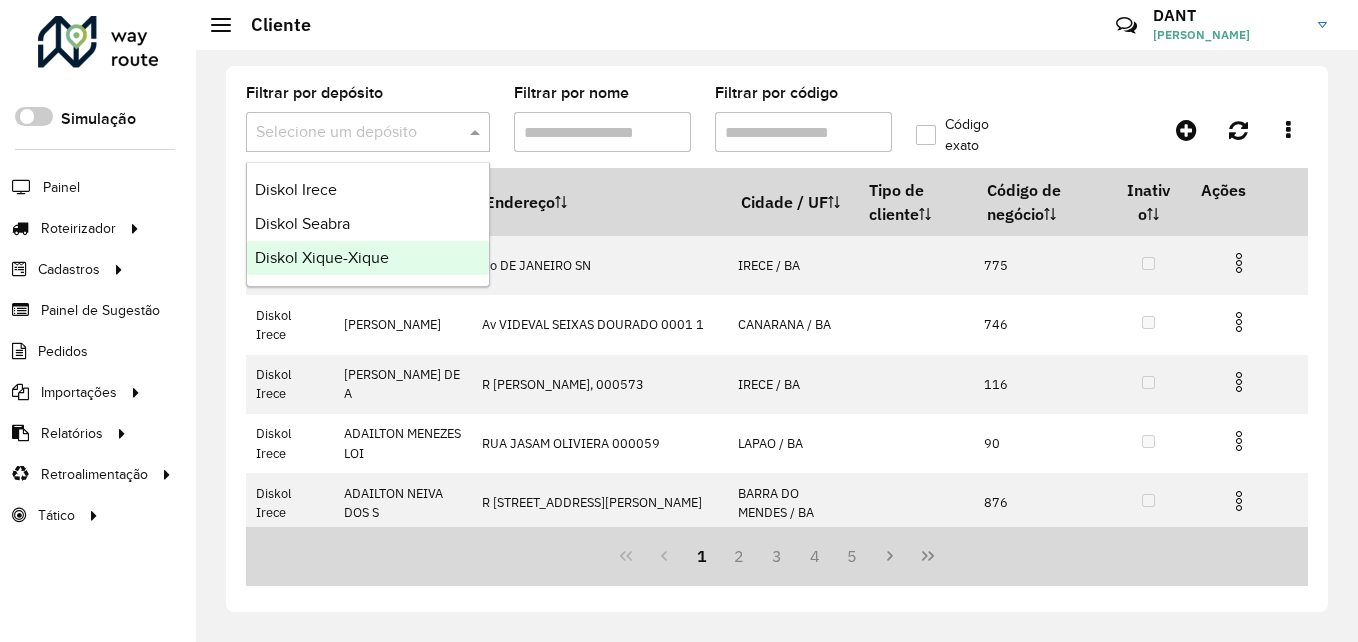 click on "Diskol Xique-Xique" at bounding box center (368, 258) 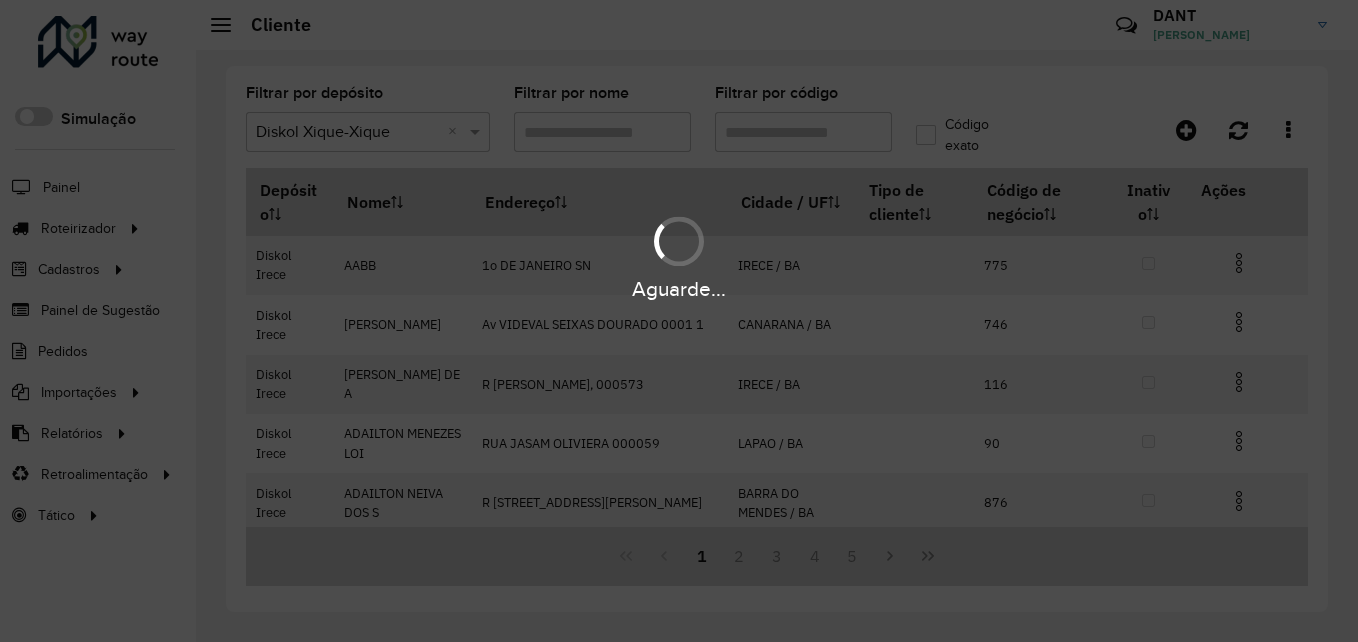 click on "Aguarde...  Pop-up bloqueado!  Seu navegador bloqueou automáticamente a abertura de uma nova janela.   Acesse as configurações e adicione o endereço do sistema a lista de permissão.   Fechar  Roteirizador AmbevTech Simulação Painel Roteirizador Entregas Vendas Cadastros Checkpoint Classificações de venda Cliente Consulta de setores Depósito Disponibilidade de veículos Fator tipo de produto Gabarito planner Grupo Rota Fator Tipo Produto Grupo de rotas exclusiva Grupo de setores Layout integração Modelo Parada Pedágio Perfil de Vendedor Ponto de apoio FAD Produto Restrição de Atendimento Planner Rodízio de placa Rota exclusiva FAD Rótulo Setor Setor Planner Tipo de cliente Tipo de veículo Tipo de veículo RN Transportadora Vendedor Veículo Painel de Sugestão Pedidos Importações Classificação e volume de venda Clientes Fator tipo produto Gabarito planner Grade de atendimento Janela de atendimento Localização Pedidos Restrição de Atendimento Planner Tempo de espera Vendedor Veículos" at bounding box center [679, 321] 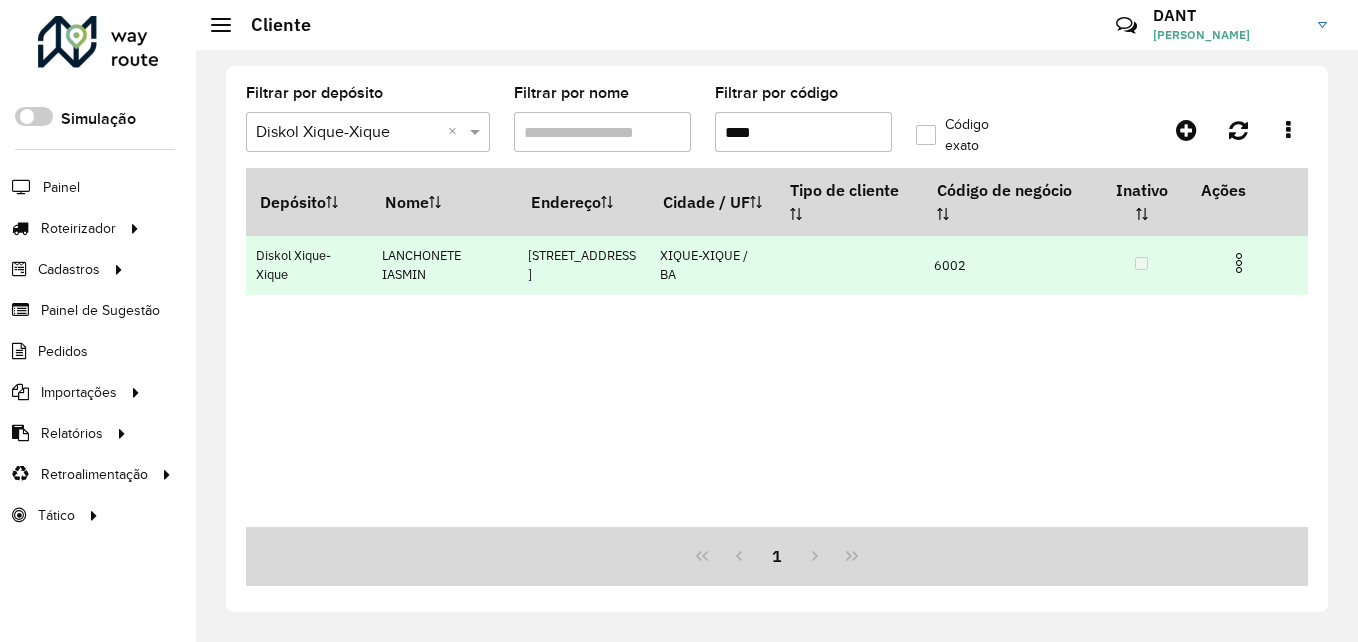 type on "****" 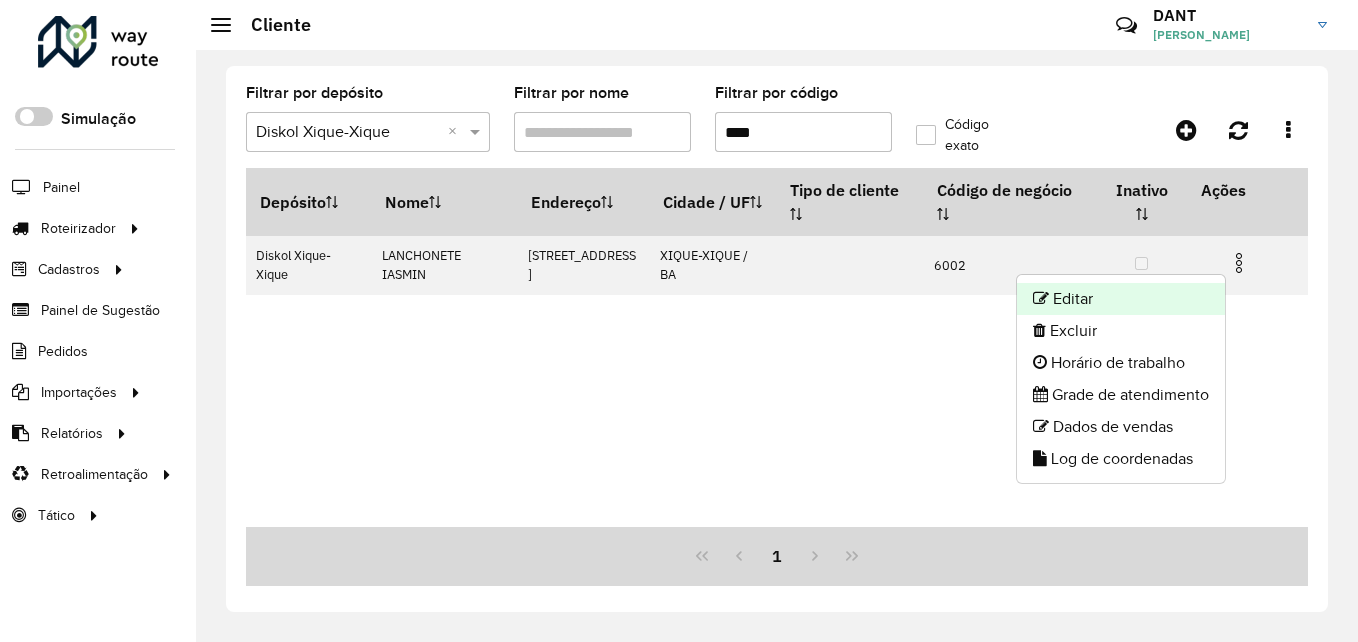click on "Editar" 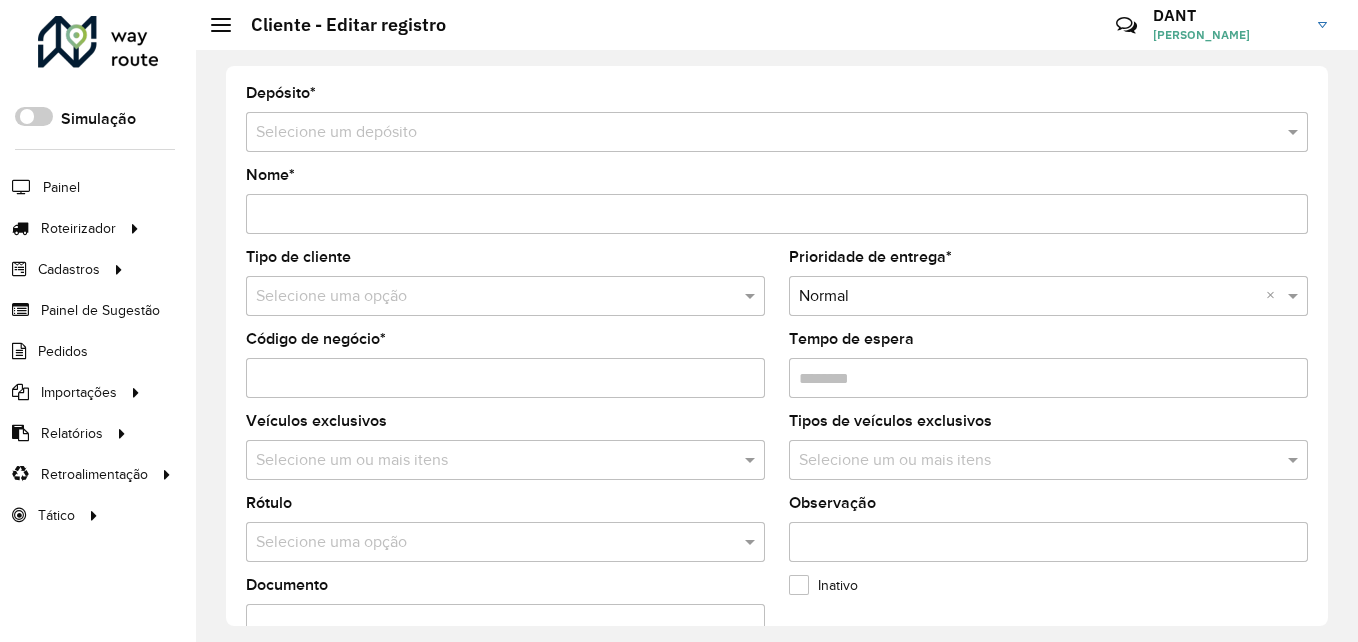type on "**********" 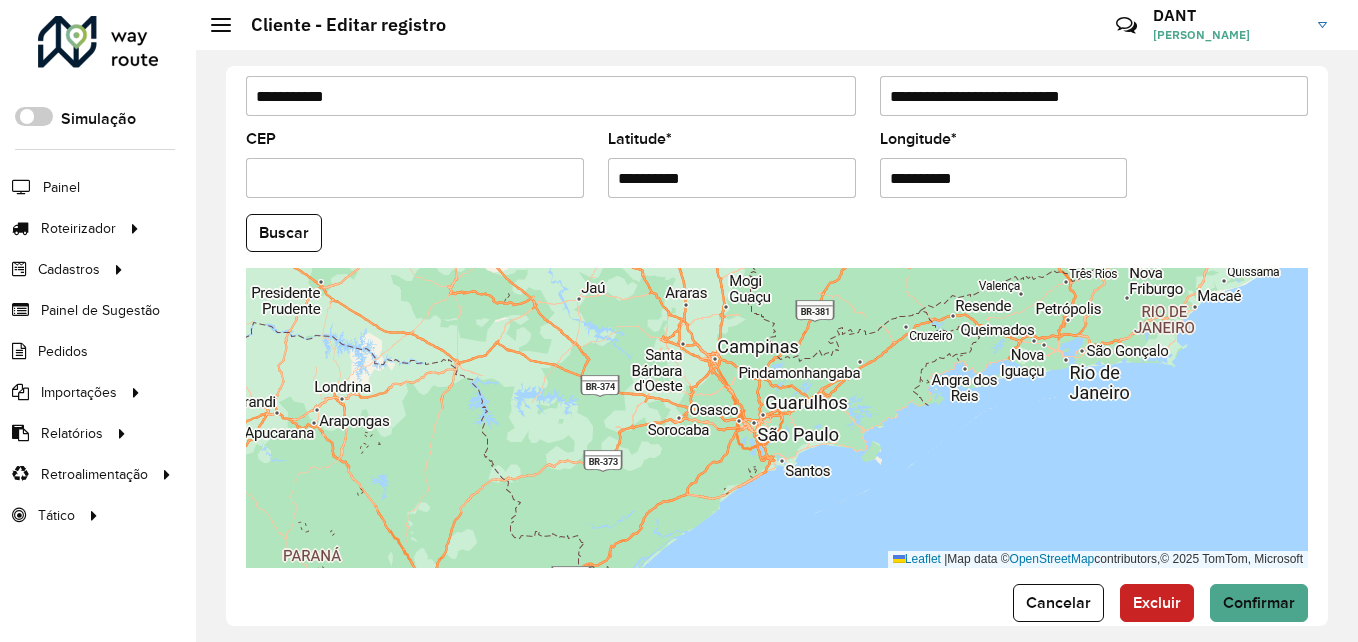 scroll, scrollTop: 846, scrollLeft: 0, axis: vertical 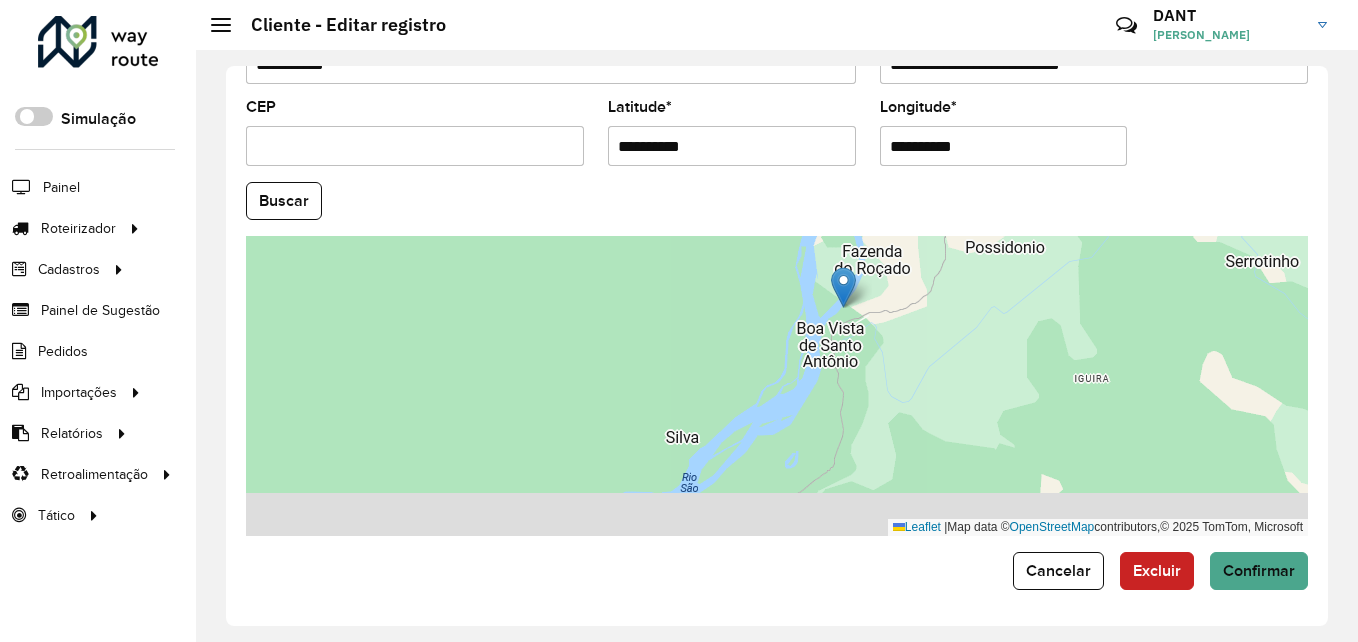 drag, startPoint x: 835, startPoint y: 468, endPoint x: 867, endPoint y: 341, distance: 130.96947 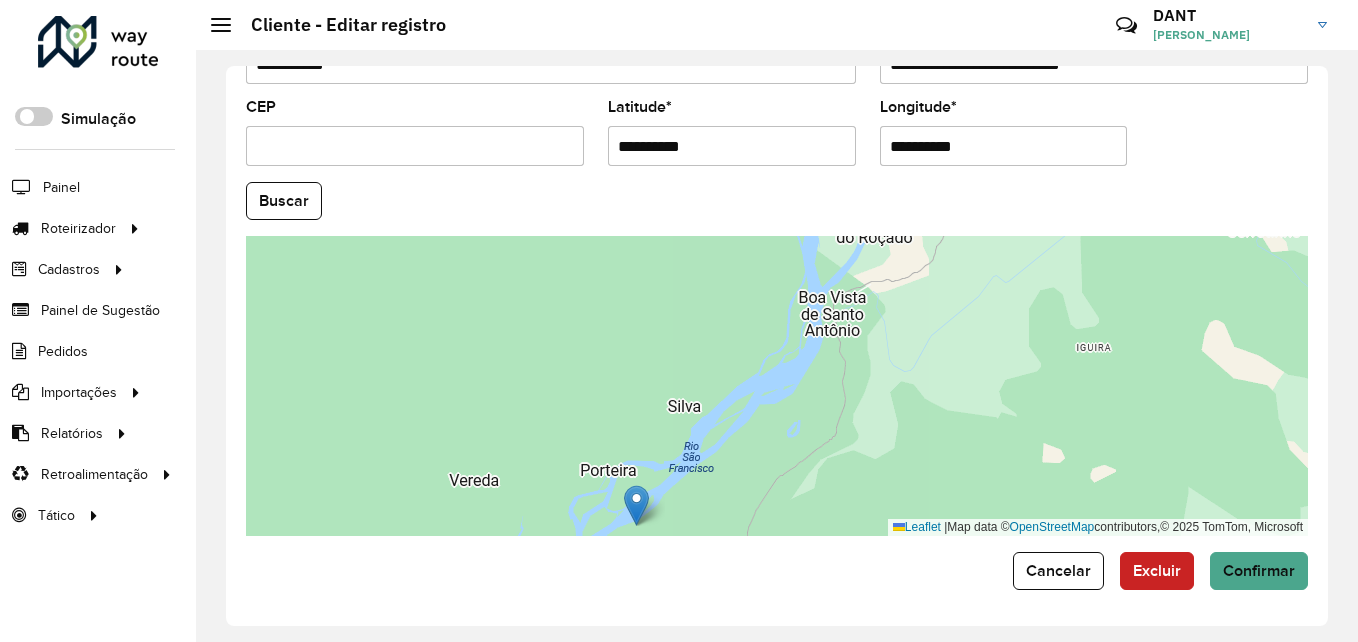 drag, startPoint x: 847, startPoint y: 258, endPoint x: 638, endPoint y: 507, distance: 325.08768 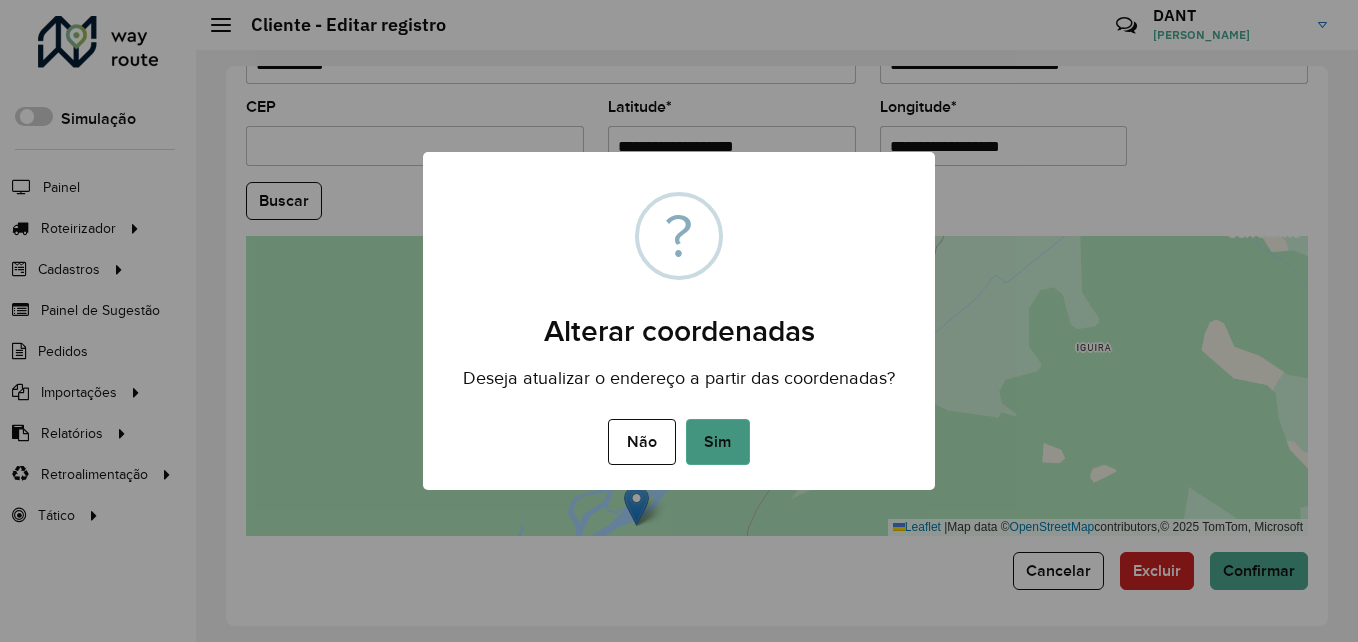 click on "Sim" at bounding box center (718, 442) 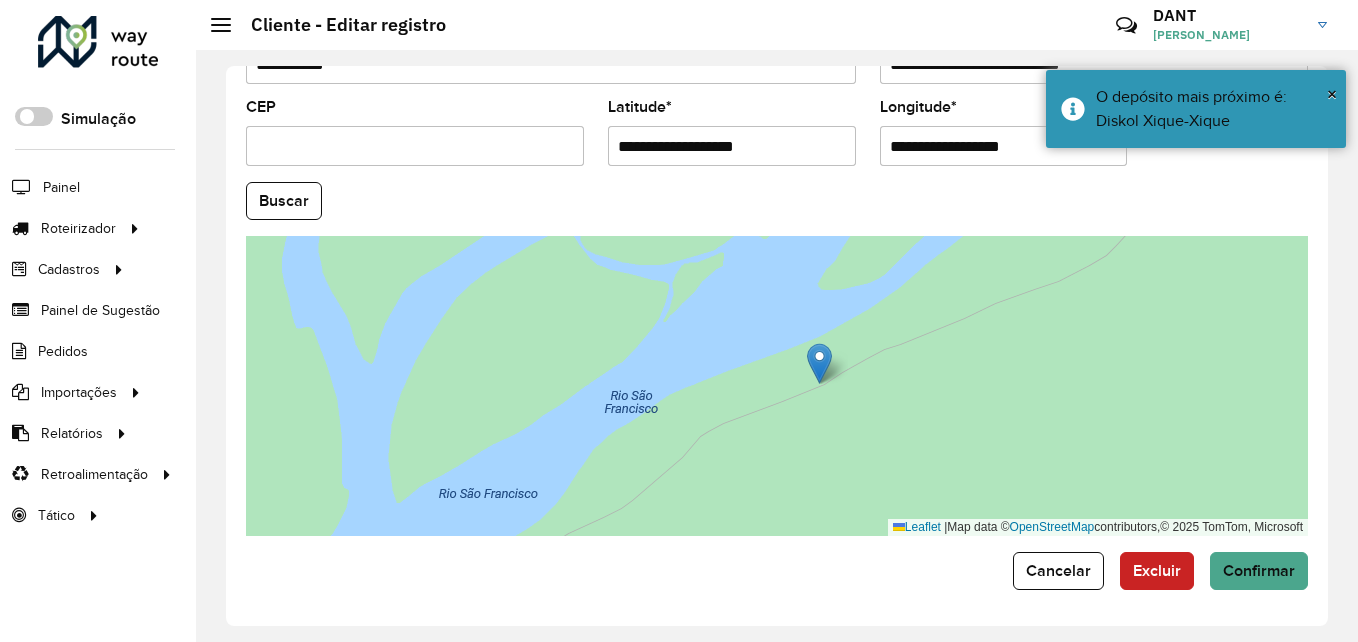 drag, startPoint x: 738, startPoint y: 443, endPoint x: 878, endPoint y: 307, distance: 195.18196 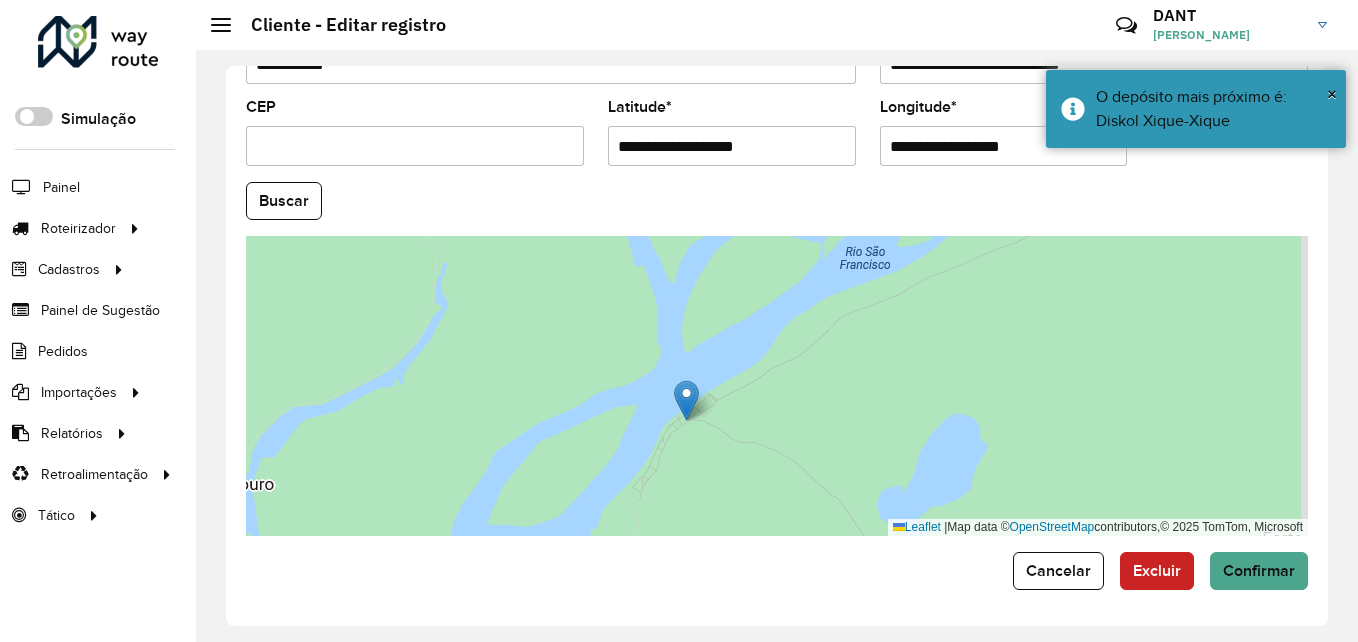 drag, startPoint x: 902, startPoint y: 273, endPoint x: 691, endPoint y: 400, distance: 246.2722 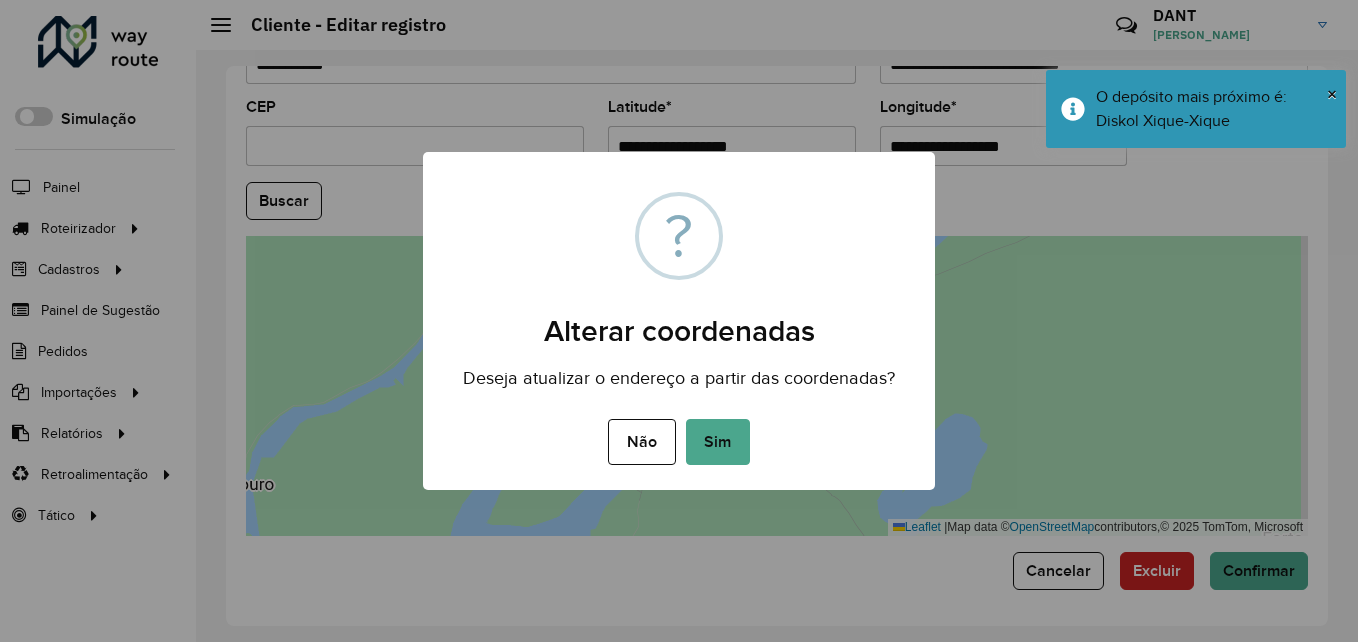 click on "Não No Sim" at bounding box center [679, 442] 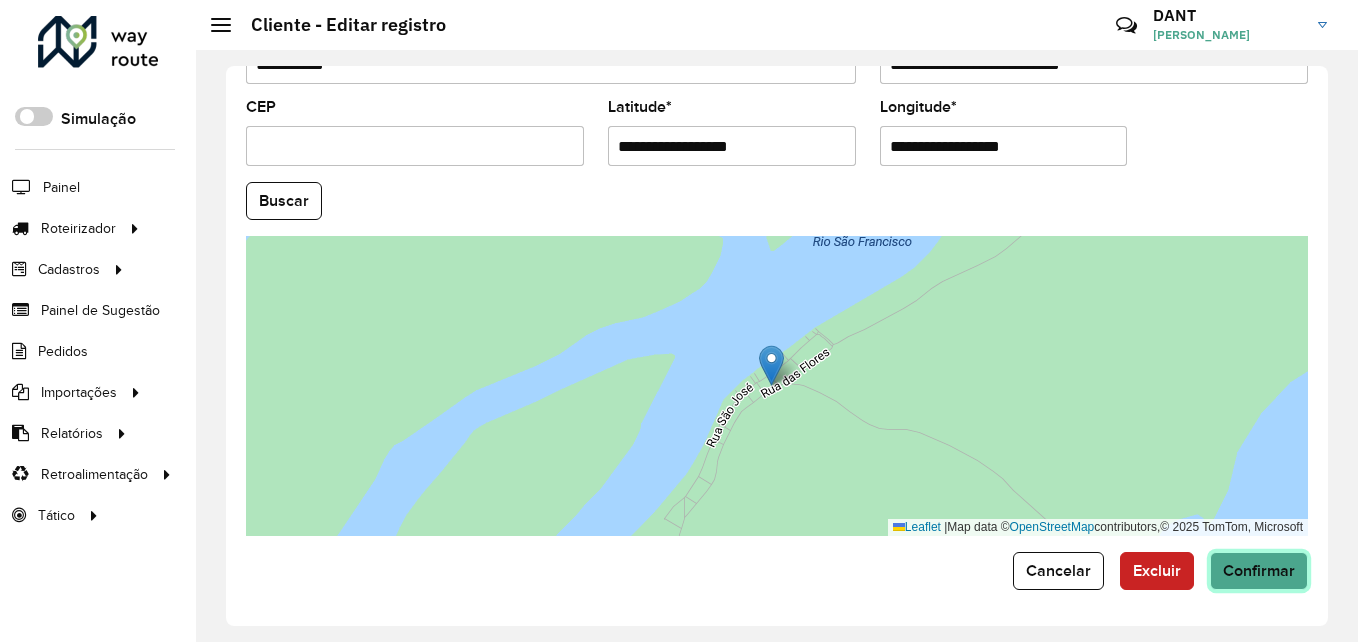 click on "Confirmar" 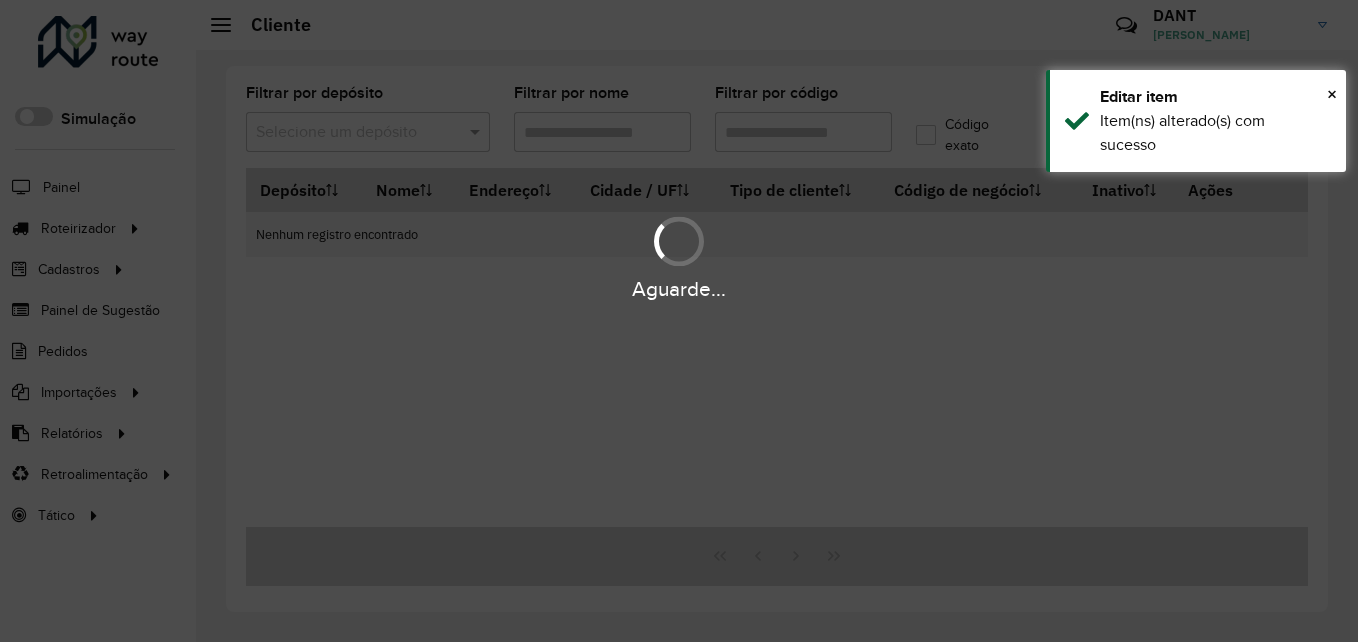type on "****" 